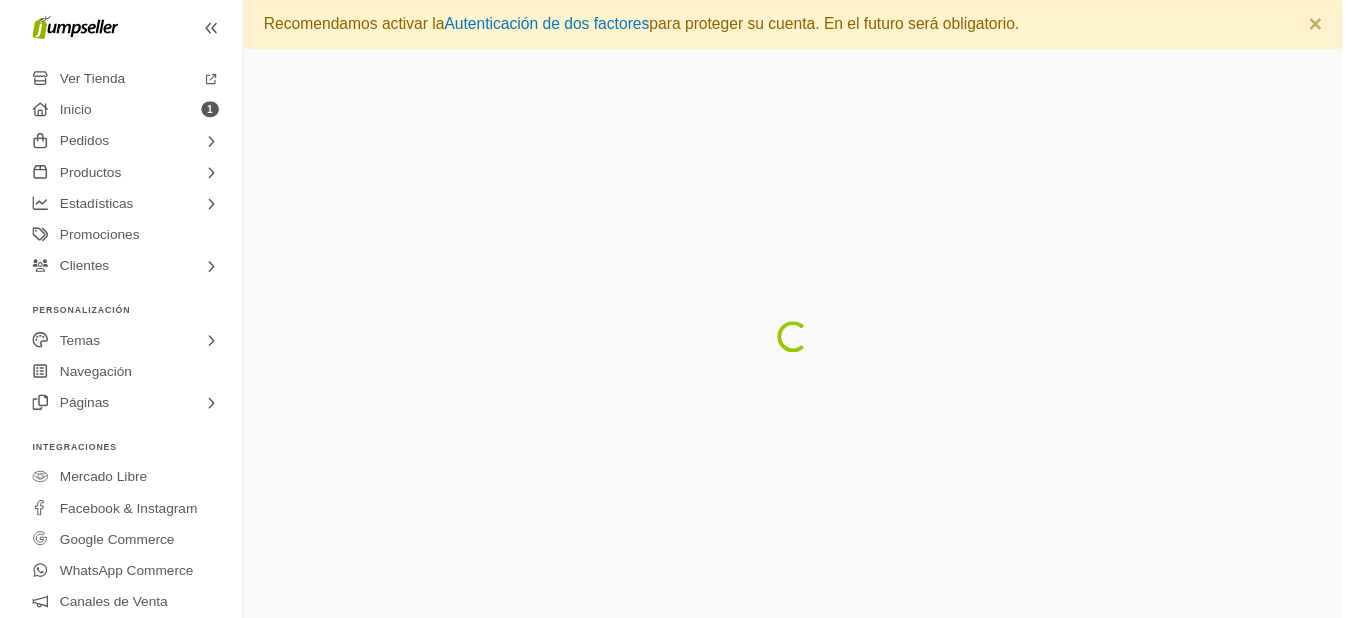 scroll, scrollTop: 0, scrollLeft: 0, axis: both 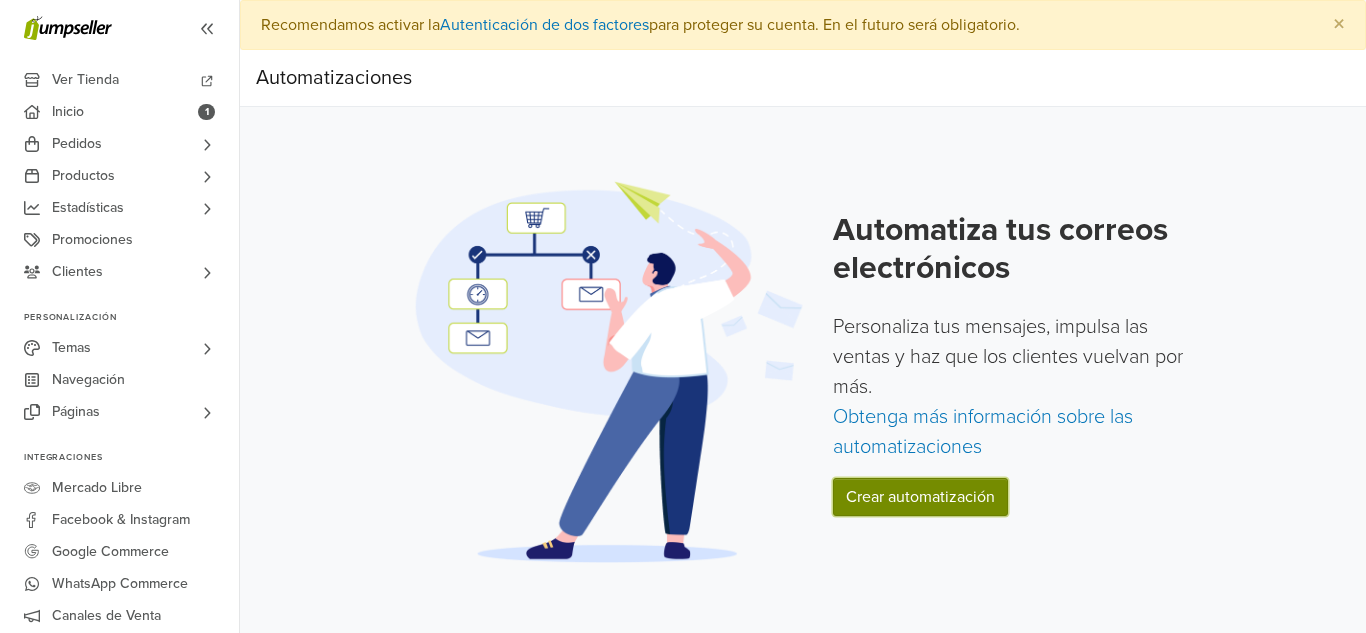 click on "Crear automatización" at bounding box center [920, 497] 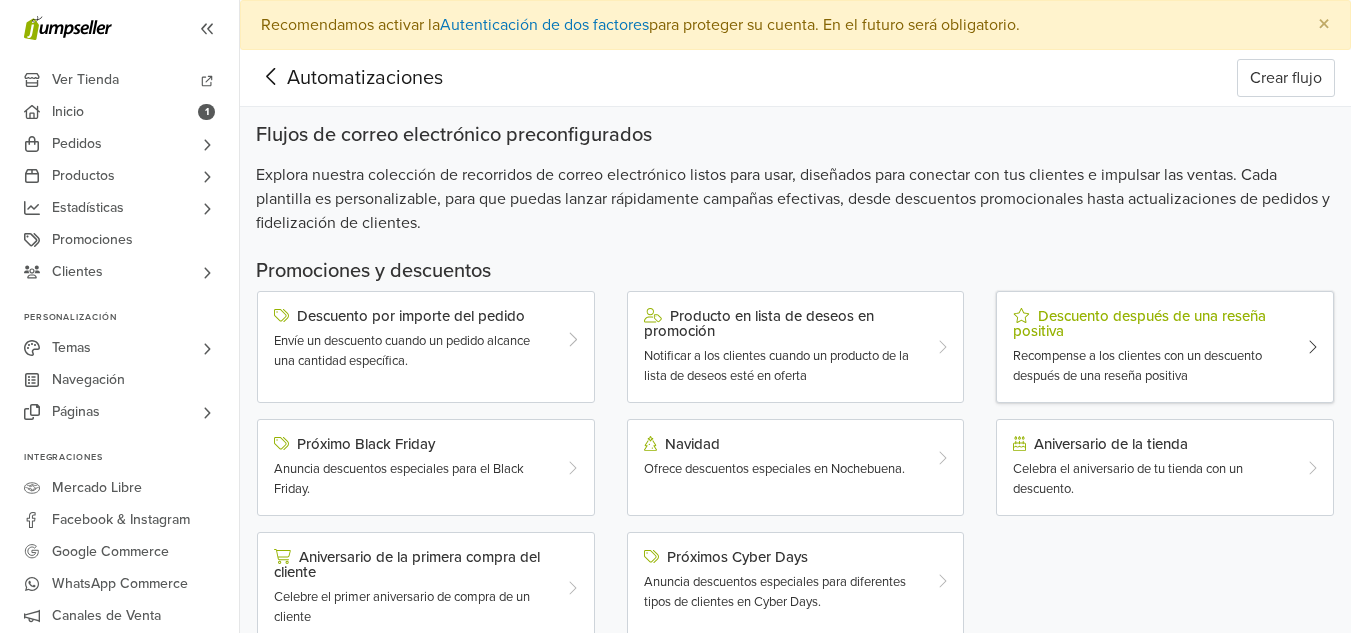 click on "Descuento después de una reseña positiva" at bounding box center [1151, 323] 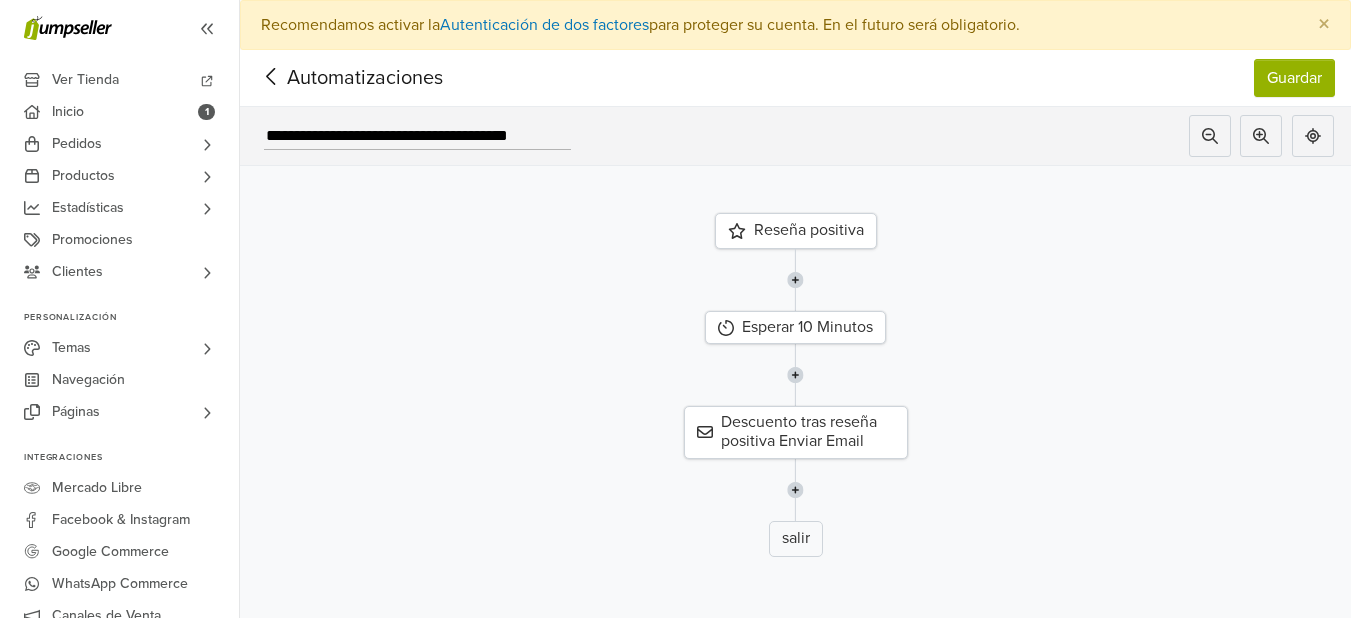 click on "Reseña positiva" at bounding box center (796, 231) 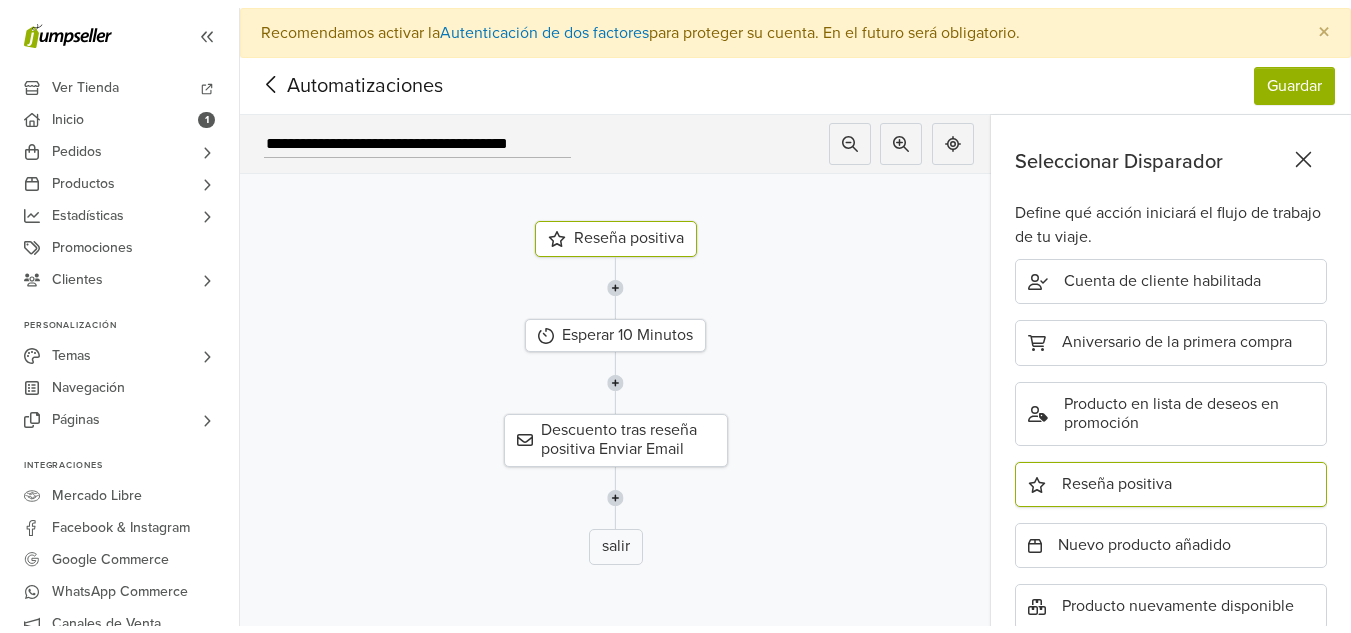 scroll, scrollTop: 747, scrollLeft: 0, axis: vertical 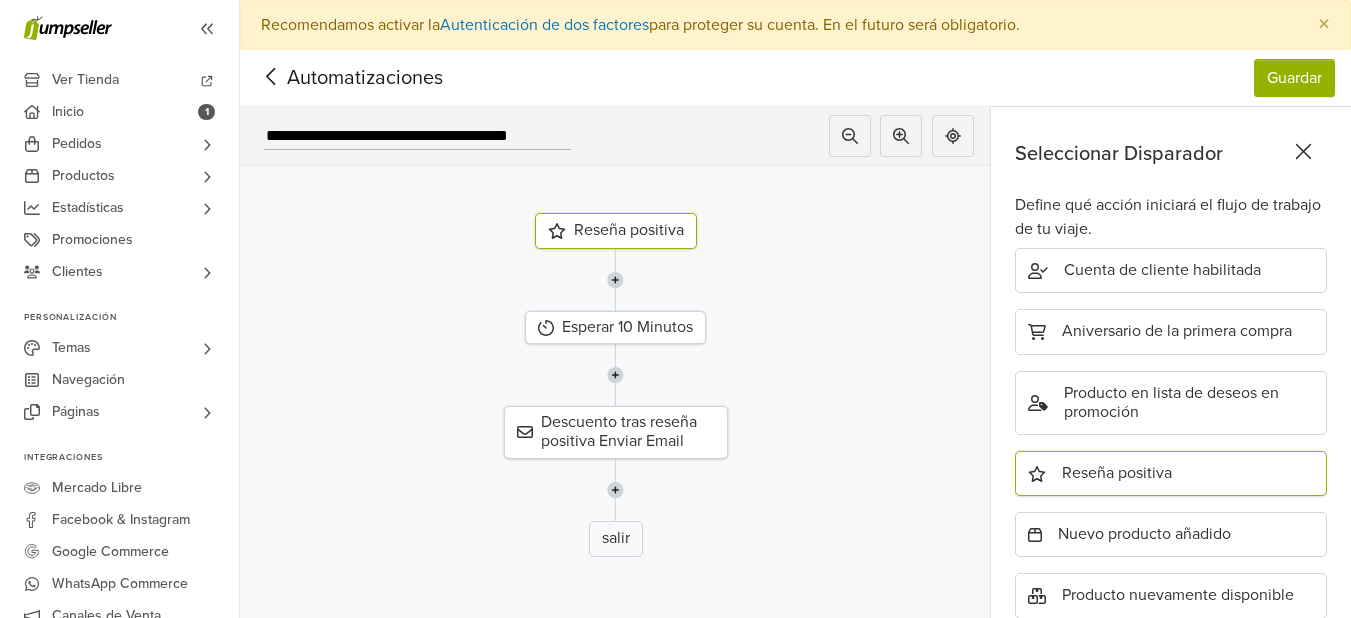 click on "Reseña positiva" at bounding box center [1171, 473] 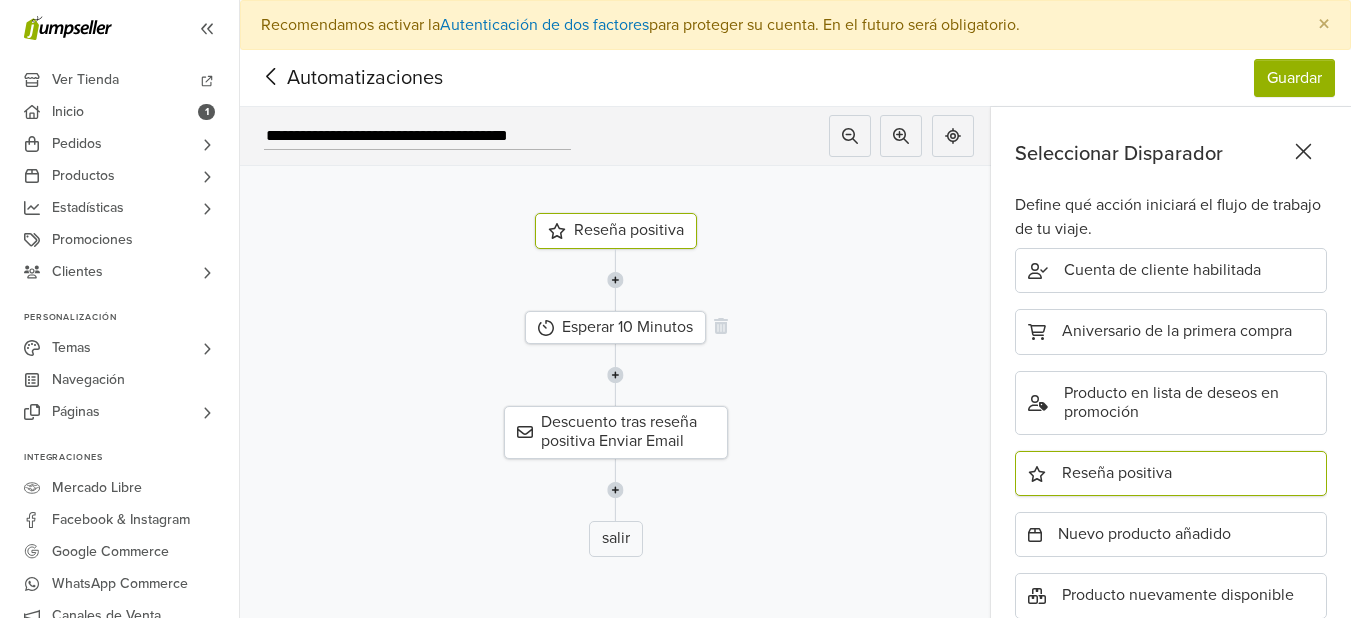 click on "Esperar 10 Minutos" at bounding box center [615, 327] 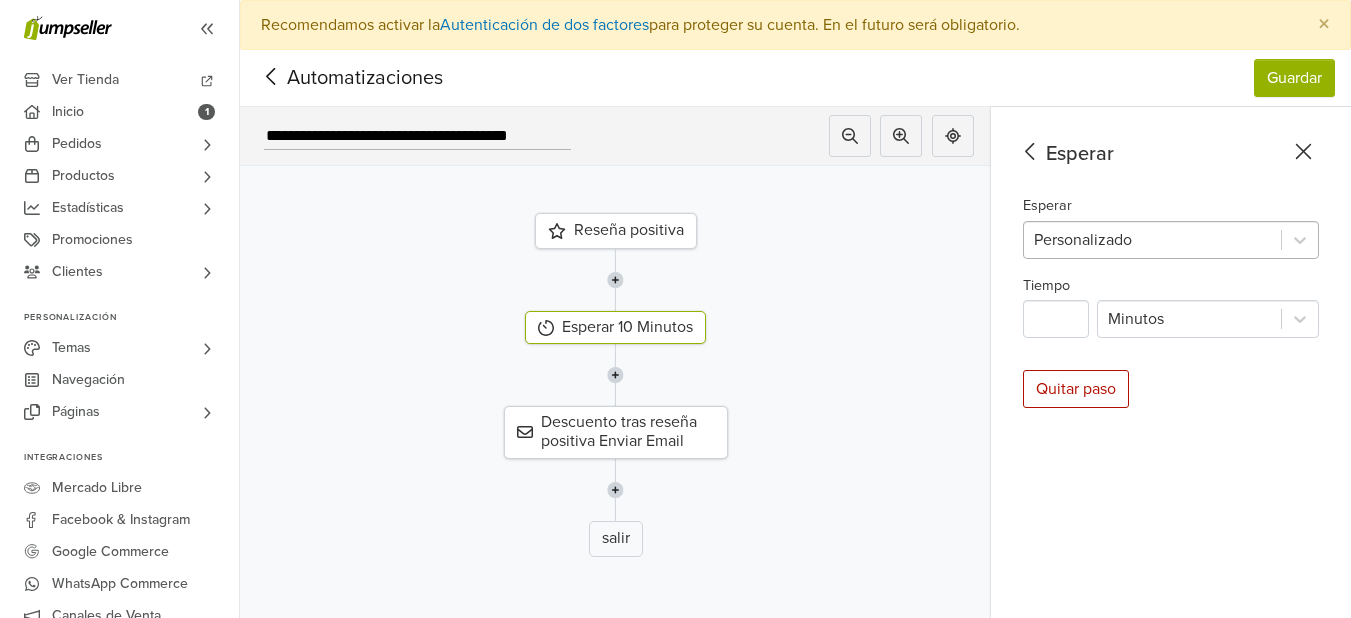 click on "Personalizado" at bounding box center [1152, 240] 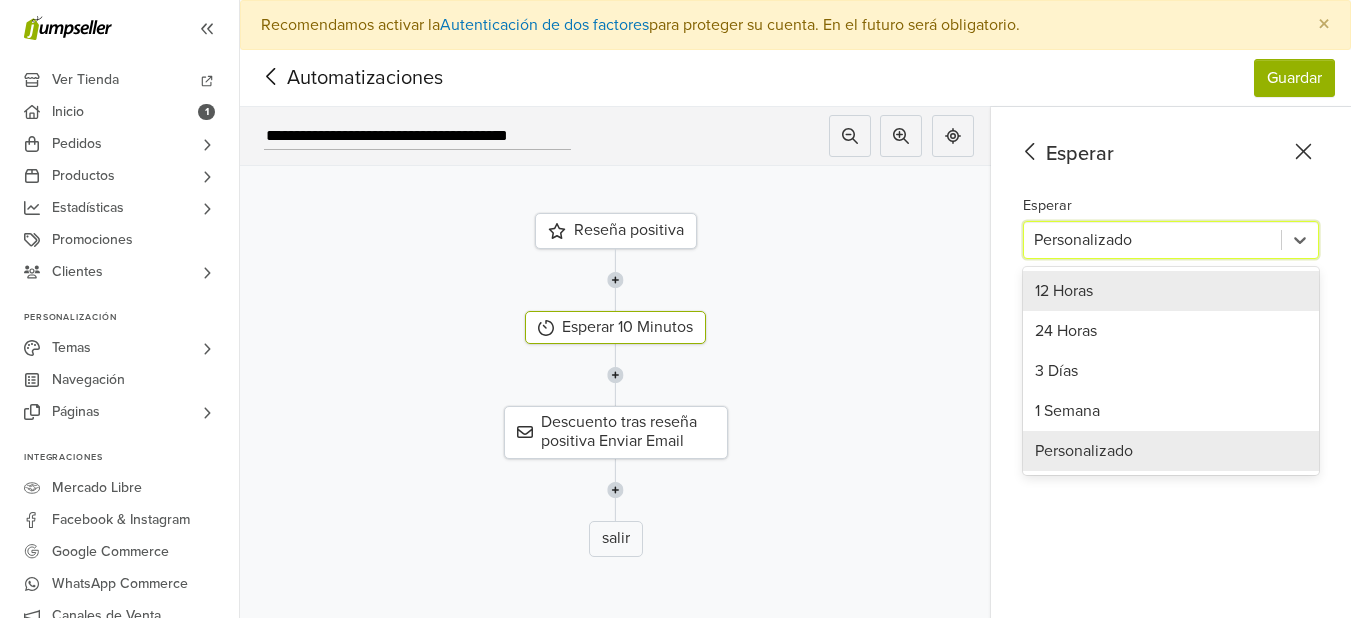 click at bounding box center [615, 375] 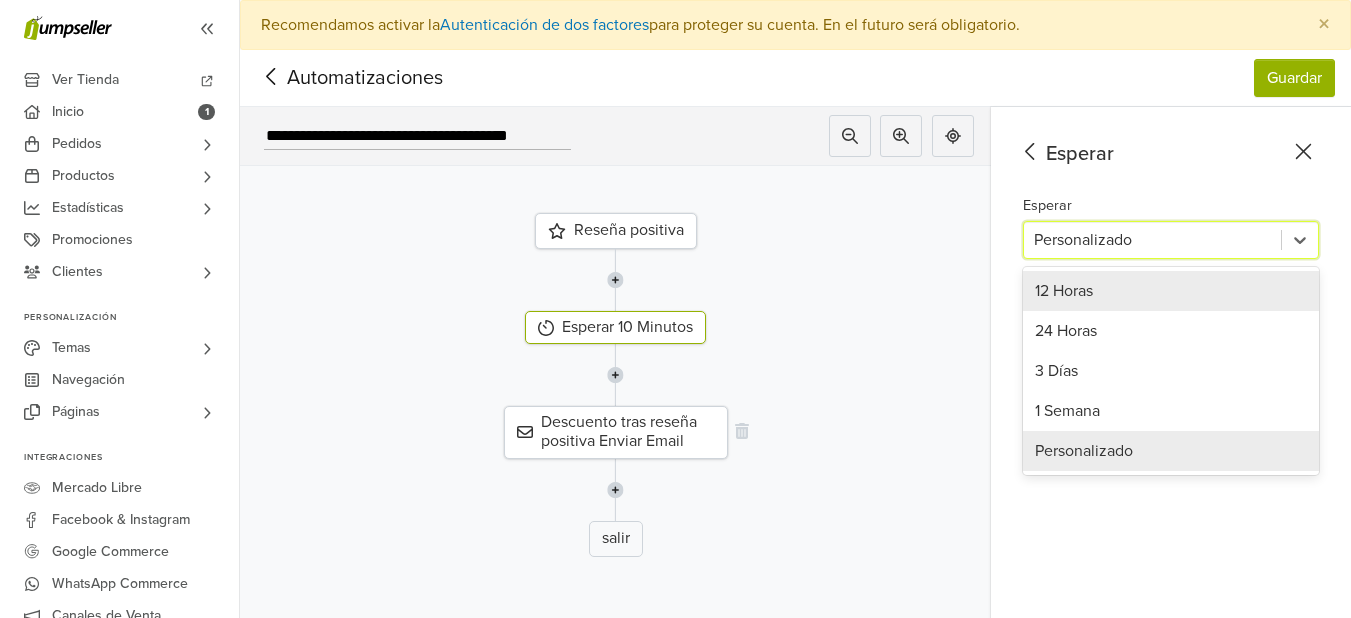 click on "Descuento tras reseña positiva Enviar Email" at bounding box center [616, 432] 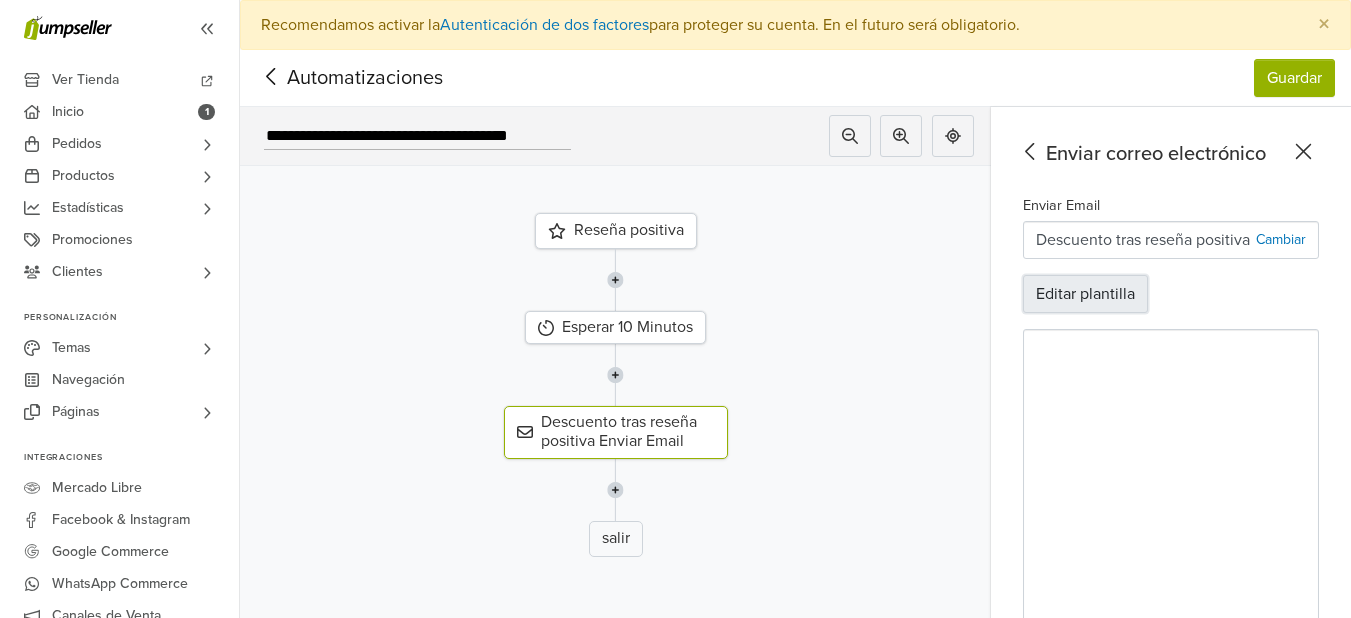 click on "Editar plantilla" at bounding box center [1085, 294] 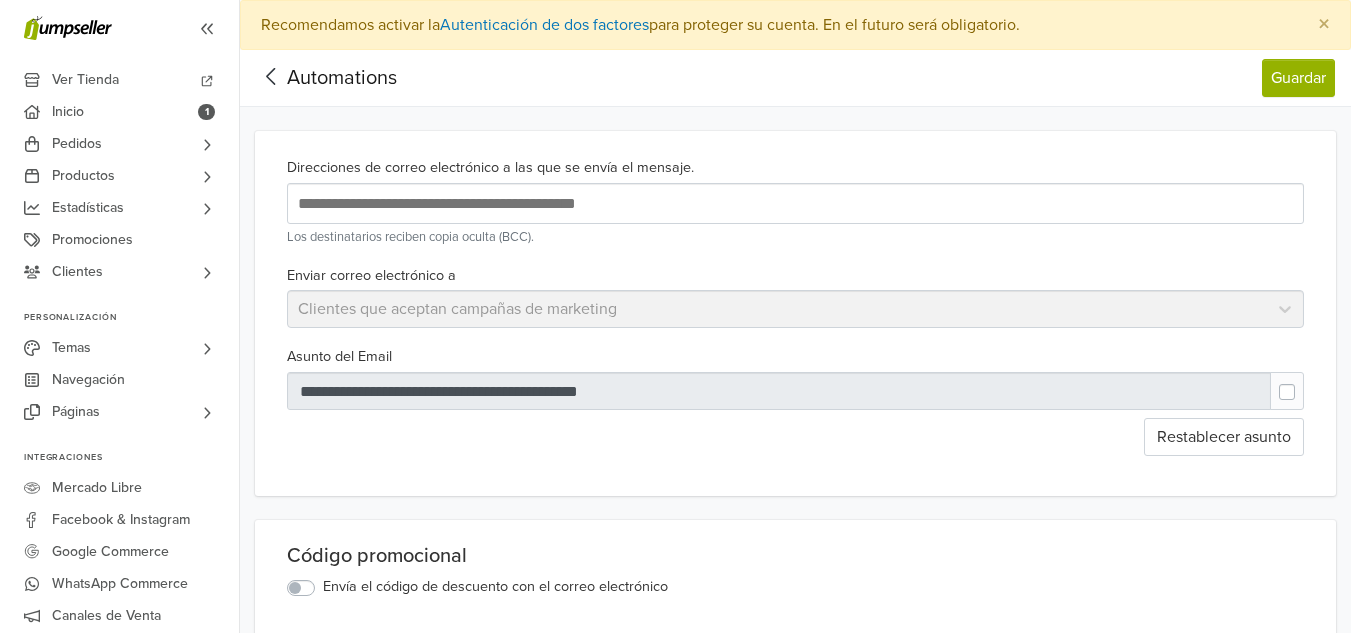 scroll, scrollTop: 0, scrollLeft: 0, axis: both 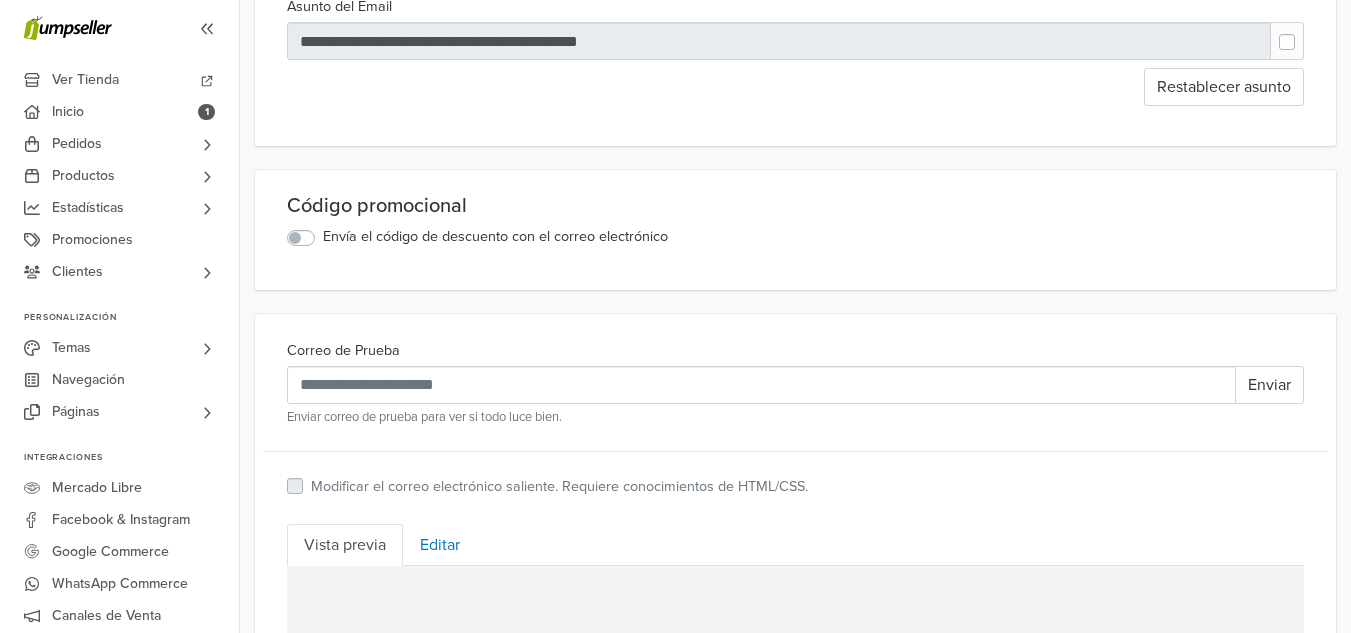 click on "Envía el código de descuento con el correo electrónico" at bounding box center (495, 237) 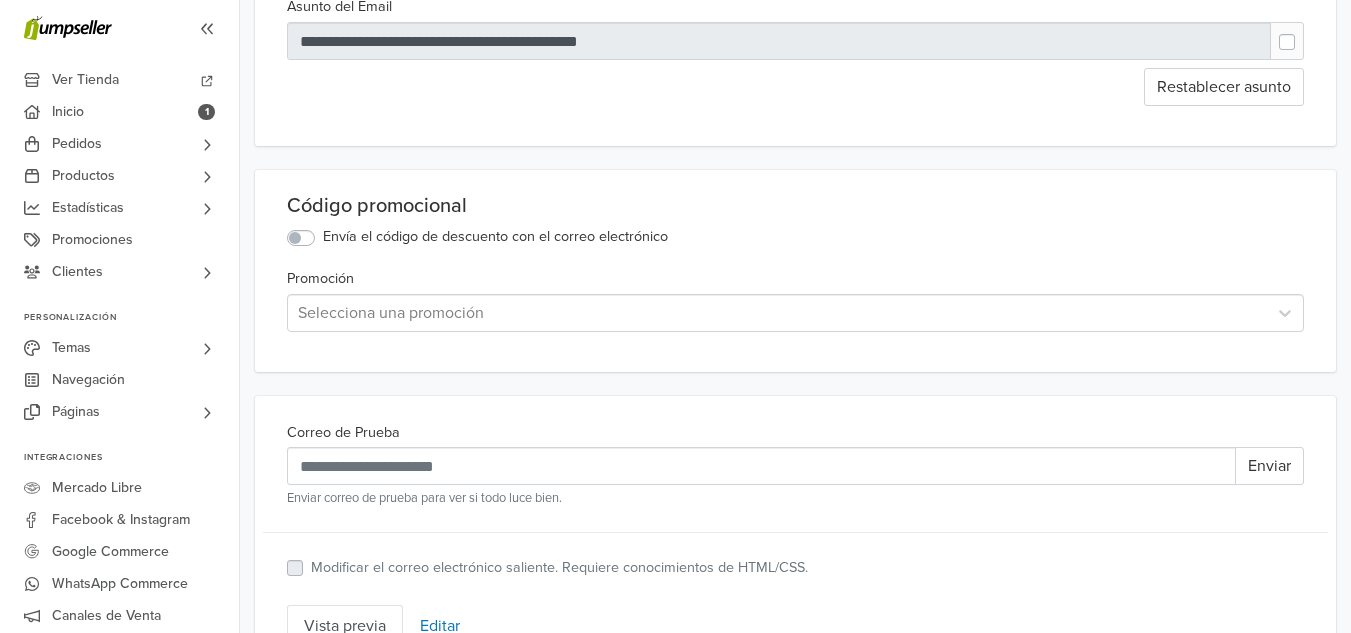click at bounding box center (777, 313) 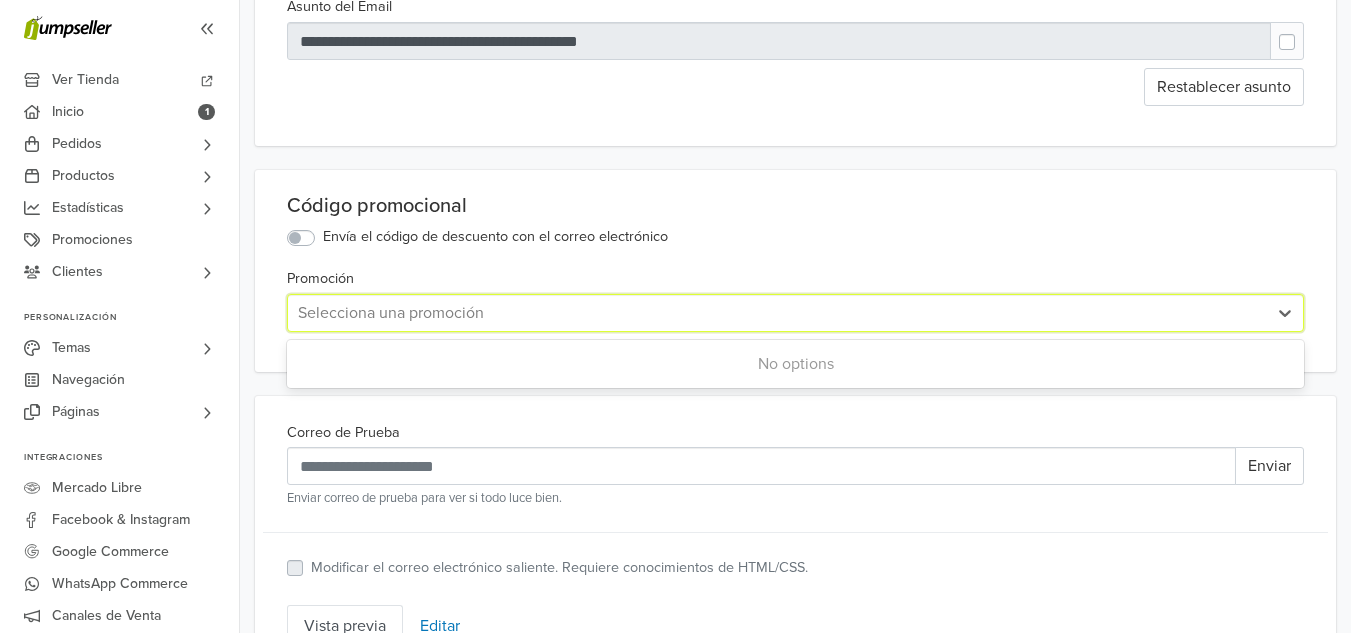 click on "No options" at bounding box center (795, 364) 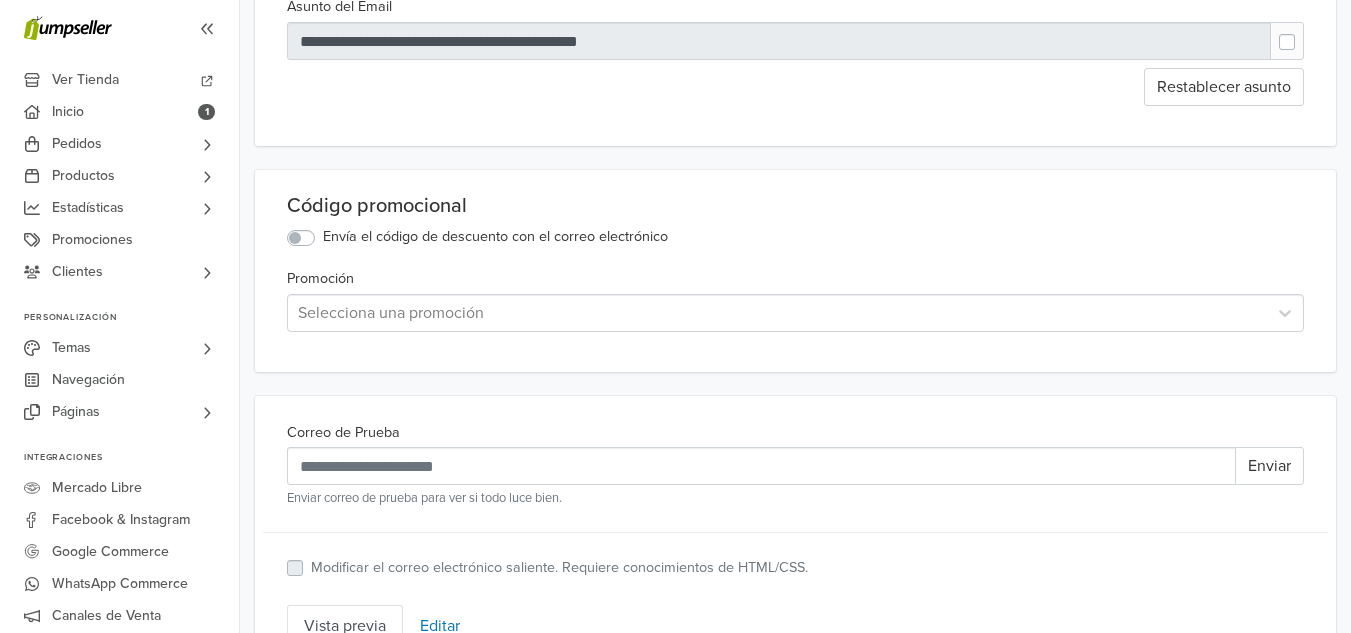 click on "Envía el código de descuento con el correo electrónico" at bounding box center [495, 237] 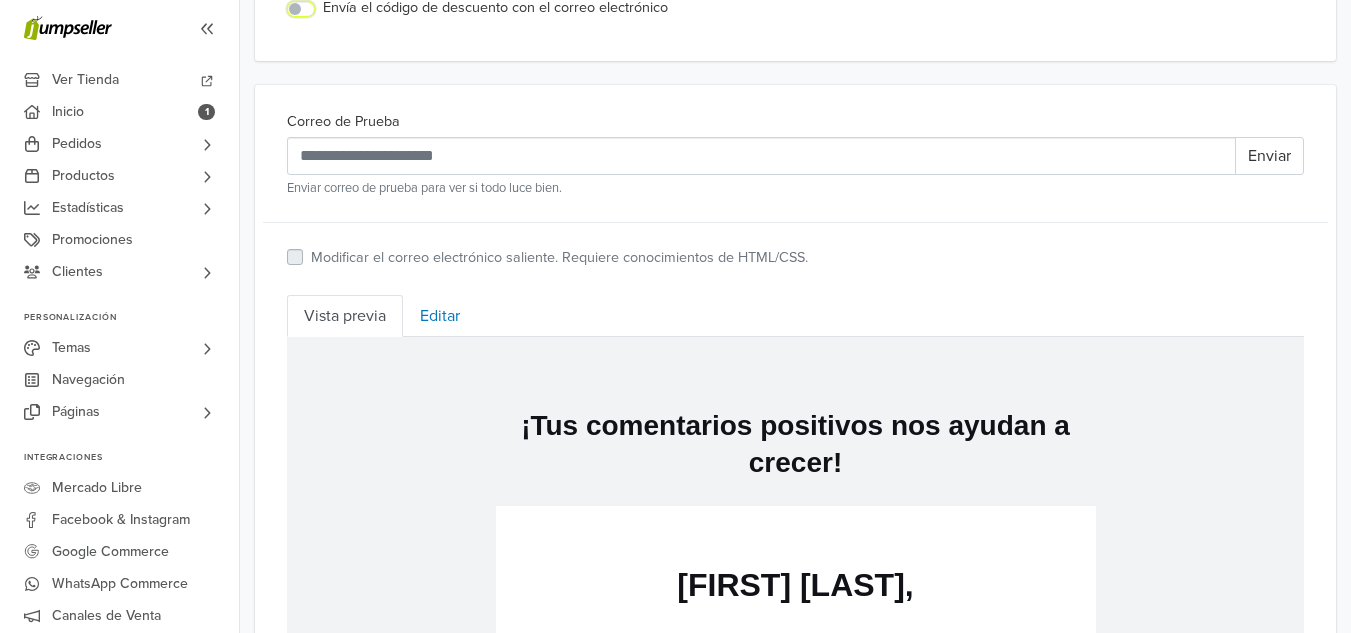 scroll, scrollTop: 582, scrollLeft: 0, axis: vertical 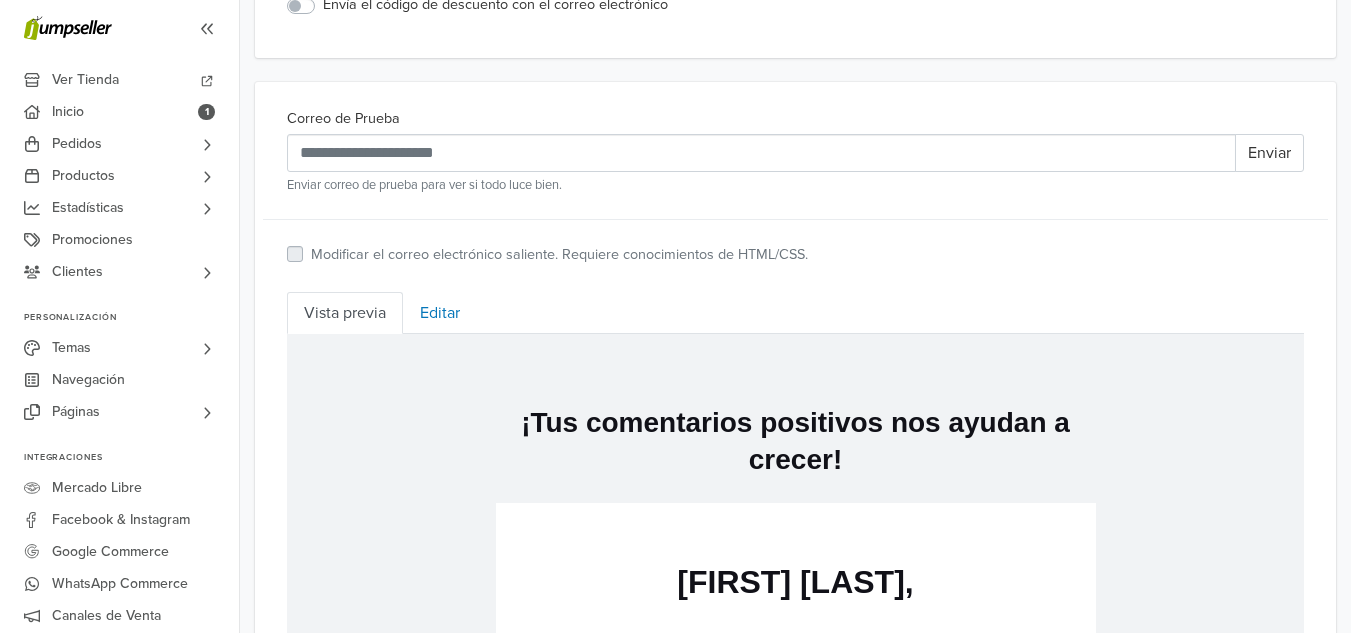 click on "Vista previa Editar" at bounding box center [795, 313] 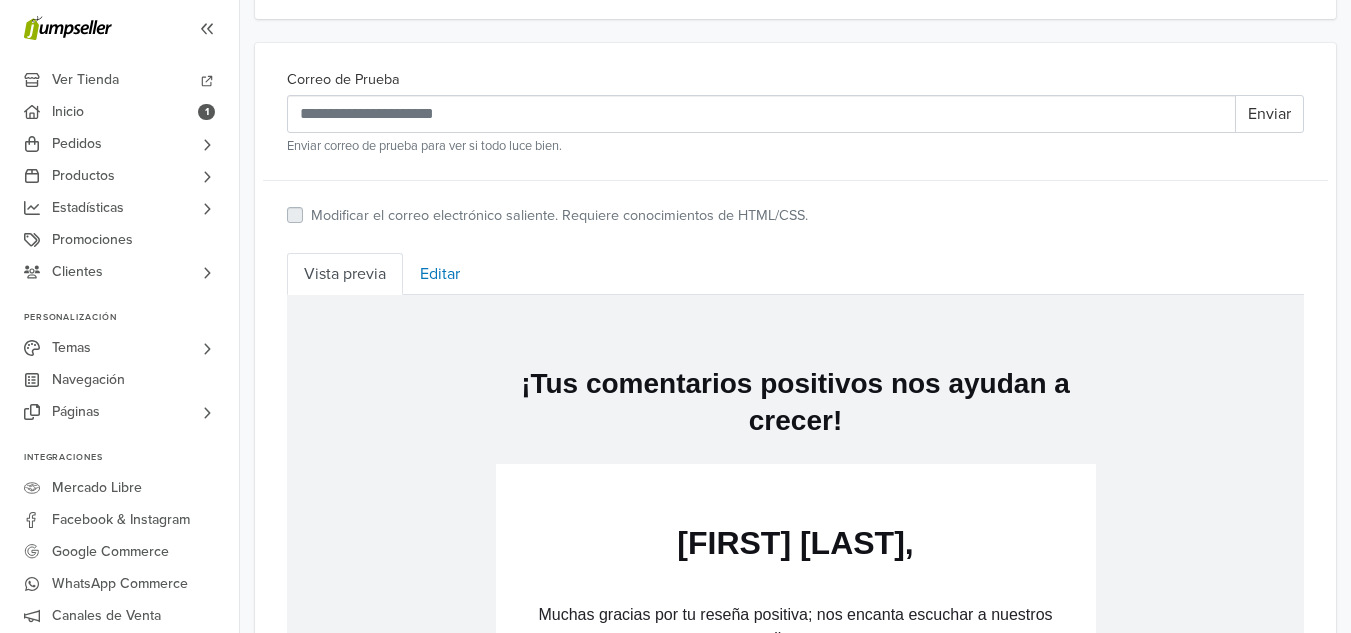 scroll, scrollTop: 601, scrollLeft: 0, axis: vertical 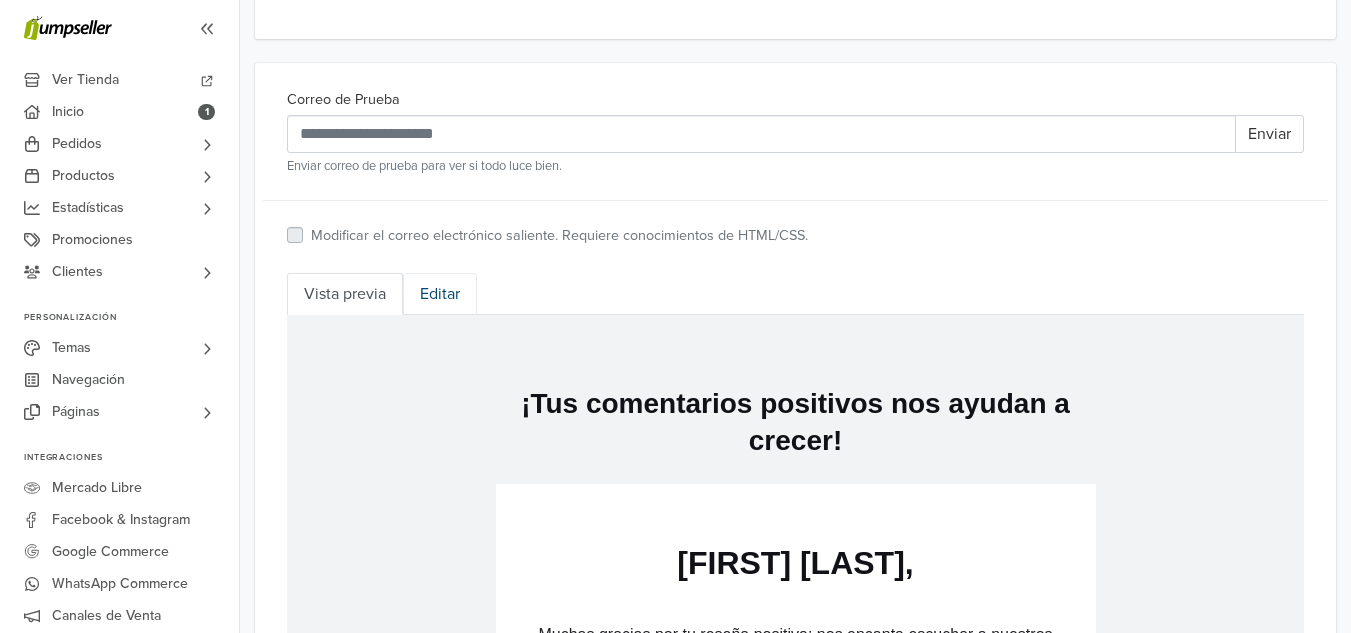 click on "Editar" at bounding box center (440, 294) 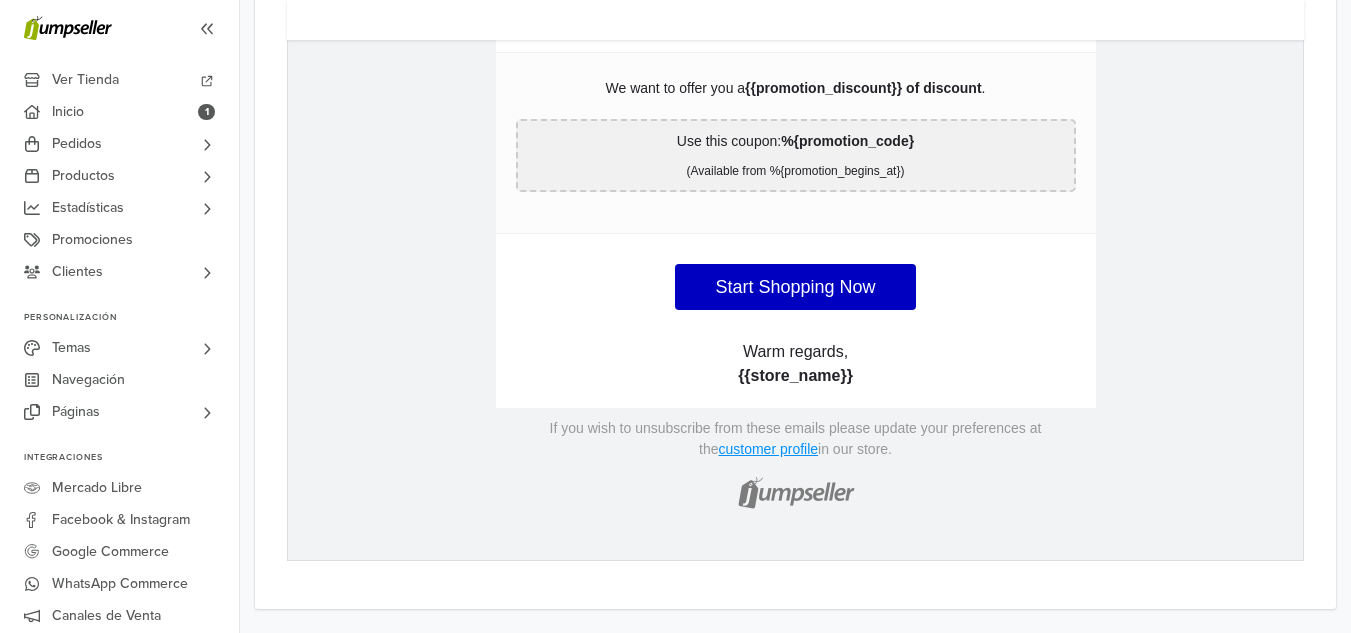 scroll, scrollTop: 1294, scrollLeft: 0, axis: vertical 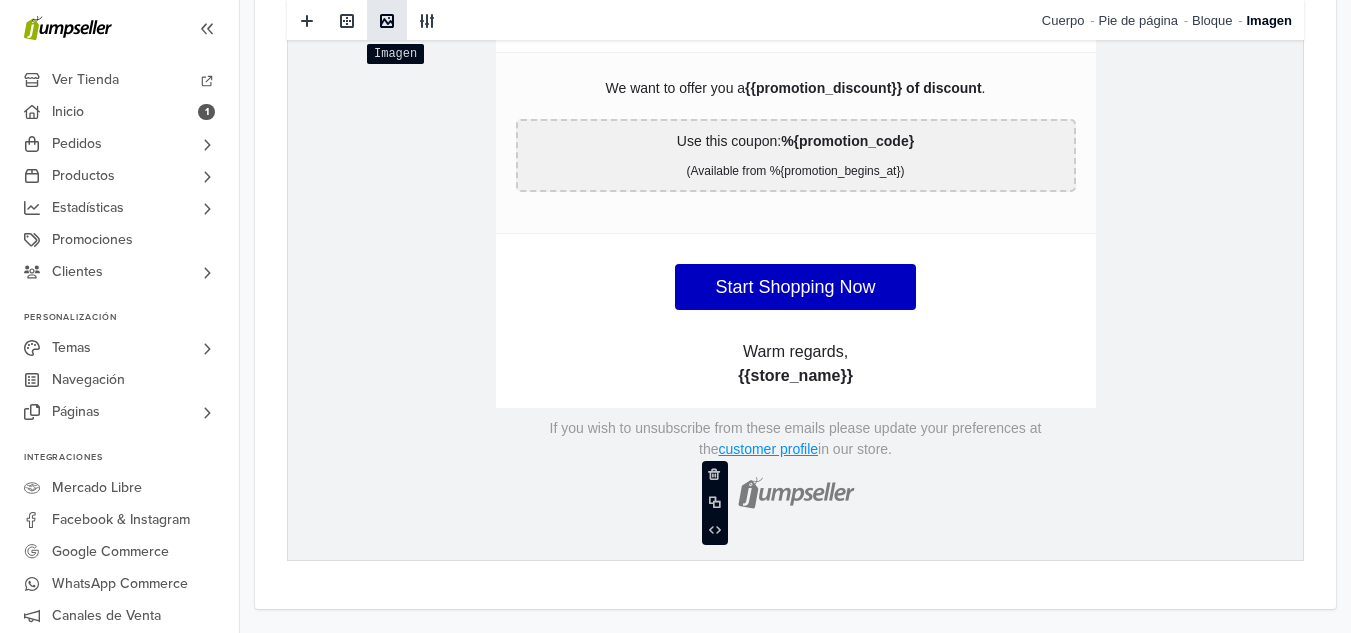 click at bounding box center [387, 21] 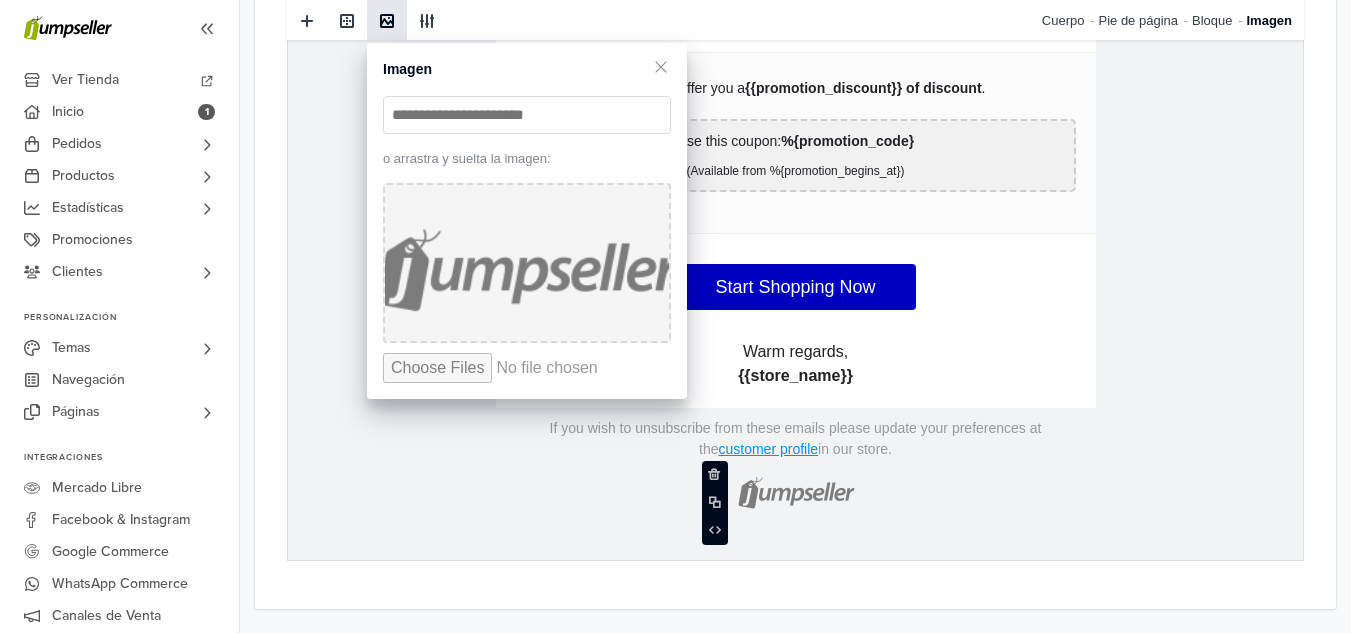 click at bounding box center [527, 263] 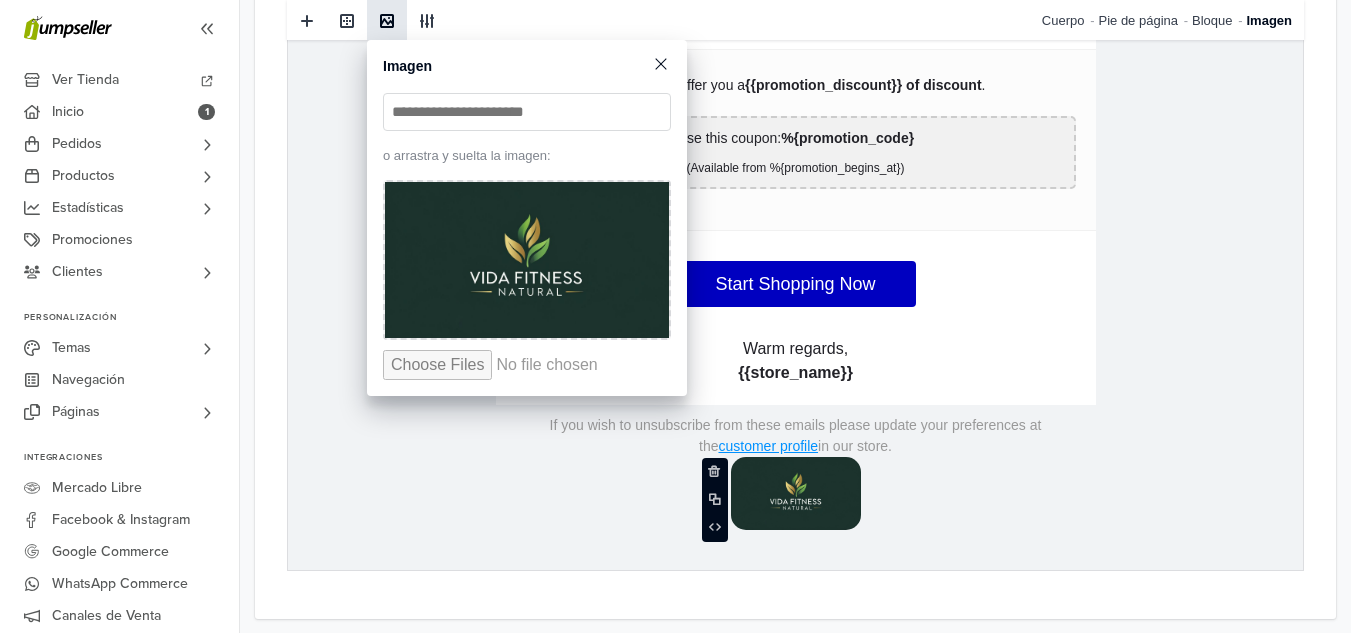 click at bounding box center (661, 64) 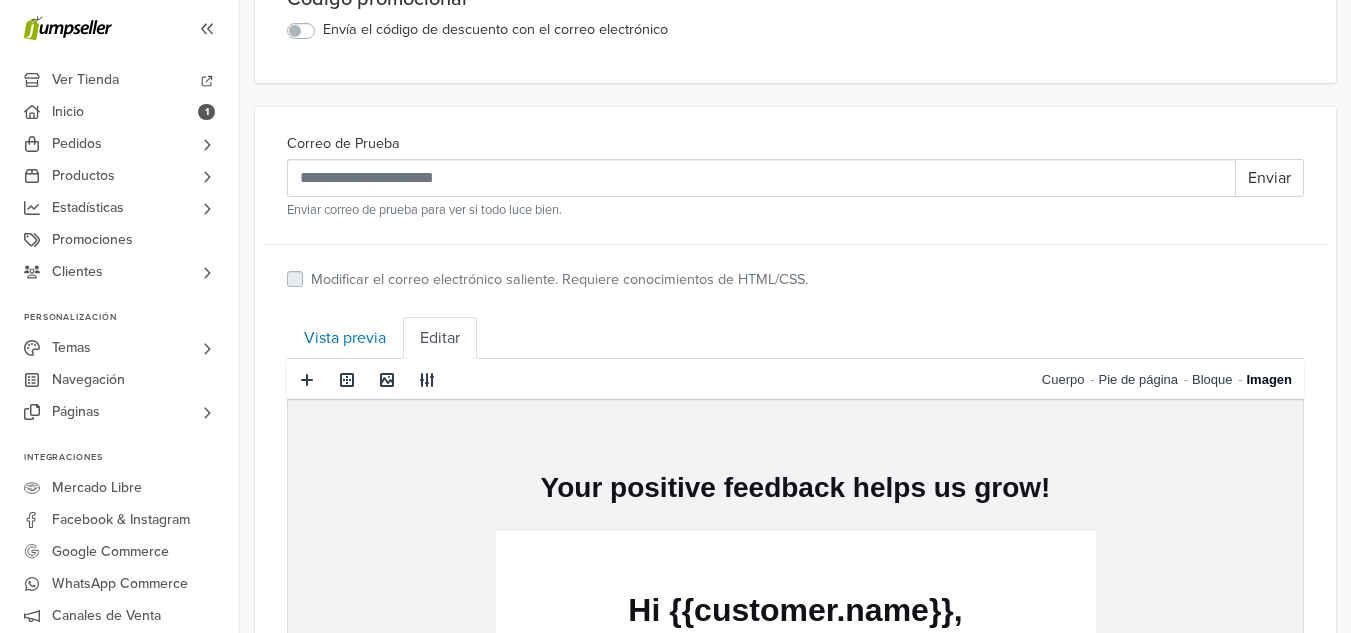 scroll, scrollTop: 556, scrollLeft: 0, axis: vertical 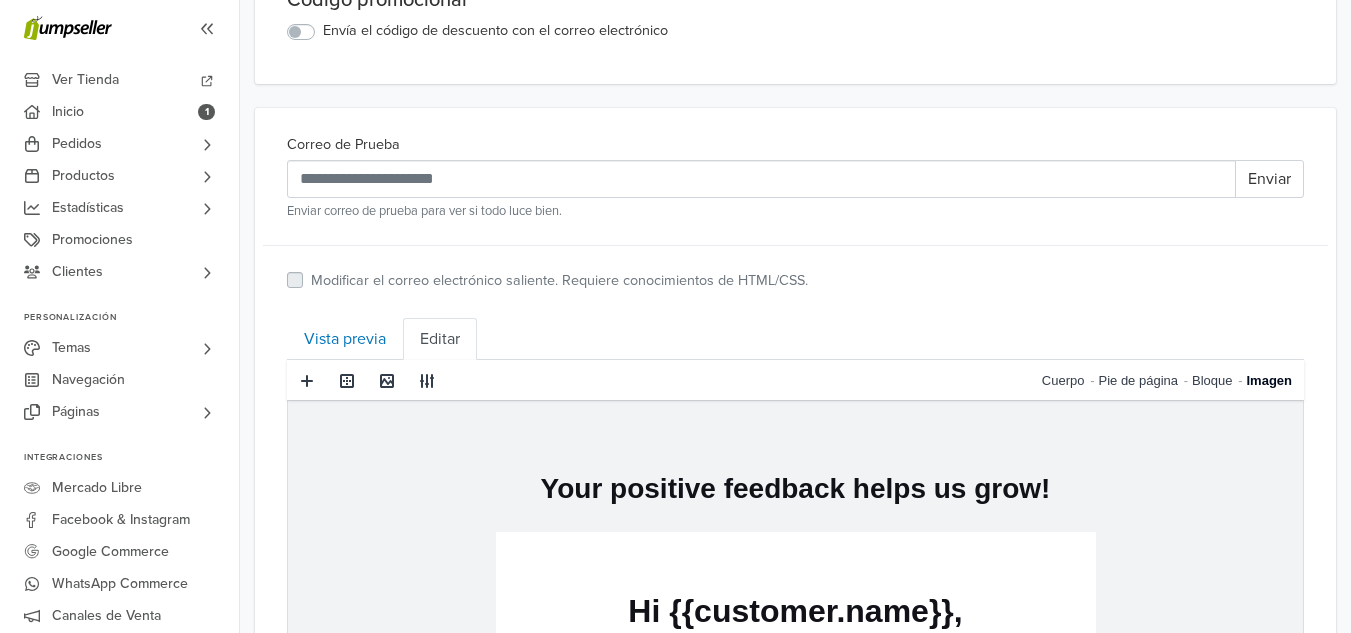 click on "Correo de Prueba Enviar Enviar correo de prueba para ver si todo luce bien. Modificar el correo electrónico saliente. Requiere conocimientos de HTML/CSS." at bounding box center [795, 213] 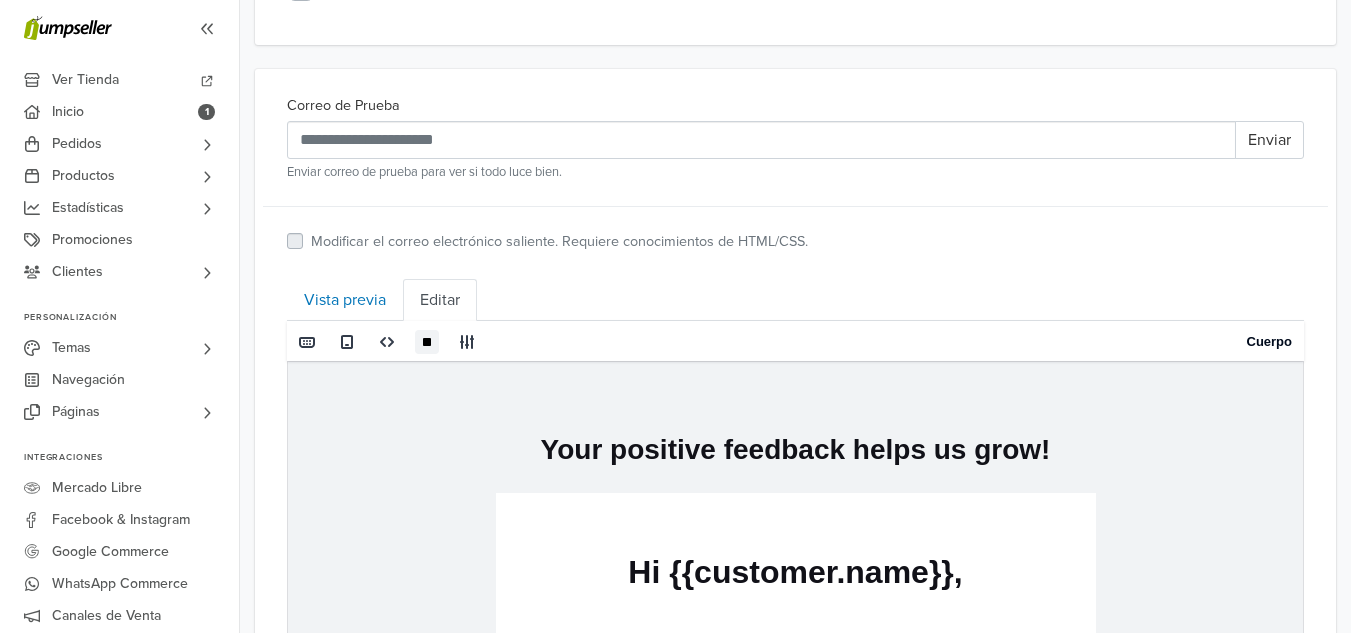 scroll, scrollTop: 594, scrollLeft: 0, axis: vertical 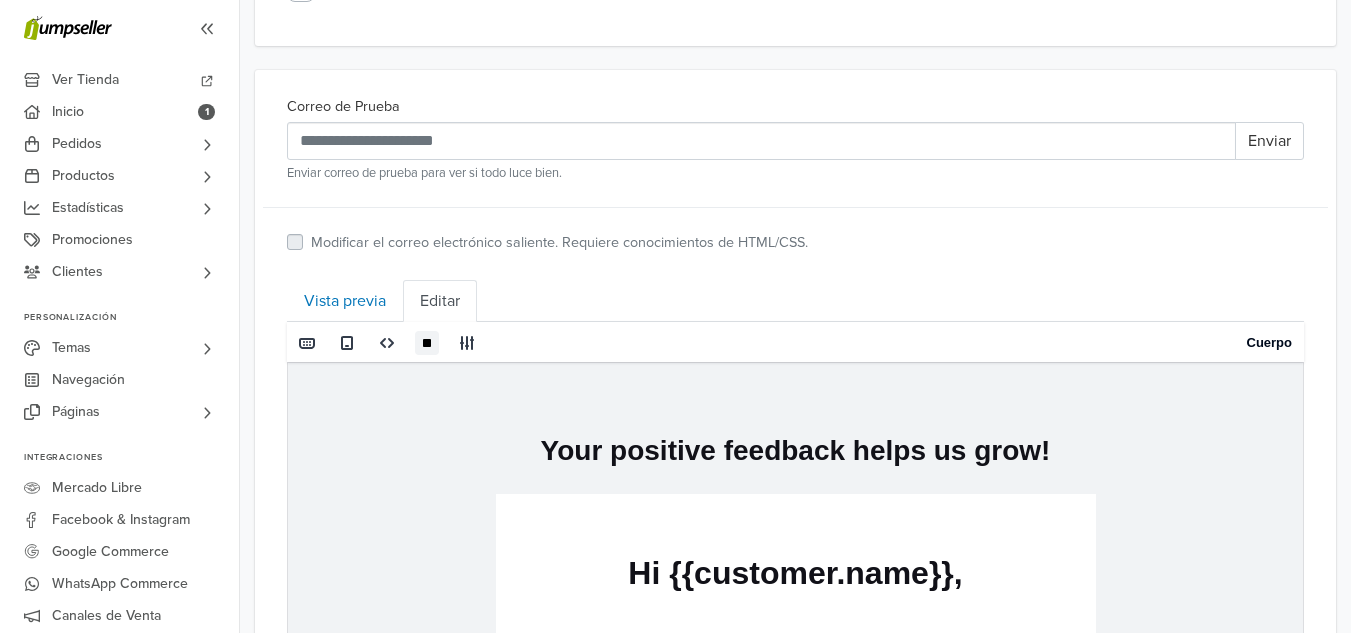 drag, startPoint x: 697, startPoint y: 610, endPoint x: 937, endPoint y: 264, distance: 421.08905 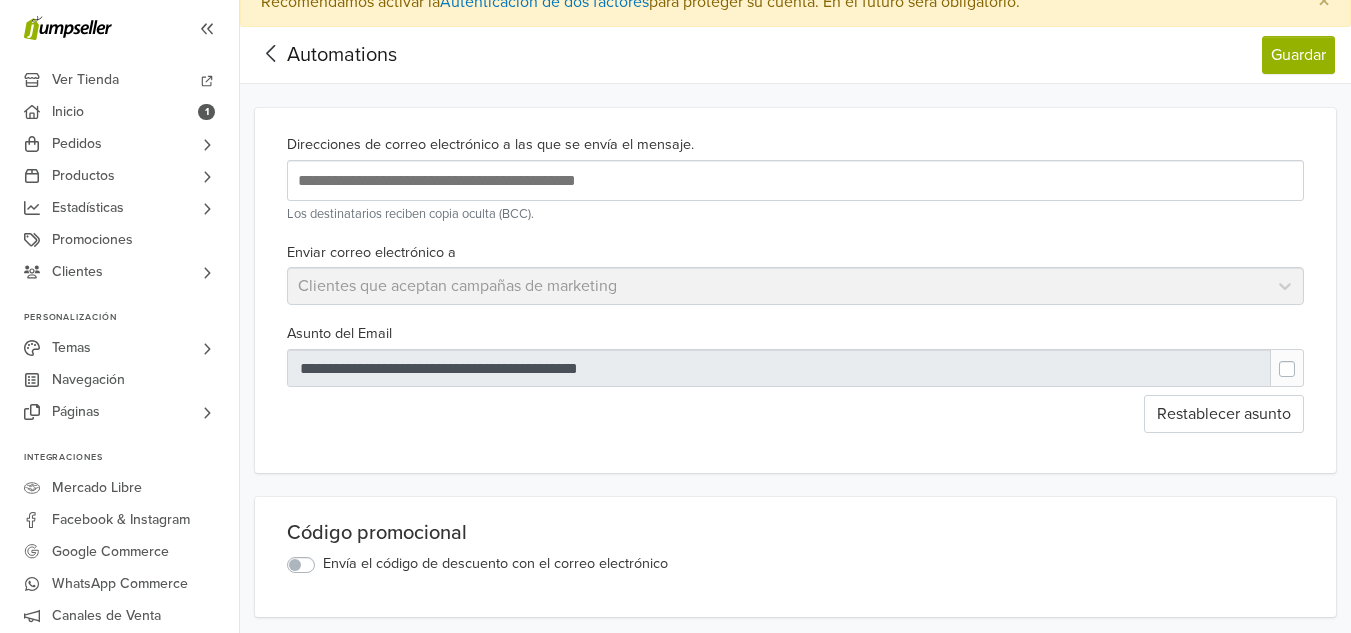 scroll, scrollTop: 0, scrollLeft: 0, axis: both 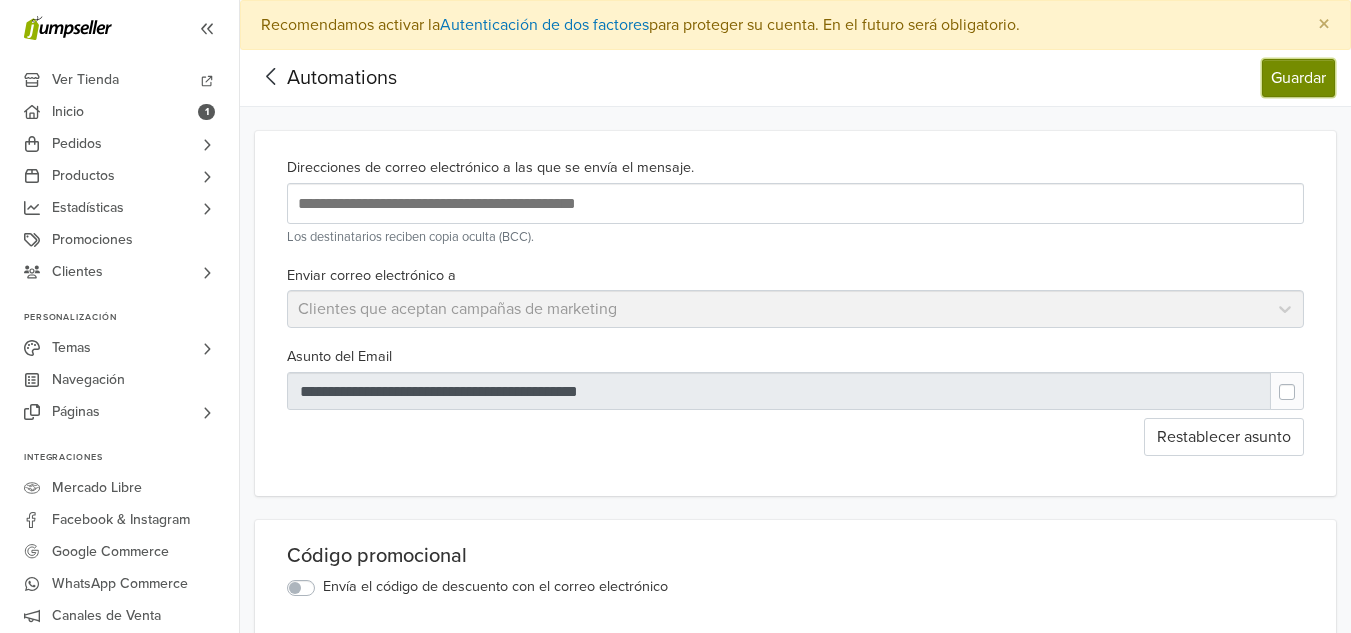 click on "Guardar" at bounding box center [1298, 78] 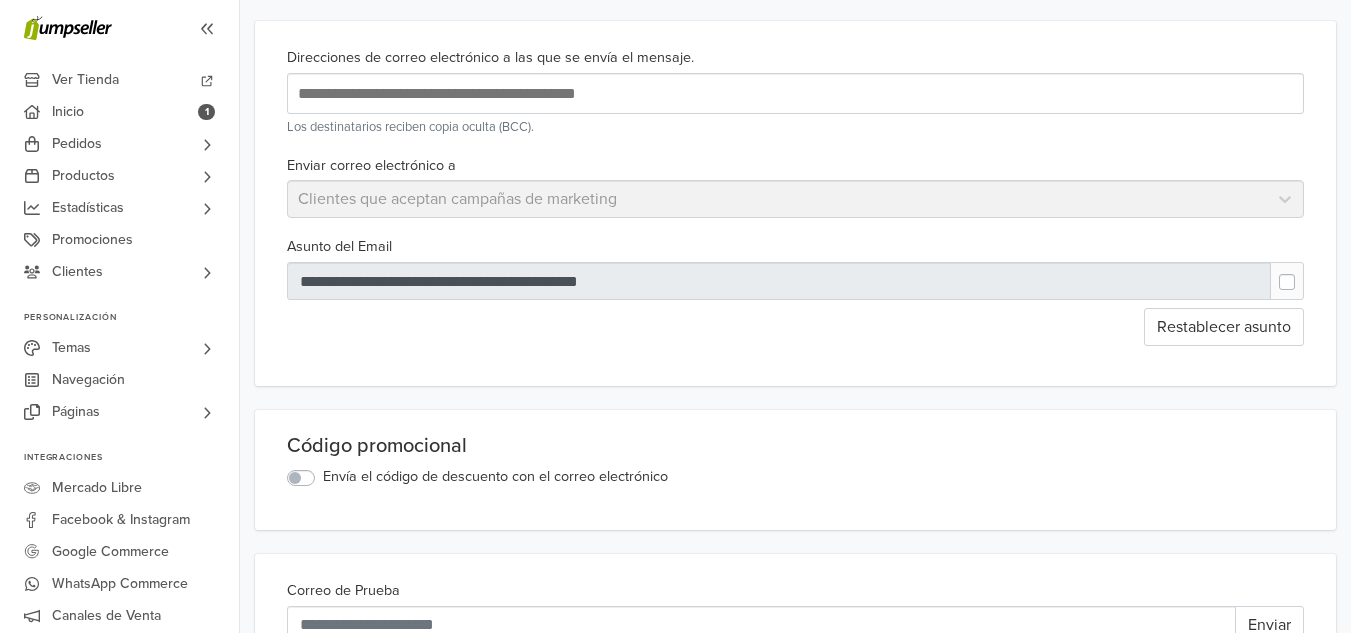 scroll, scrollTop: 193, scrollLeft: 0, axis: vertical 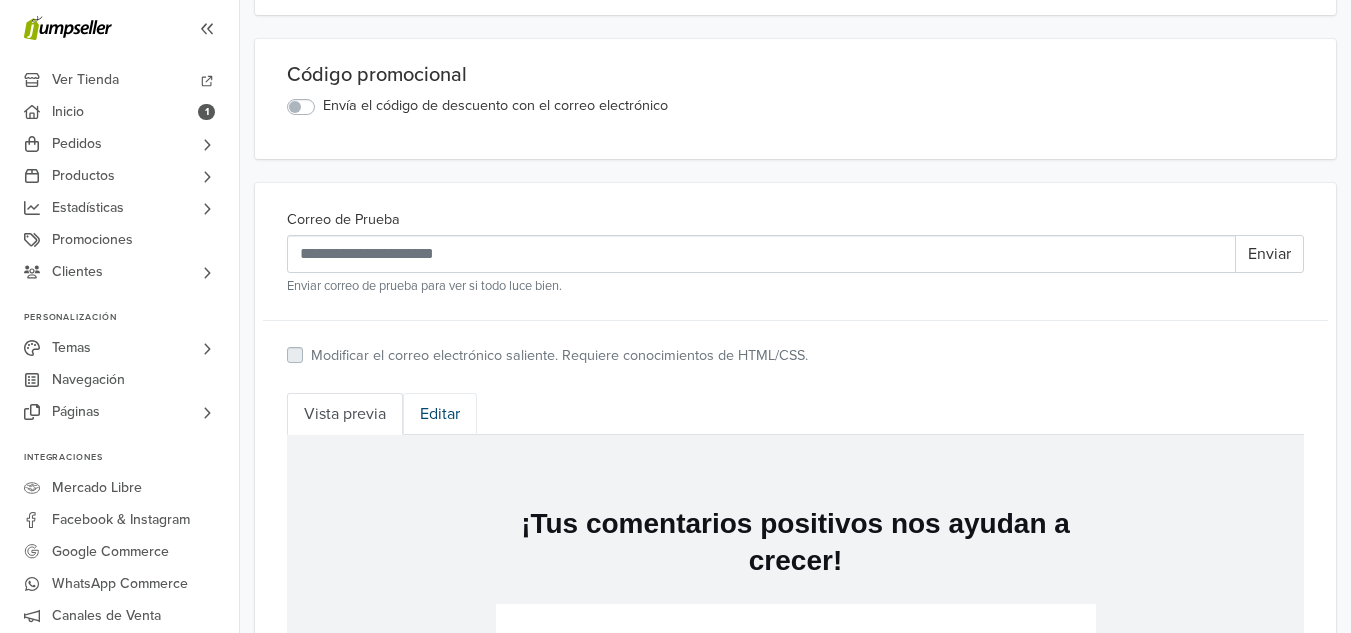 click on "Editar" at bounding box center (440, 414) 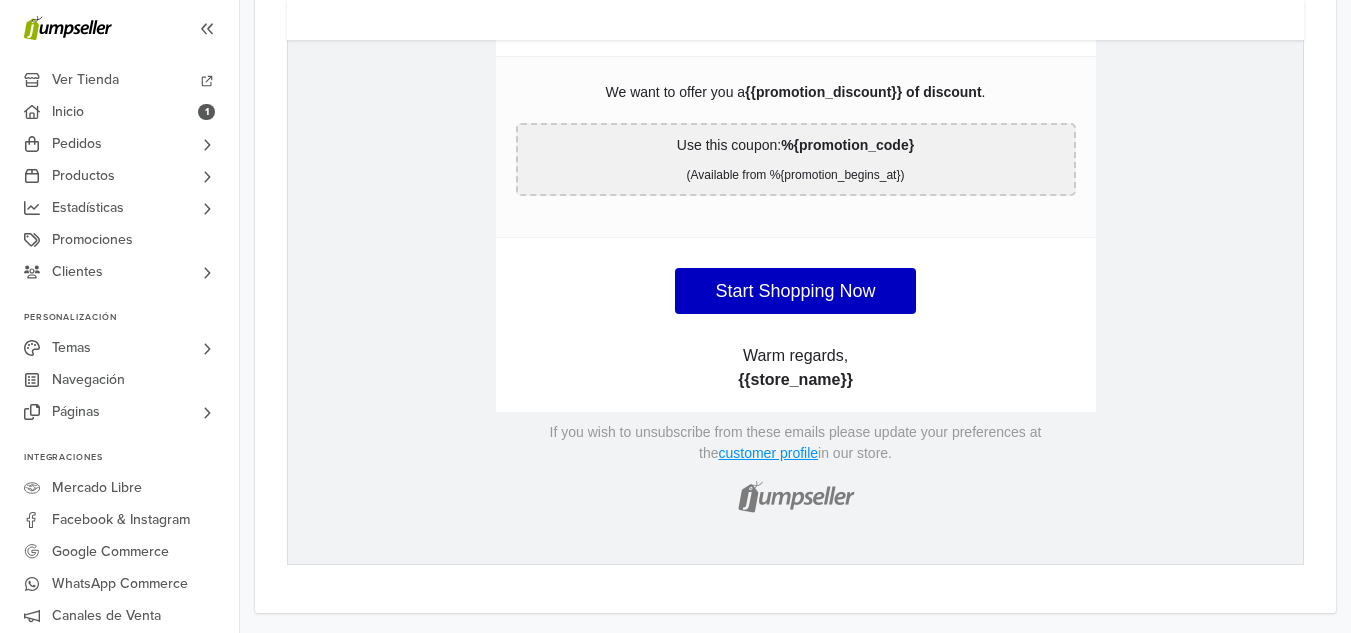 scroll, scrollTop: 1294, scrollLeft: 0, axis: vertical 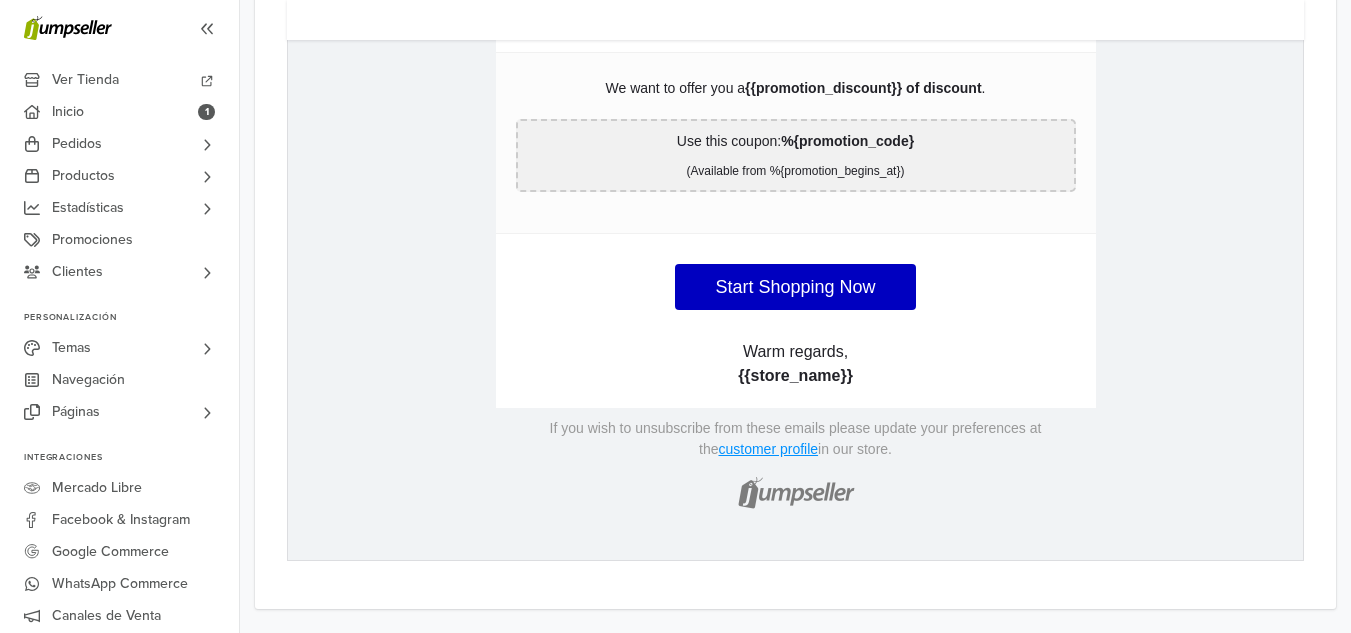 click at bounding box center (796, 490) 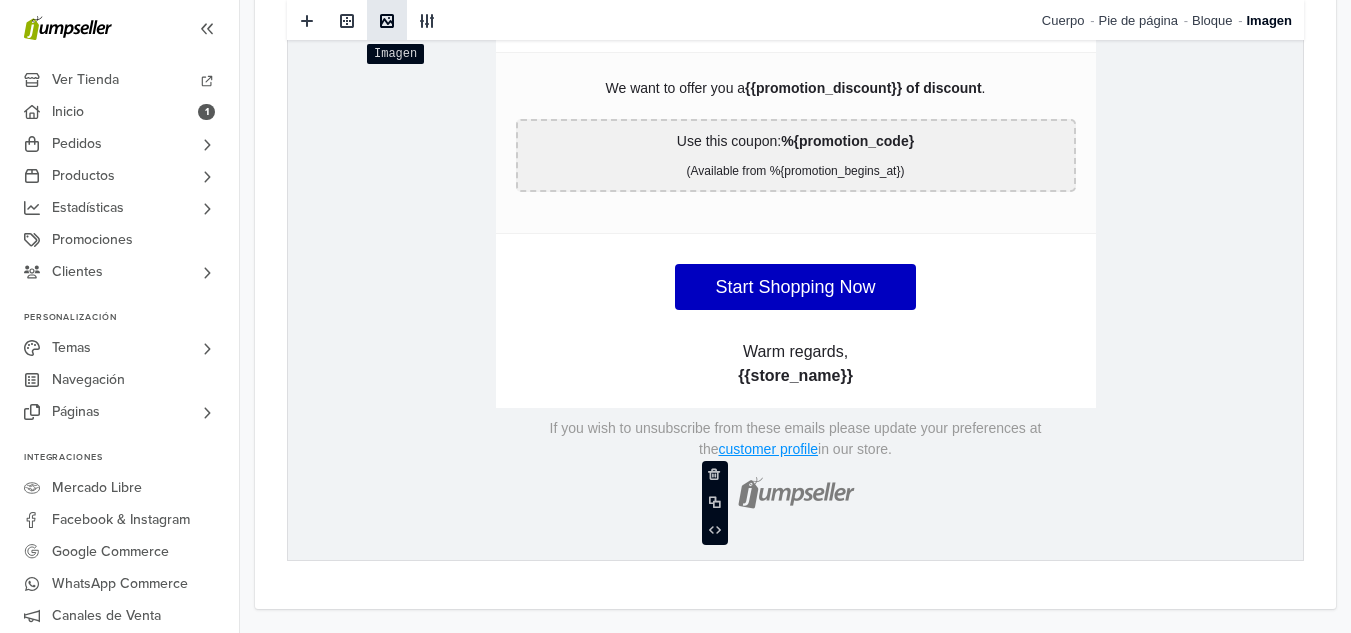 click at bounding box center (387, 21) 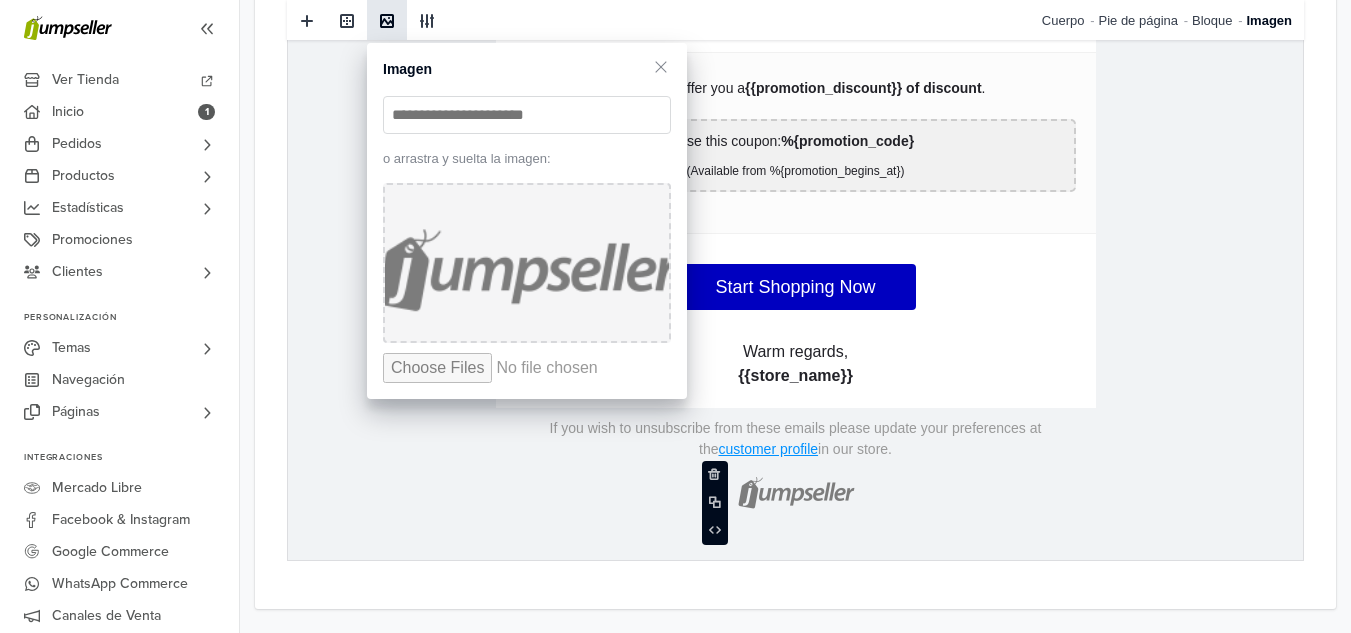 click at bounding box center (527, 263) 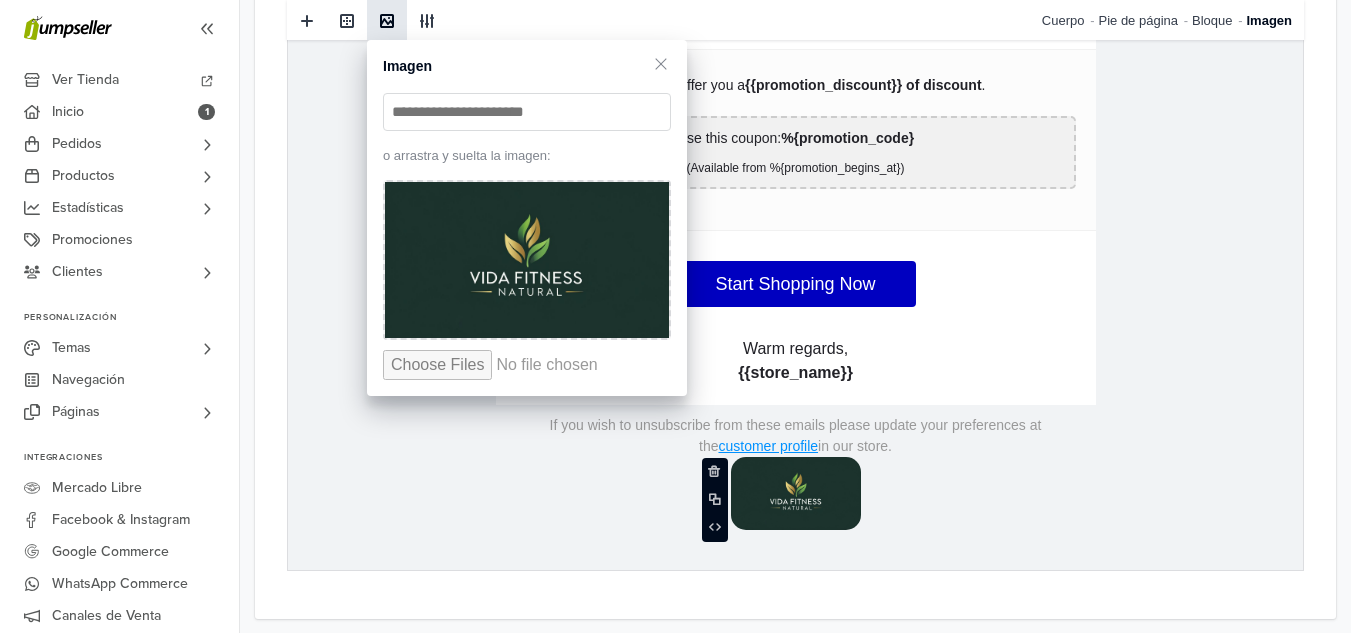 click on "hidden text
Your positive feedback helps us grow!
hidden text
Hi {{customer.name}},
hidden text
Thank you so much for your positive review; we love to hear from our customers.
To show our appreciation, we`d like to offer you a promo code for a future purchase.
{% if promotion_code %}
hidden text
We want to offer you a  {{promotion_discount}} of discount .
hidden text
Use this coupon:  %{promotion_code}
{% if promotion_begins_at %}
(Available from %{promotion_begins_at})
{% endif %}
{% endif %}
hidden text
Start Shopping Now
hidden text
Warm regards,
{{store_name}}
{% if email.send_to == 'accepts_marketing' %}
hidden text
customer profile
hidden text" at bounding box center (795, 116) 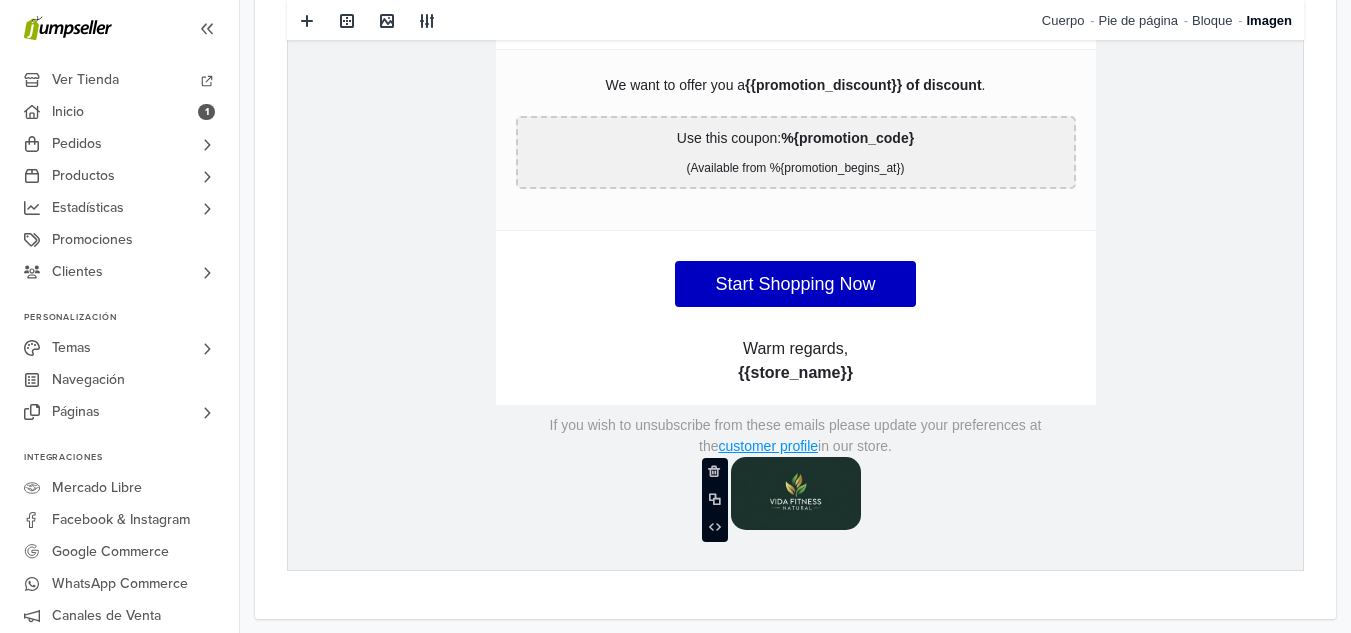 click on "hidden text
Your positive feedback helps us grow!
hidden text
Hi {{customer.name}},
hidden text
Thank you so much for your positive review; we love to hear from our customers.
To show our appreciation, we`d like to offer you a promo code for a future purchase.
{% if promotion_code %}
hidden text
We want to offer you a  {{promotion_discount}} of discount .
hidden text
Use this coupon:  %{promotion_code}
{% if promotion_begins_at %}
(Available from %{promotion_begins_at})
{% endif %}
{% endif %}
hidden text
Start Shopping Now
hidden text
Warm regards,
{{store_name}}
{% if email.send_to == 'accepts_marketing' %}
hidden text
customer profile
hidden text" at bounding box center [795, 116] 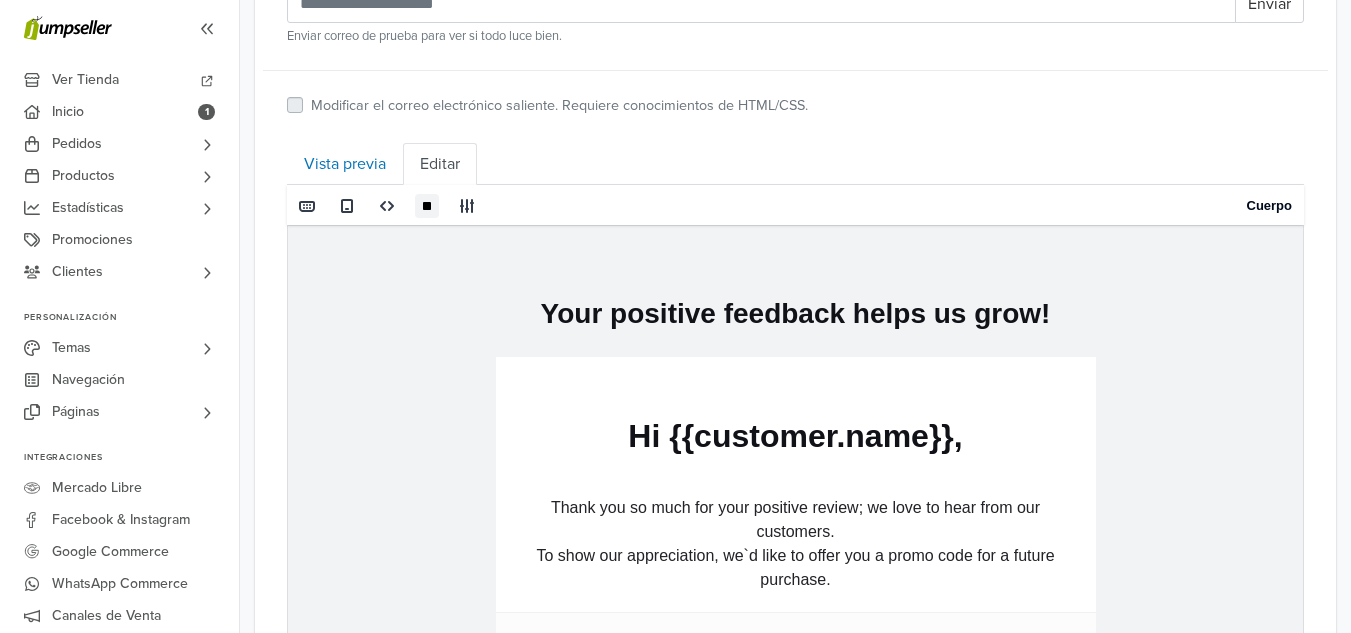 scroll, scrollTop: 684, scrollLeft: 0, axis: vertical 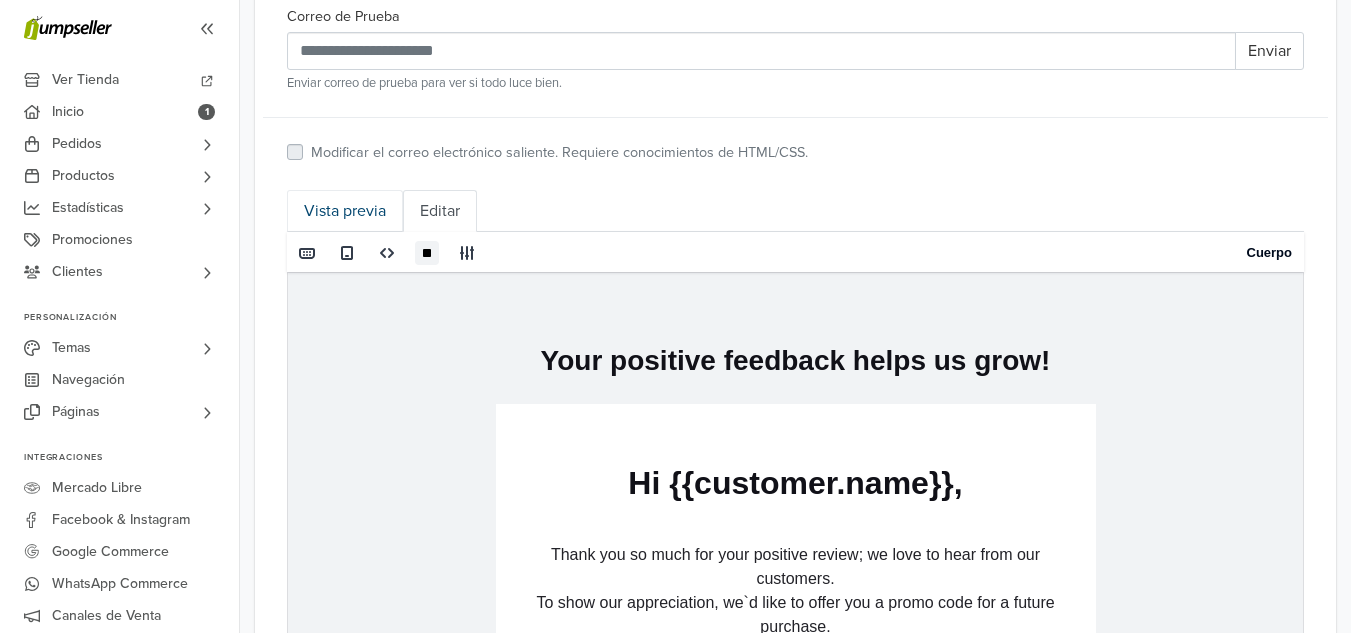 click on "Vista previa" at bounding box center [345, 211] 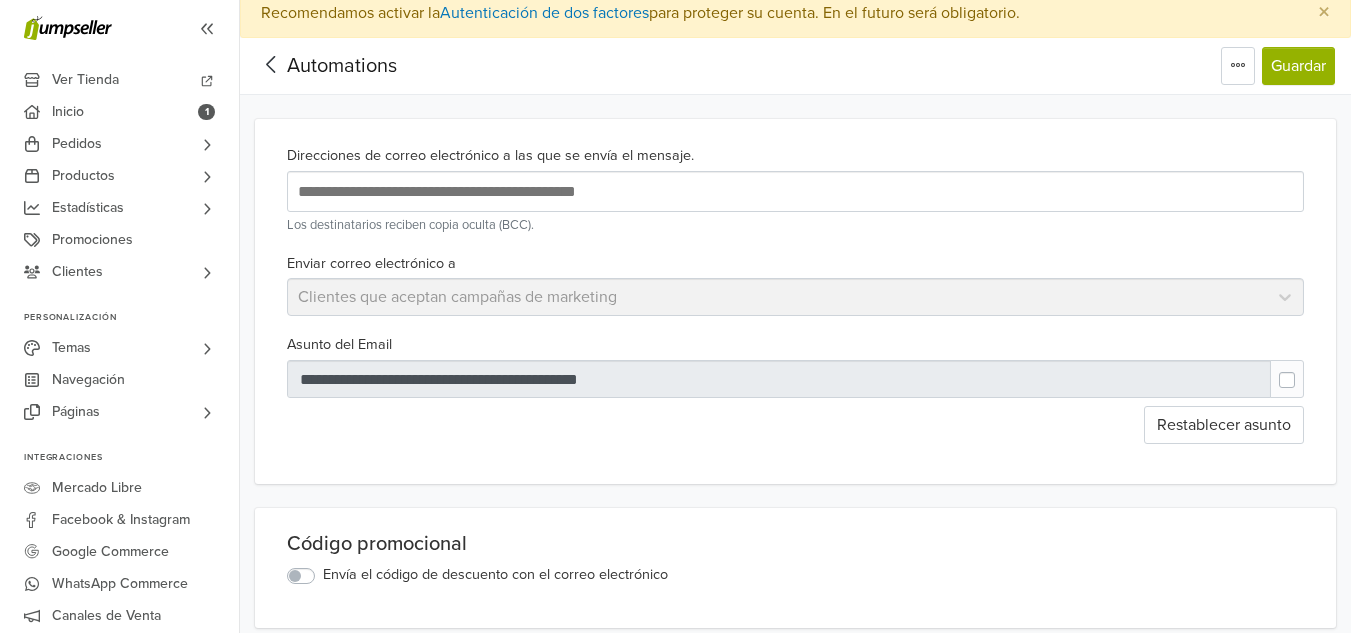 scroll, scrollTop: 0, scrollLeft: 0, axis: both 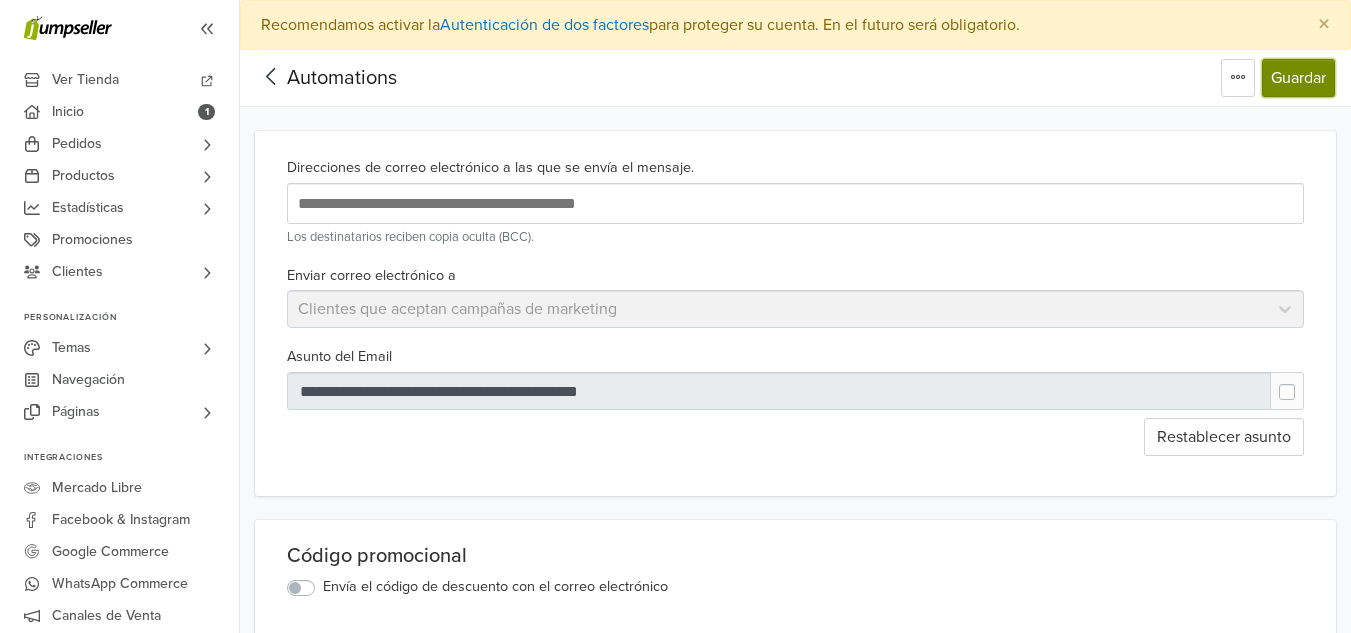 click on "Guardar" at bounding box center (1298, 78) 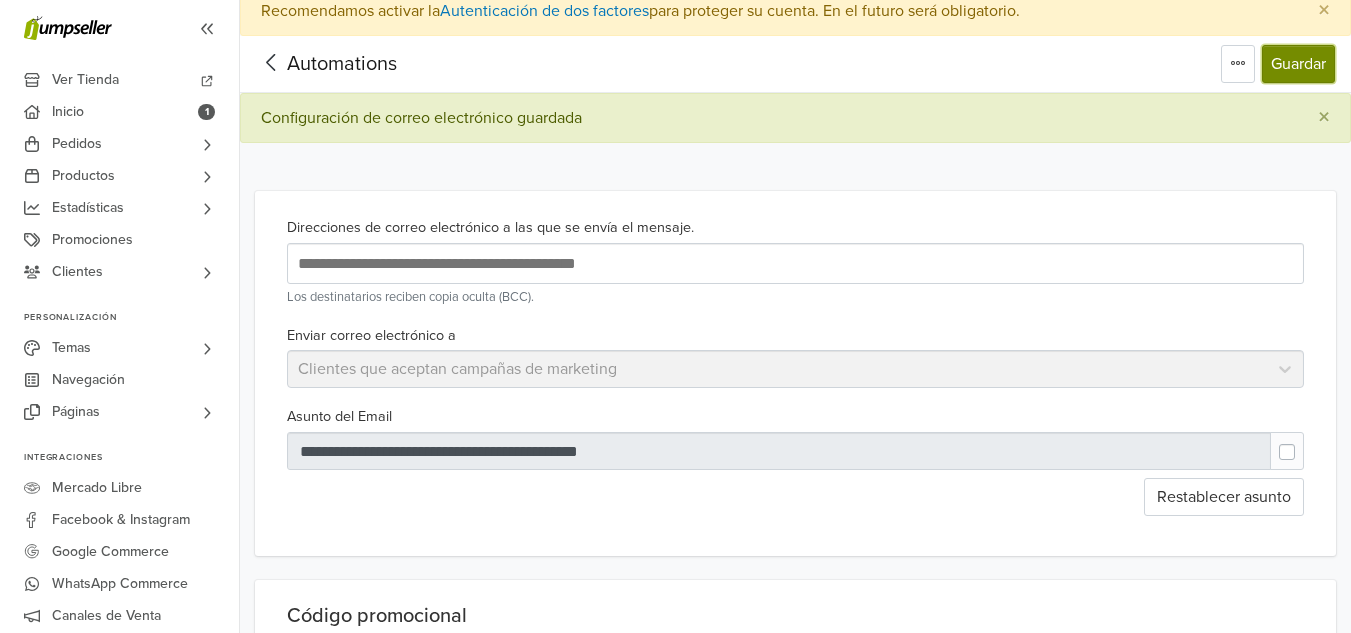 scroll, scrollTop: 0, scrollLeft: 0, axis: both 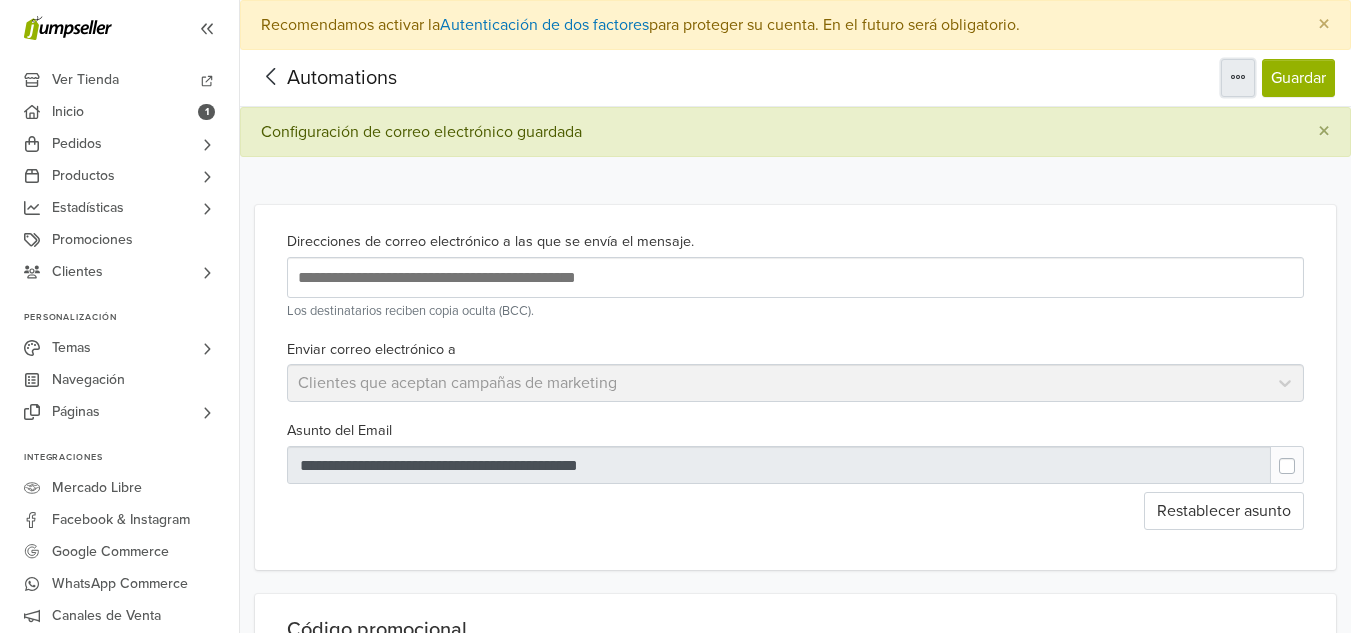 click at bounding box center [1238, 78] 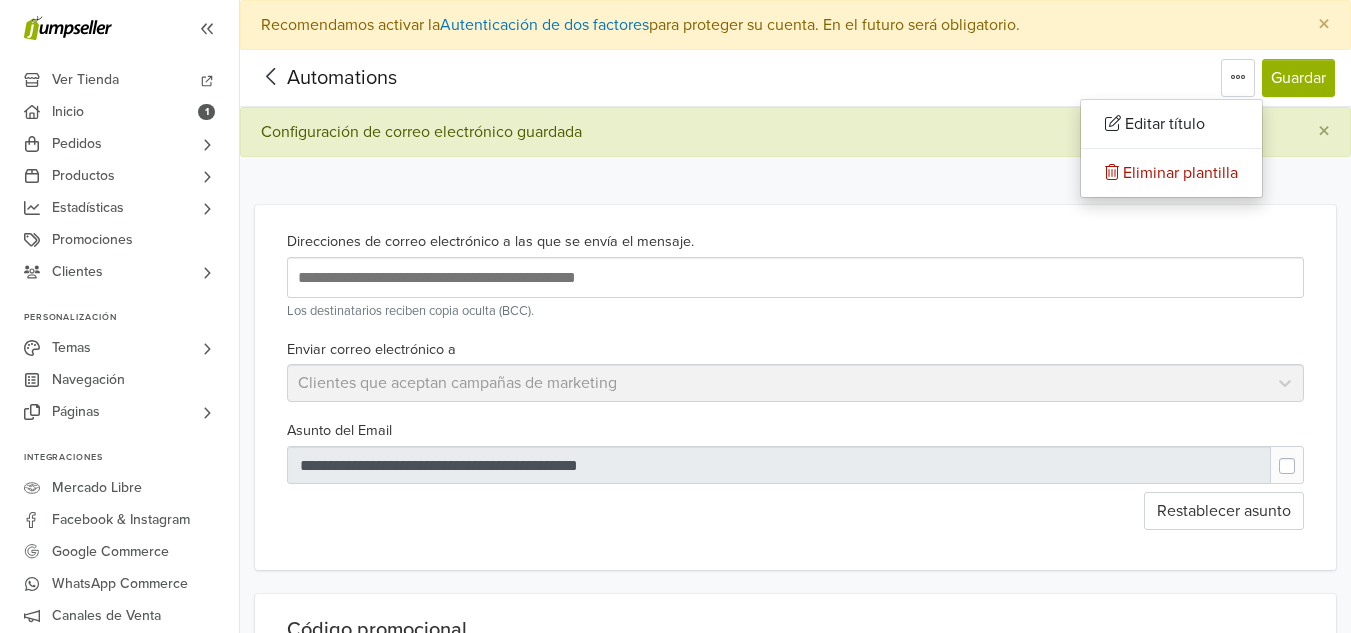 click on "Automations Editar título Eliminar plantilla Guardar   Automations Editar título Eliminar plantilla Guardar" at bounding box center [795, 78] 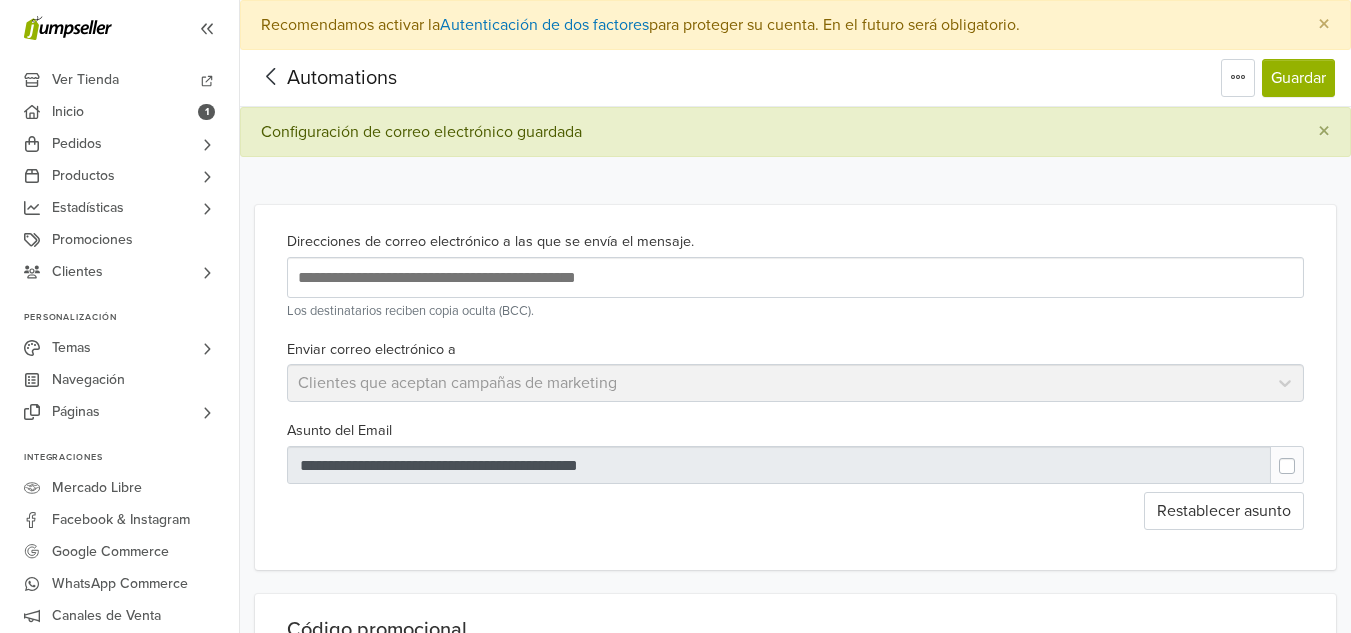 click 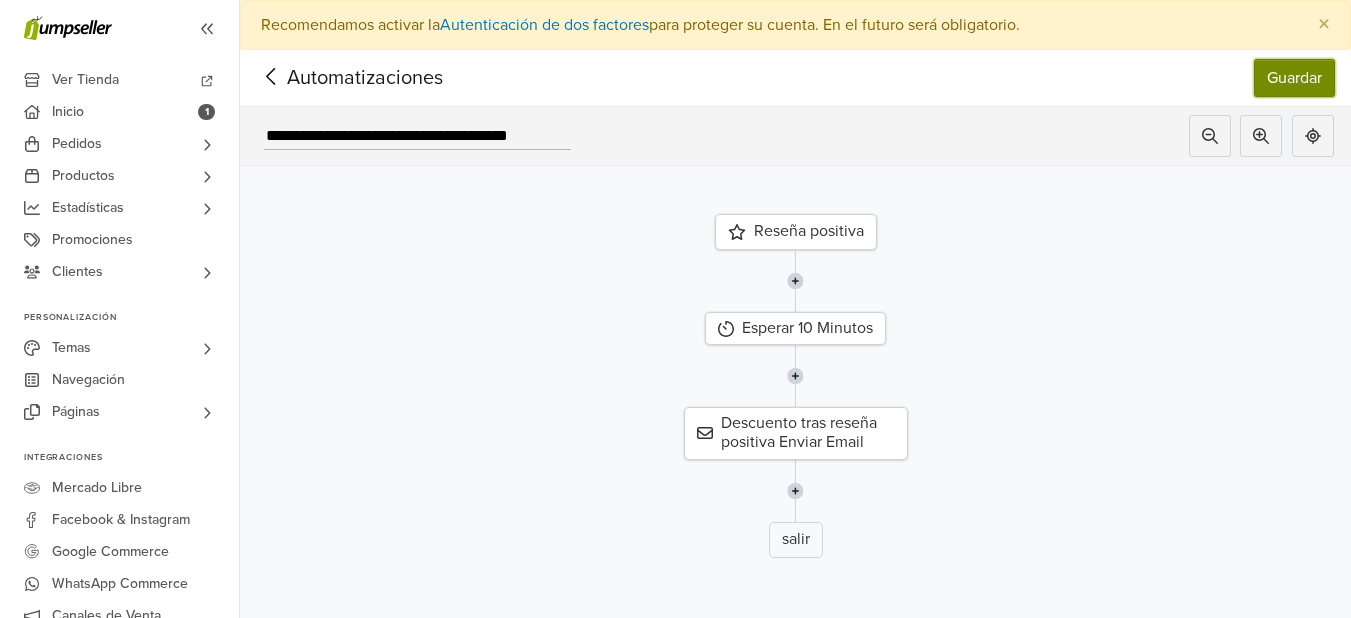 click on "Guardar" at bounding box center (1294, 78) 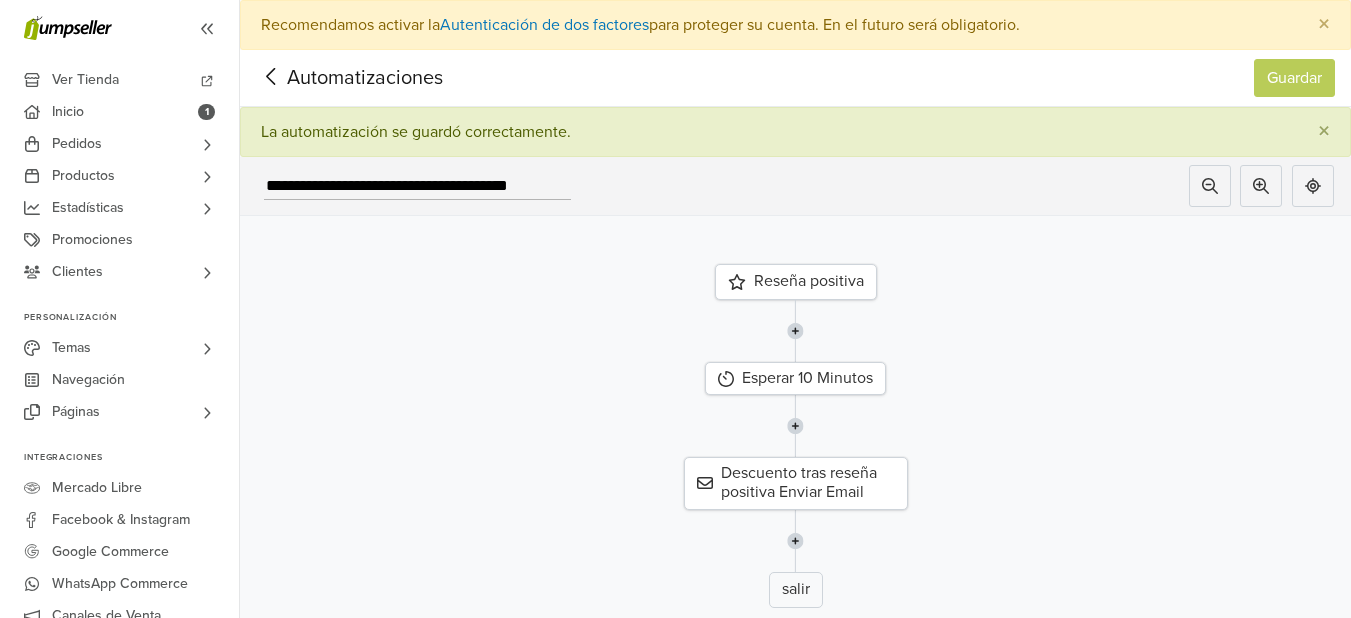 drag, startPoint x: 1043, startPoint y: 487, endPoint x: 1153, endPoint y: 260, distance: 252.2479 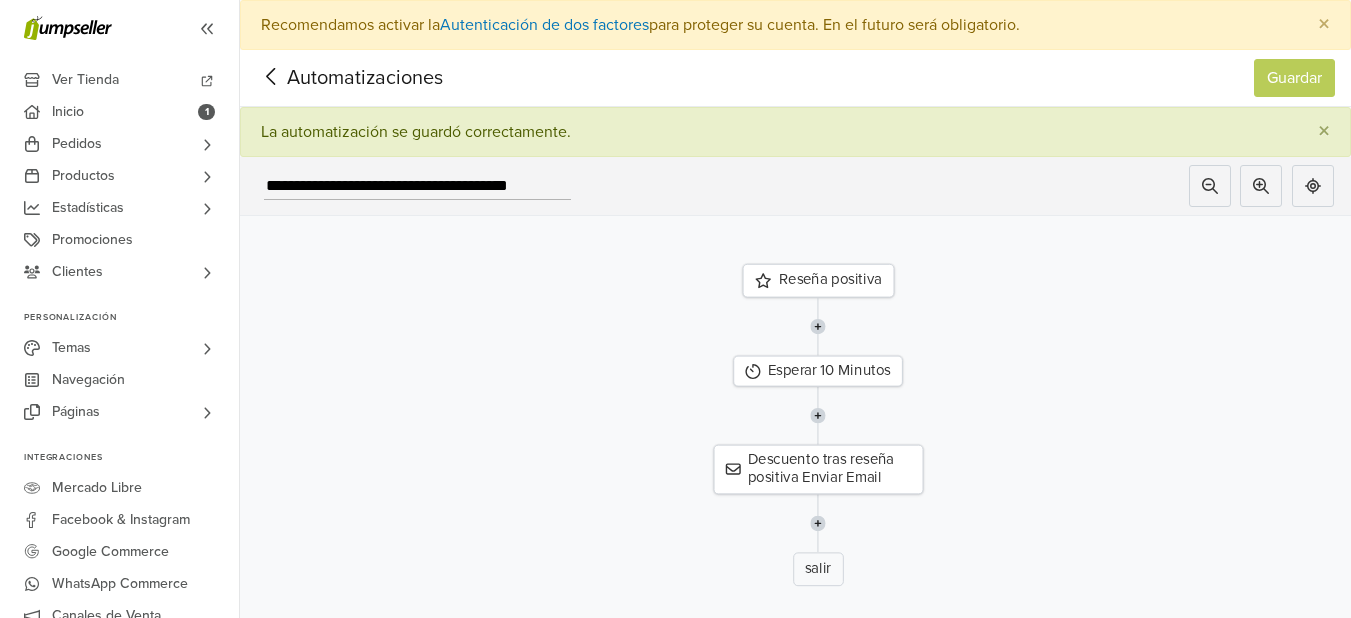 click 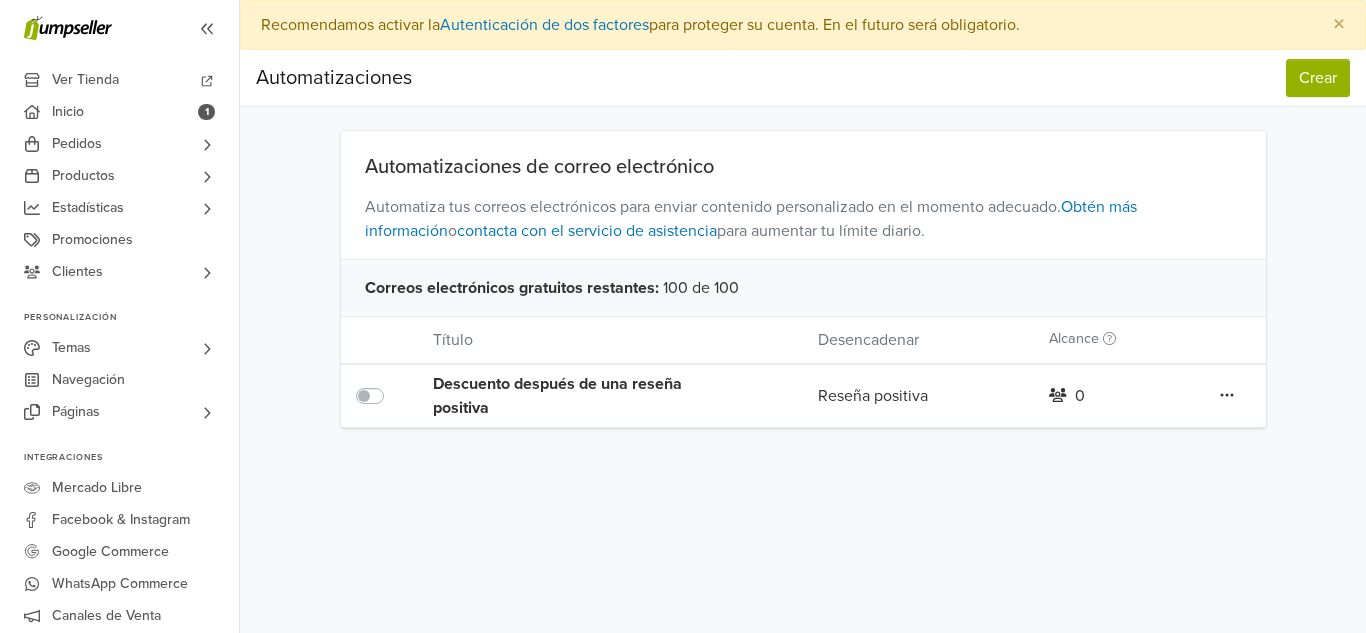 click 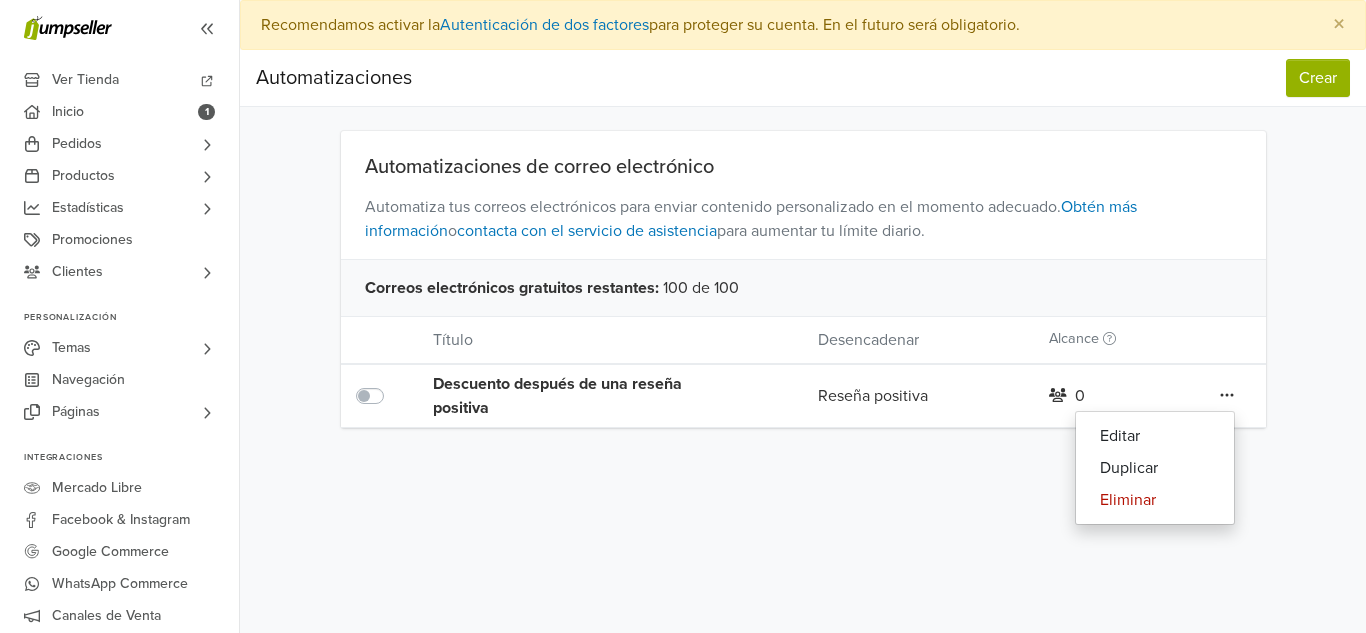 click on "Automatiza tus correos electrónicos para enviar contenido personalizado en el momento adecuado.  Obtén más información  o  contacta con el servicio de asistencia  para aumentar tu límite diario." at bounding box center (803, 219) 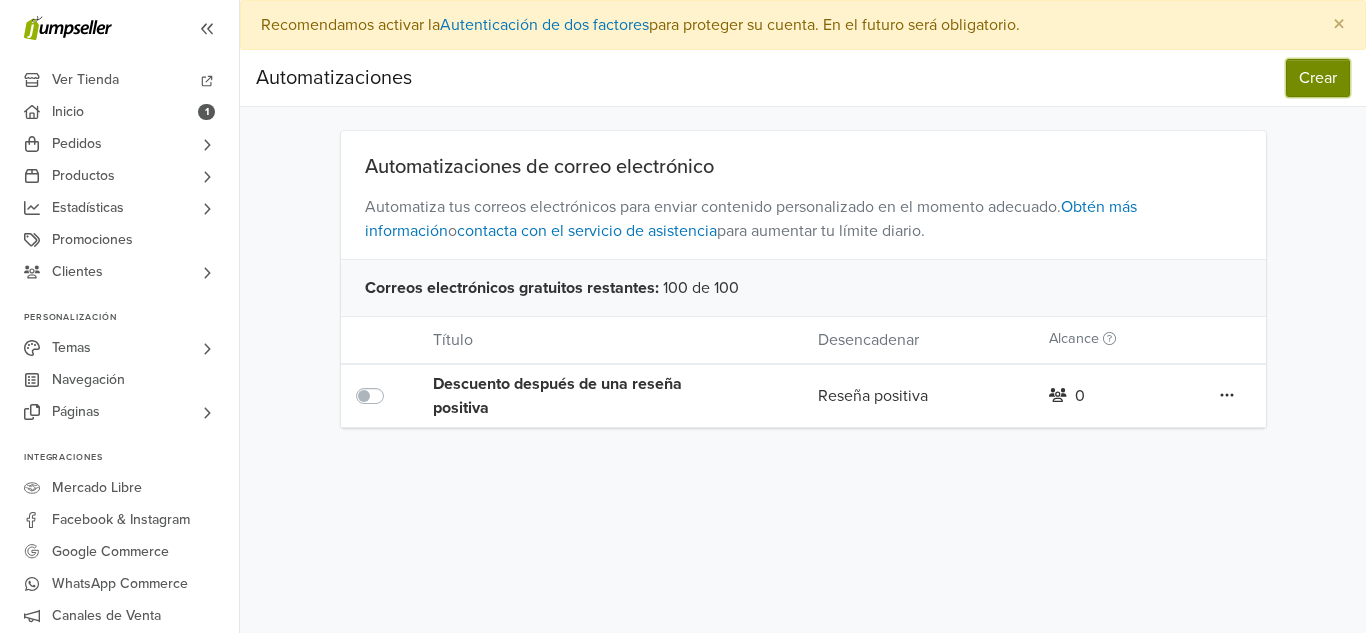click on "Crear" at bounding box center (1318, 78) 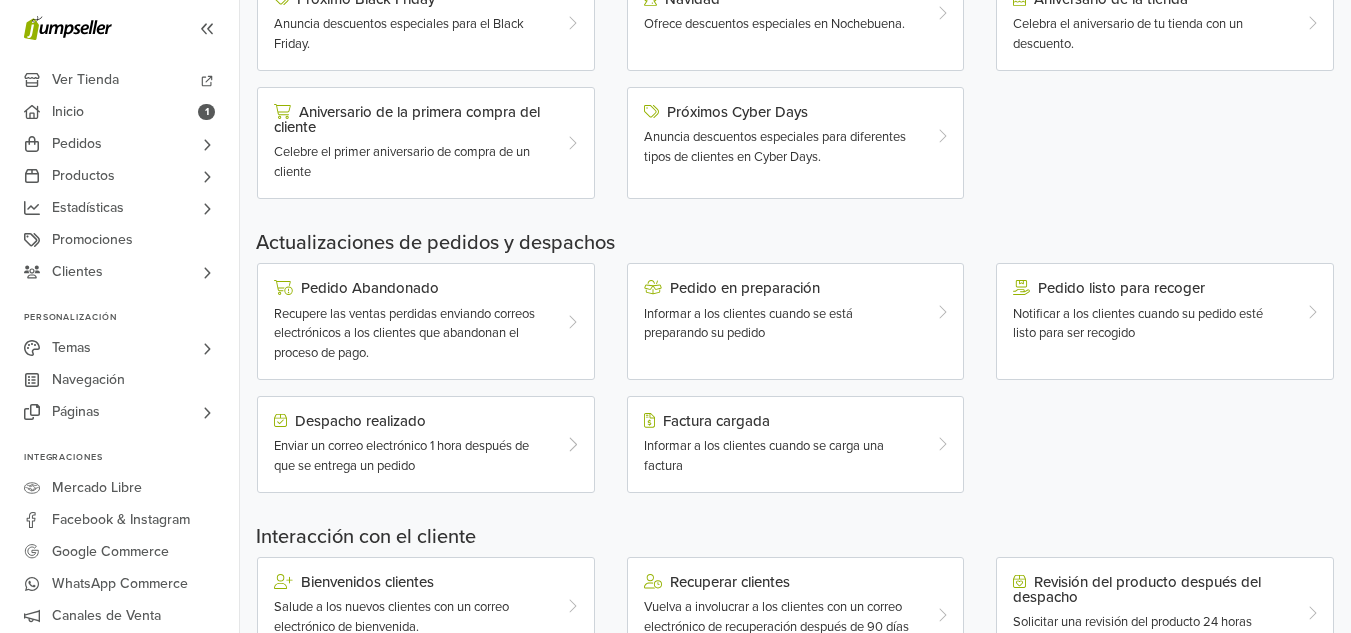 scroll, scrollTop: 474, scrollLeft: 0, axis: vertical 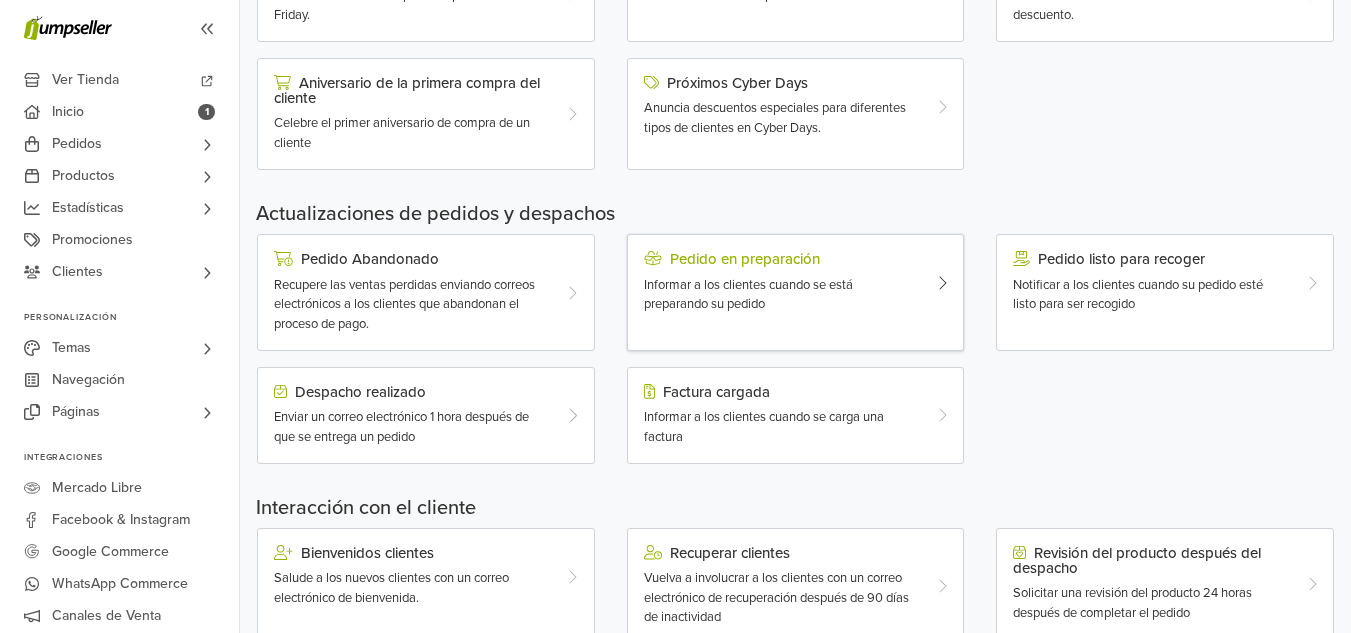 click on "Pedido en preparación Informar a los clientes cuando se está preparando su pedido" at bounding box center (782, 282) 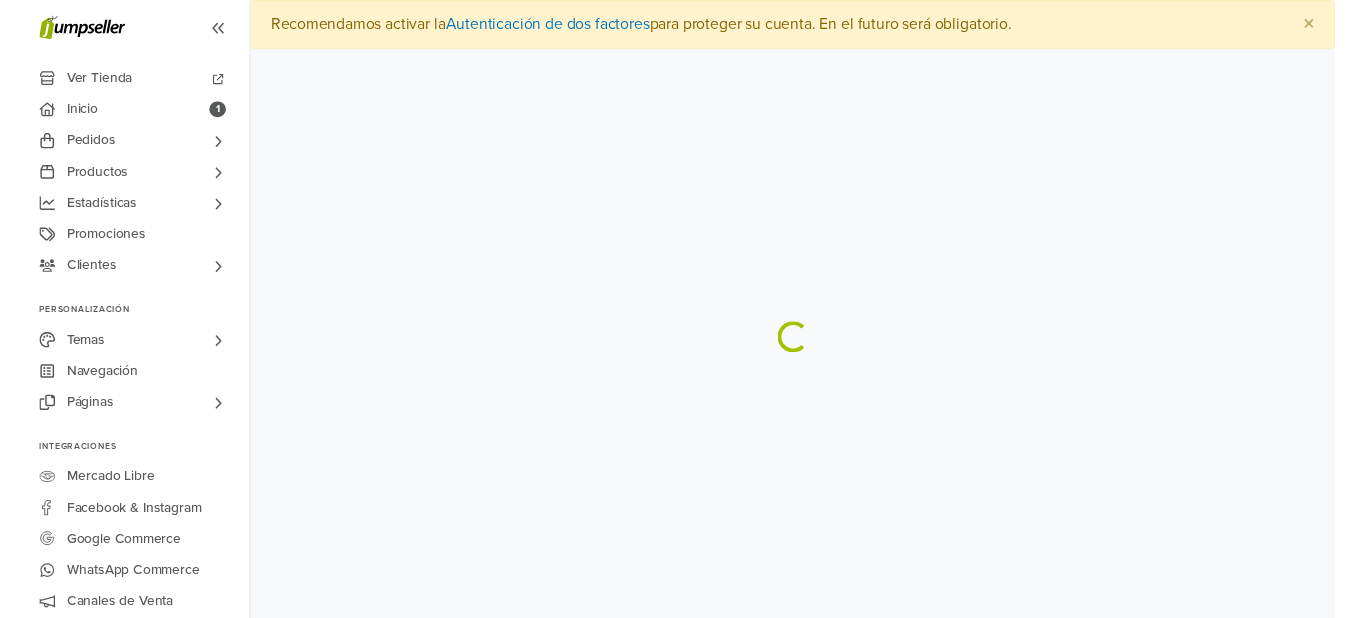 scroll, scrollTop: 0, scrollLeft: 0, axis: both 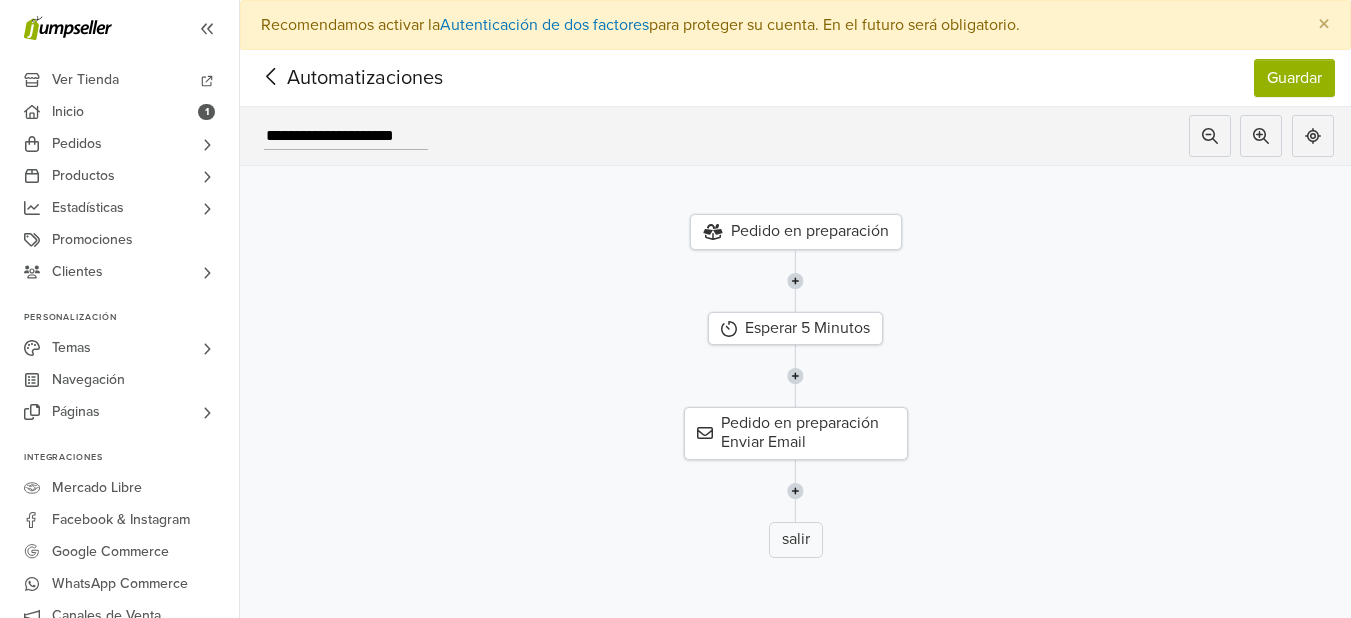 click on "Pedido en preparación" at bounding box center [796, 232] 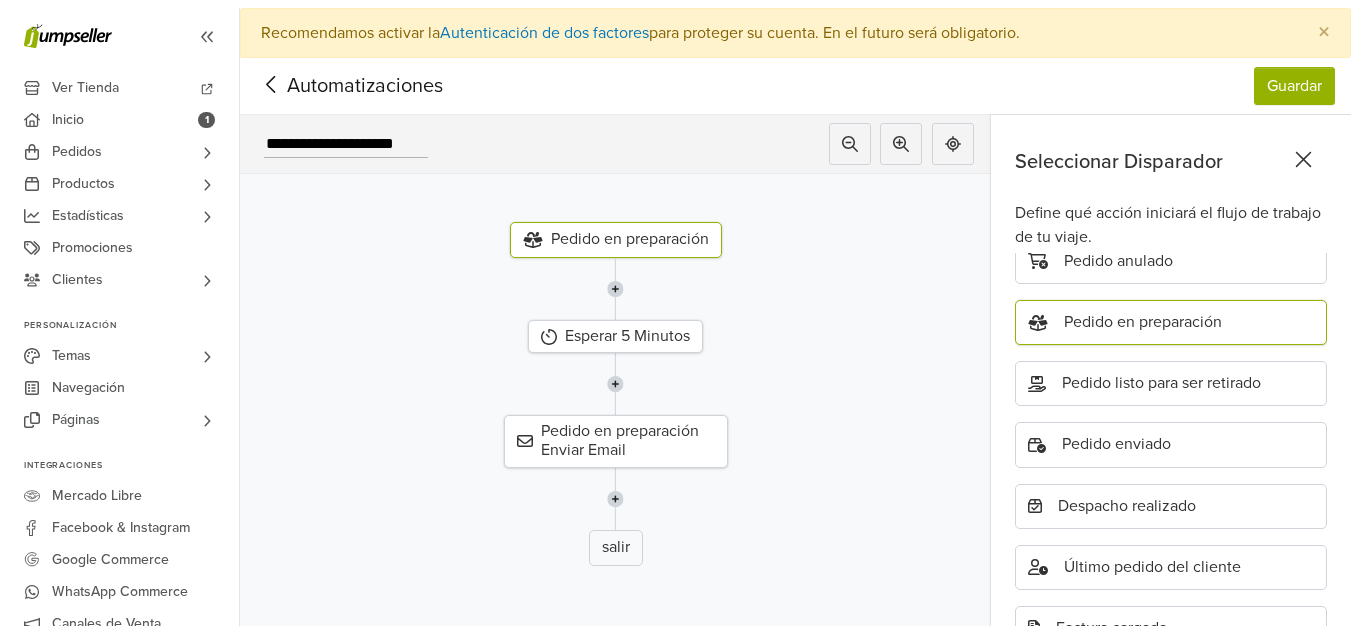 scroll, scrollTop: 295, scrollLeft: 0, axis: vertical 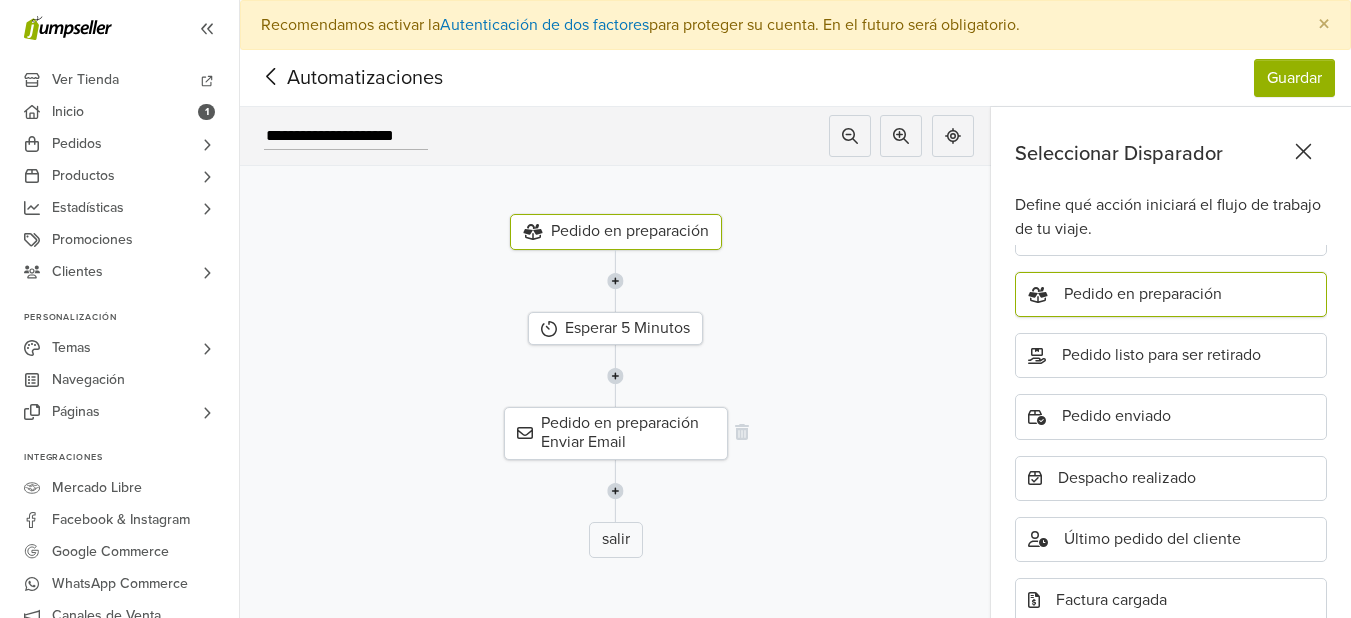 click on "Pedido en preparación Enviar Email" at bounding box center (616, 433) 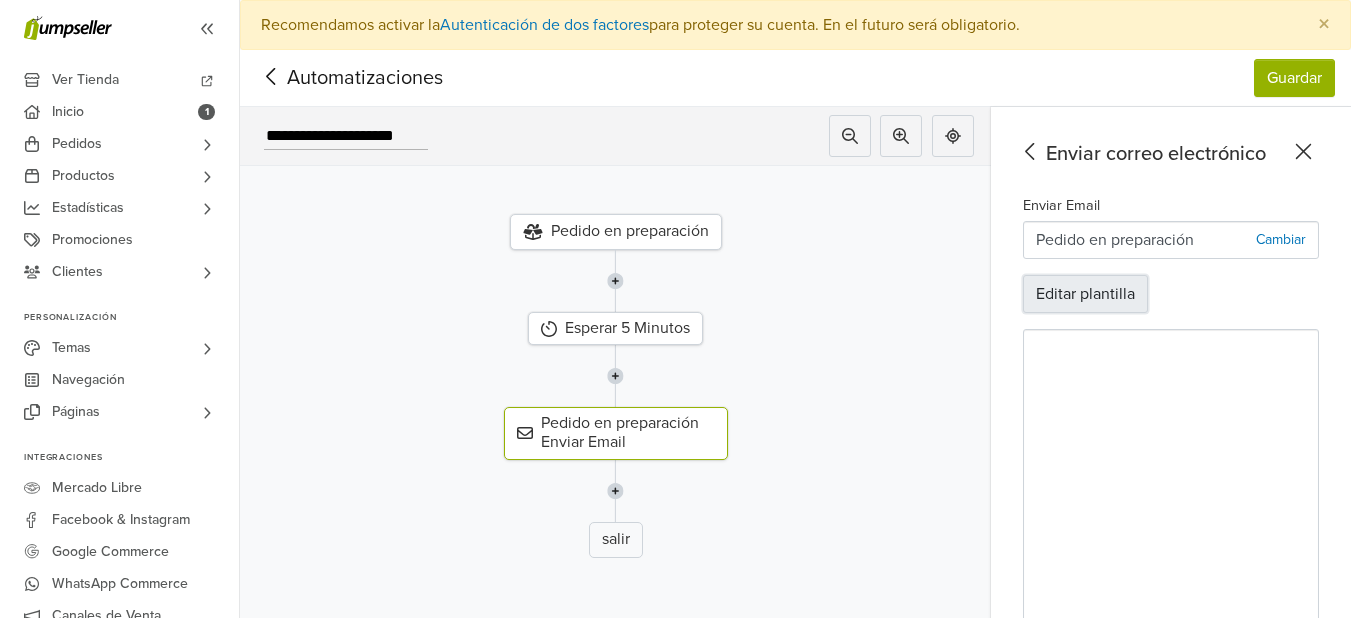 click on "Editar plantilla" at bounding box center (1085, 294) 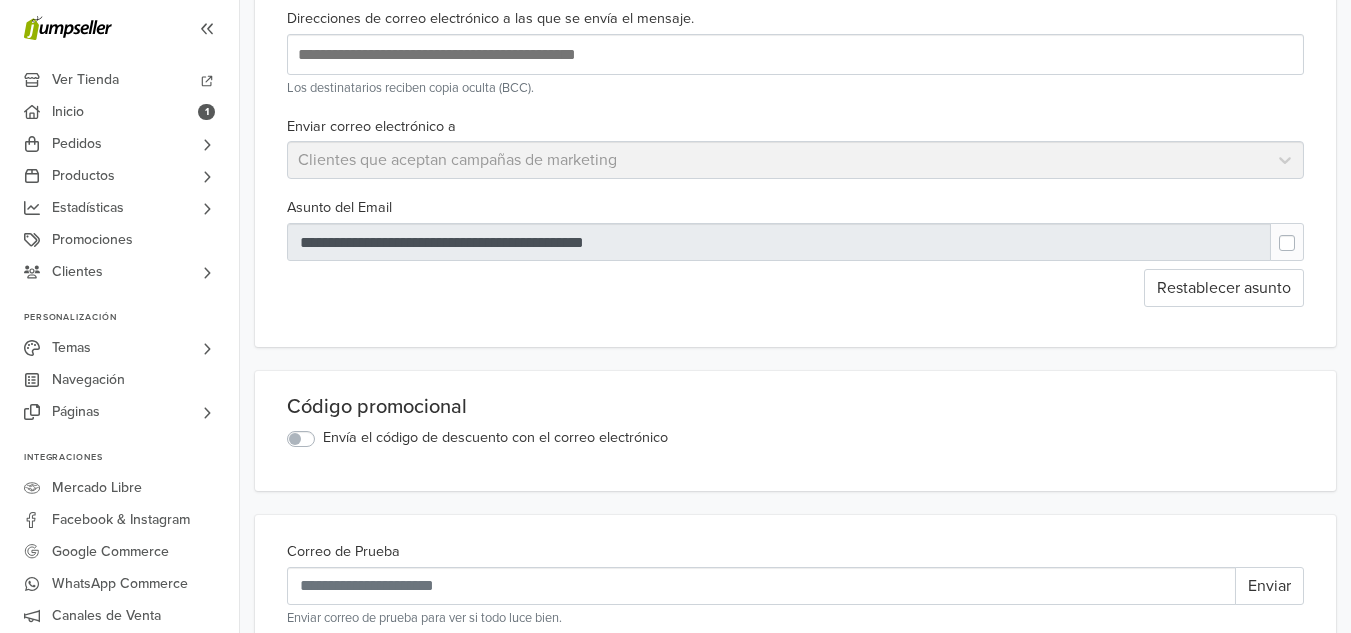 scroll, scrollTop: 555, scrollLeft: 0, axis: vertical 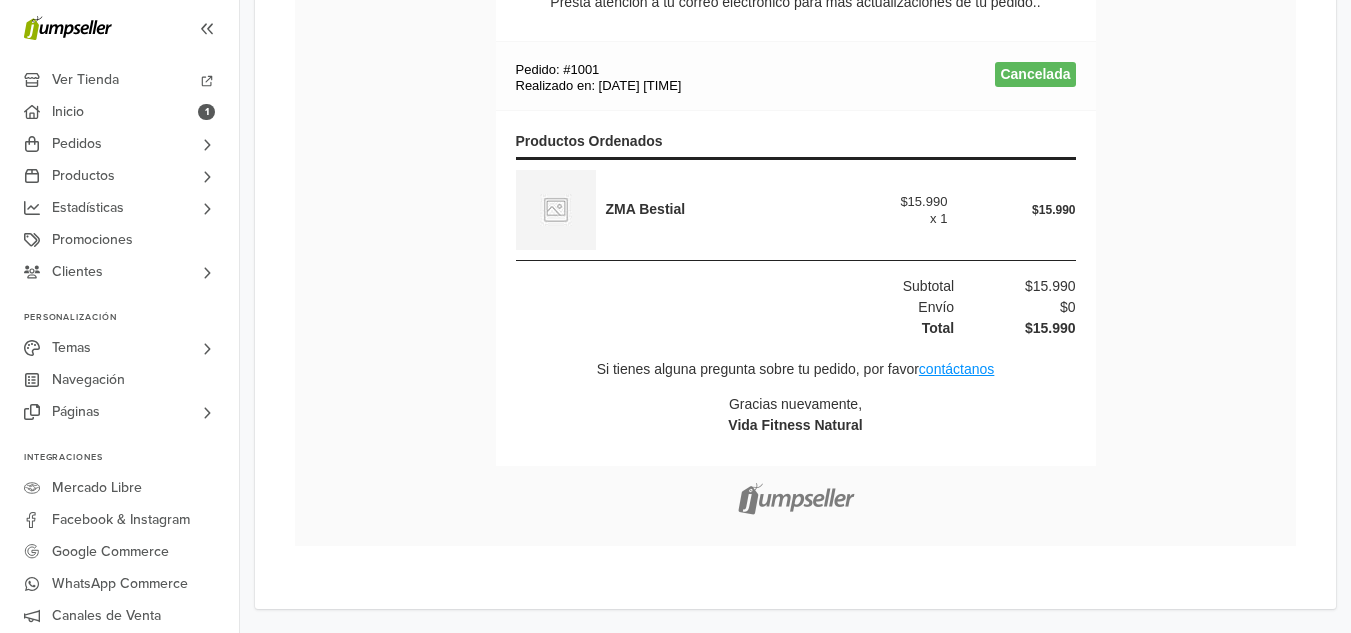 click at bounding box center (796, 496) 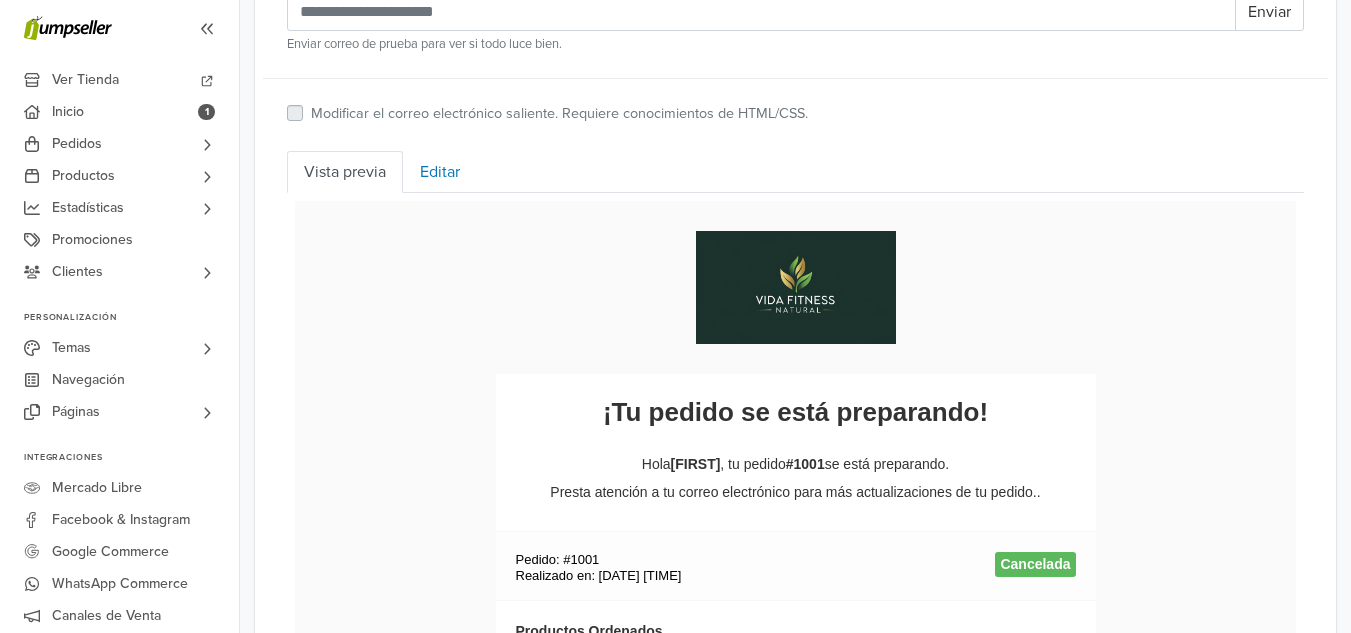 scroll, scrollTop: 647, scrollLeft: 0, axis: vertical 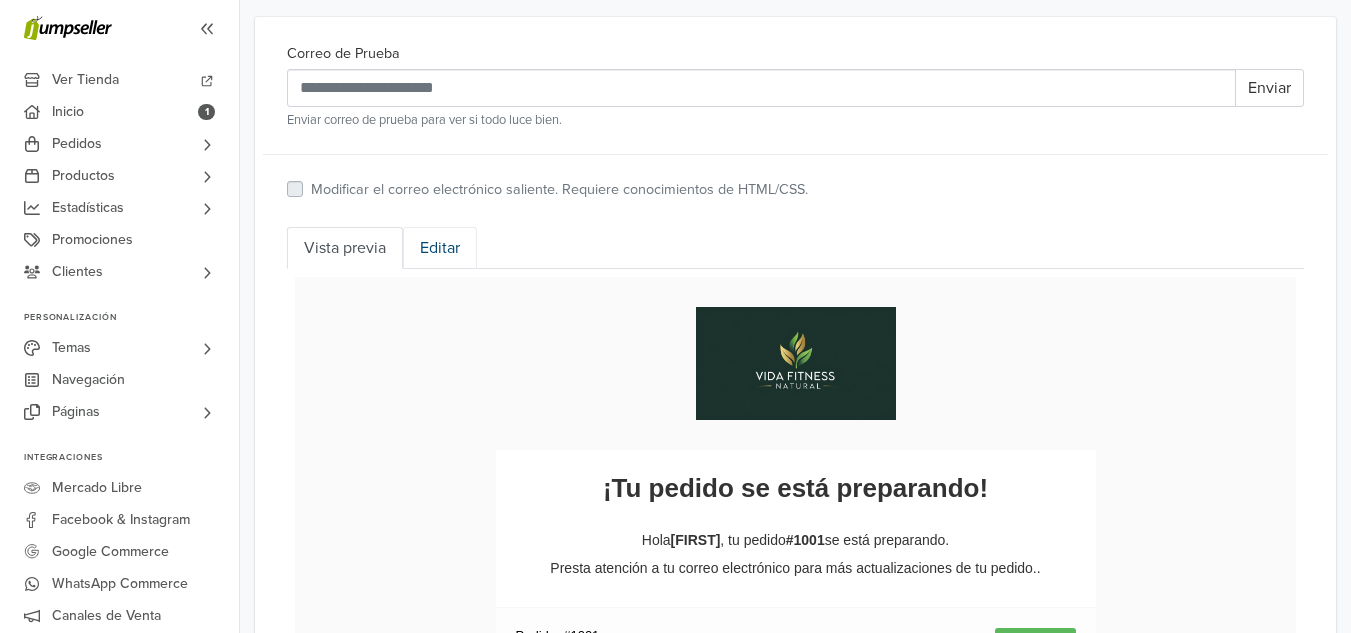 click on "Editar" at bounding box center [440, 248] 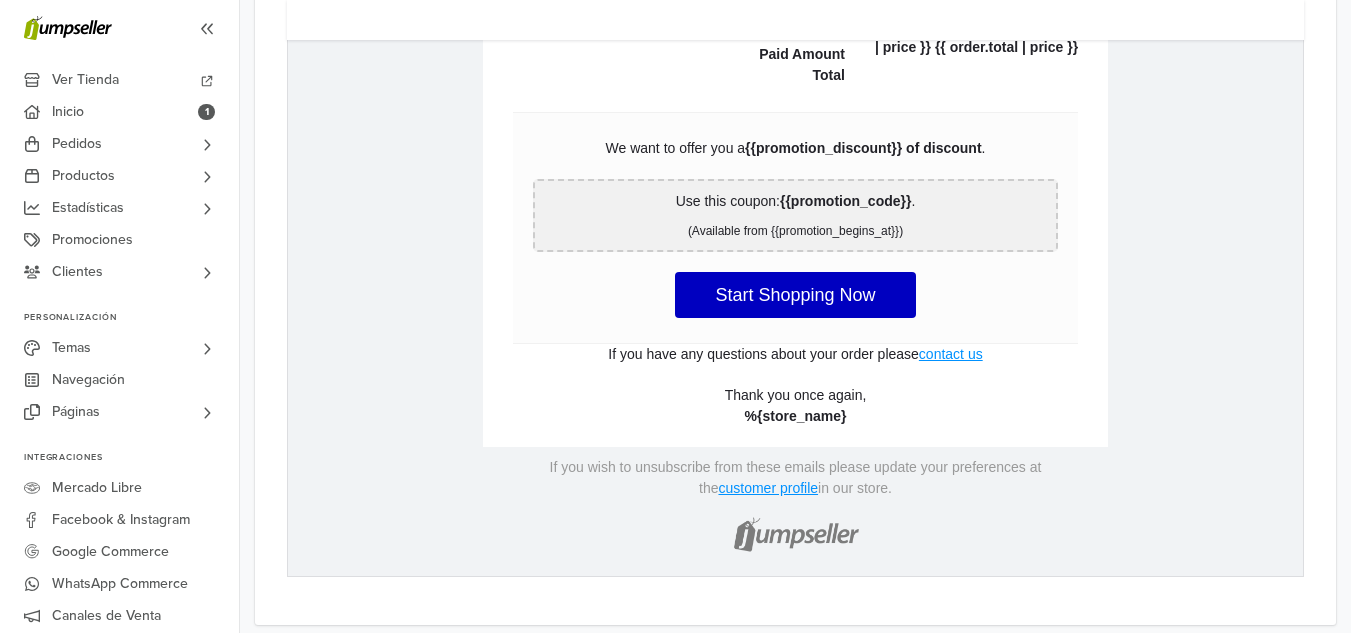 scroll, scrollTop: 1900, scrollLeft: 0, axis: vertical 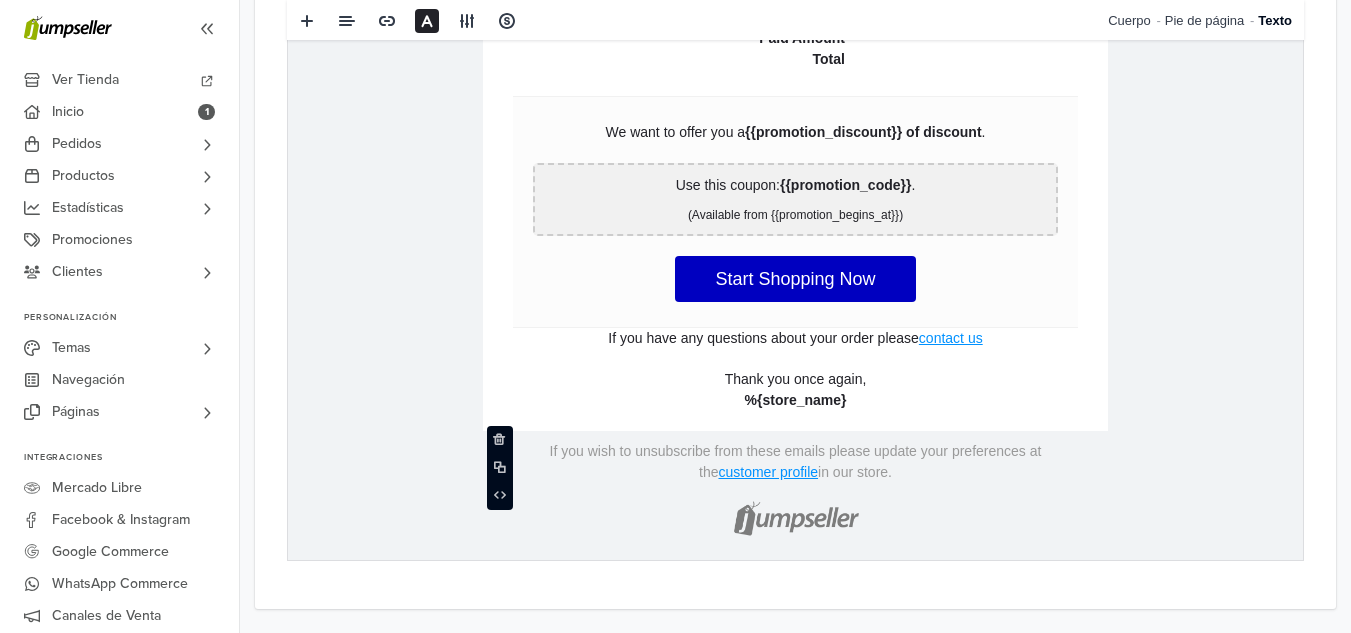 click at bounding box center [796, 515] 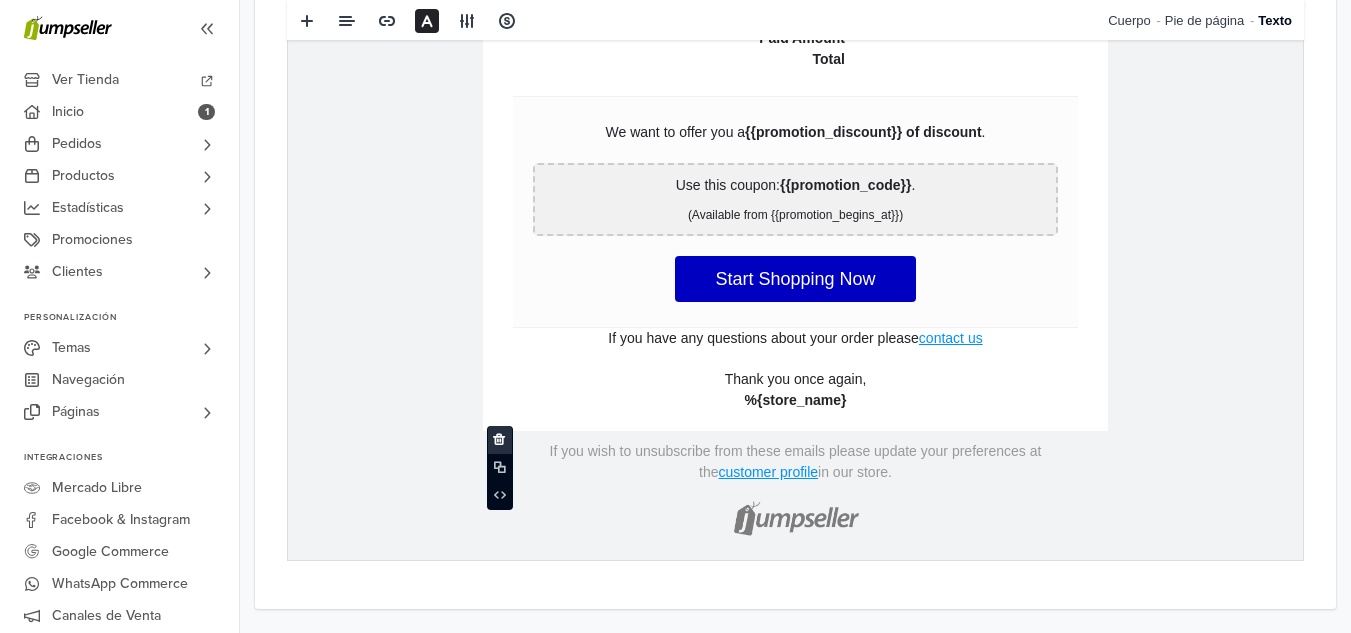 click at bounding box center (499, 439) 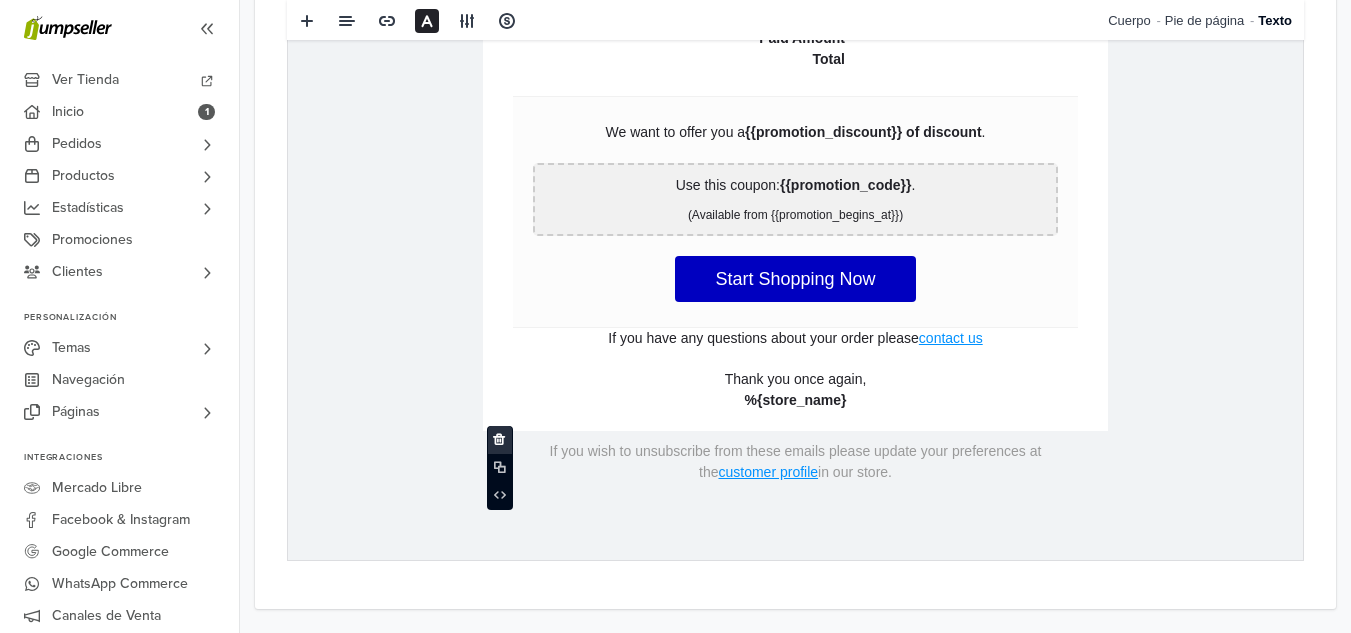 scroll, scrollTop: 1835, scrollLeft: 0, axis: vertical 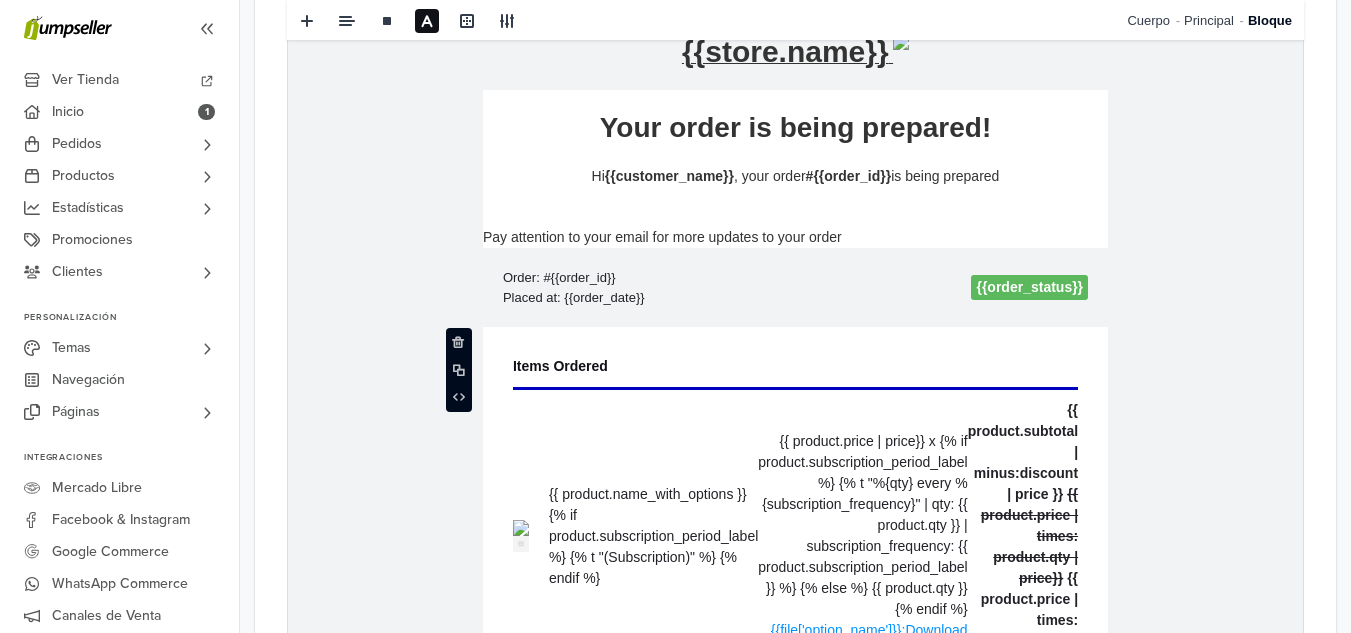 click on "**********" at bounding box center (795, 784) 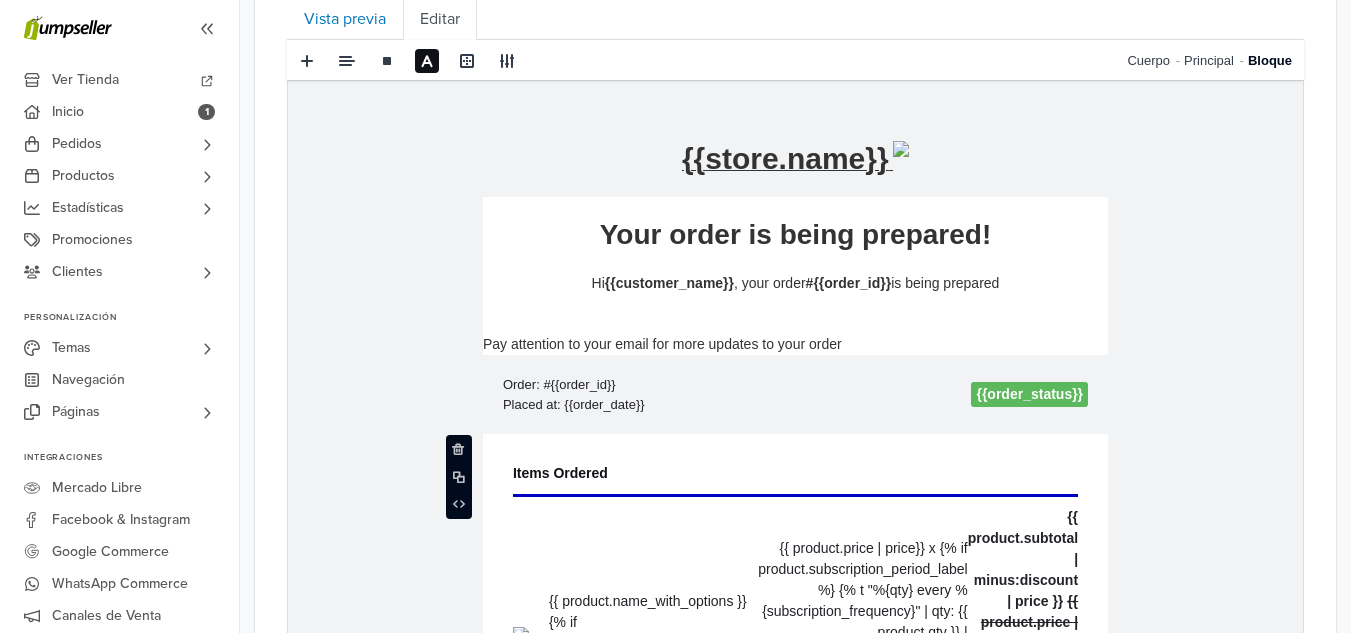 scroll, scrollTop: 823, scrollLeft: 0, axis: vertical 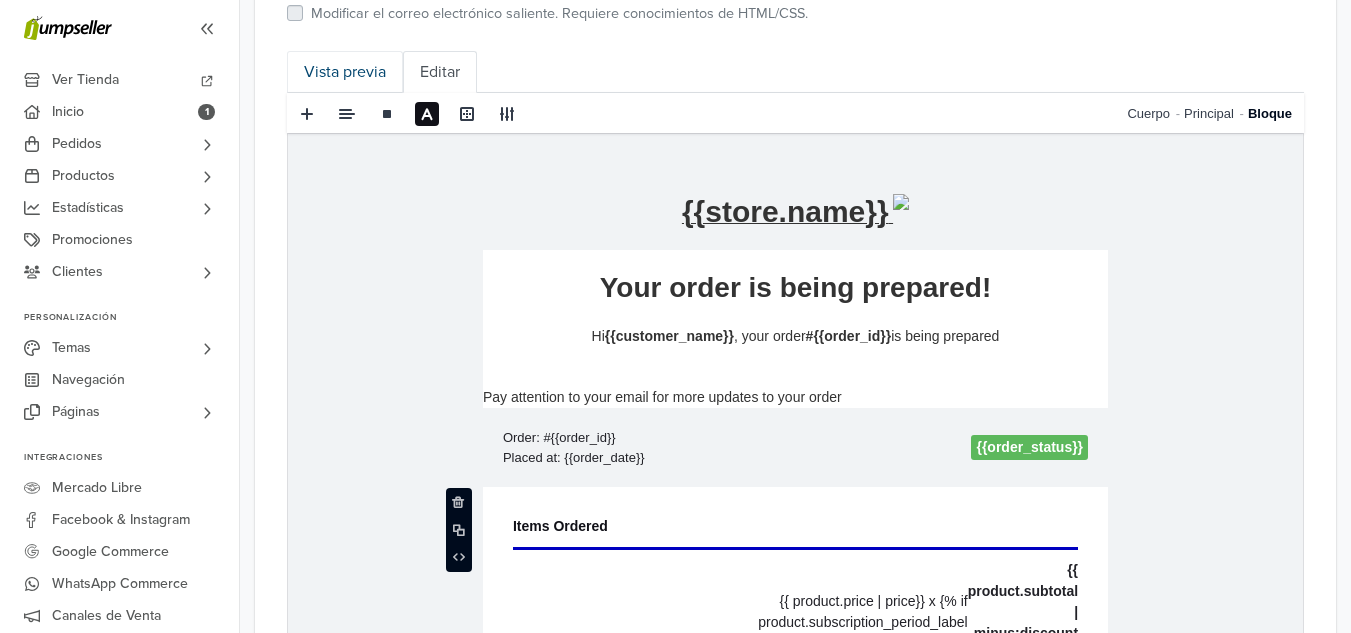 click on "Vista previa" at bounding box center [345, 72] 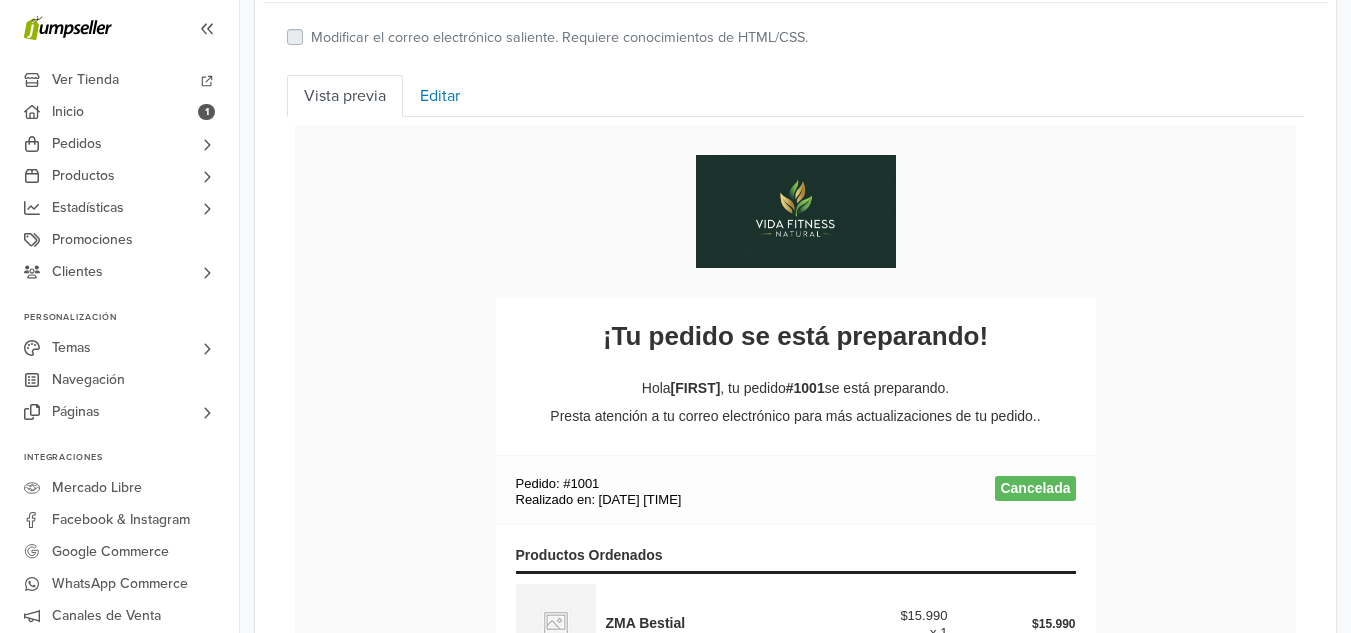 scroll, scrollTop: 795, scrollLeft: 0, axis: vertical 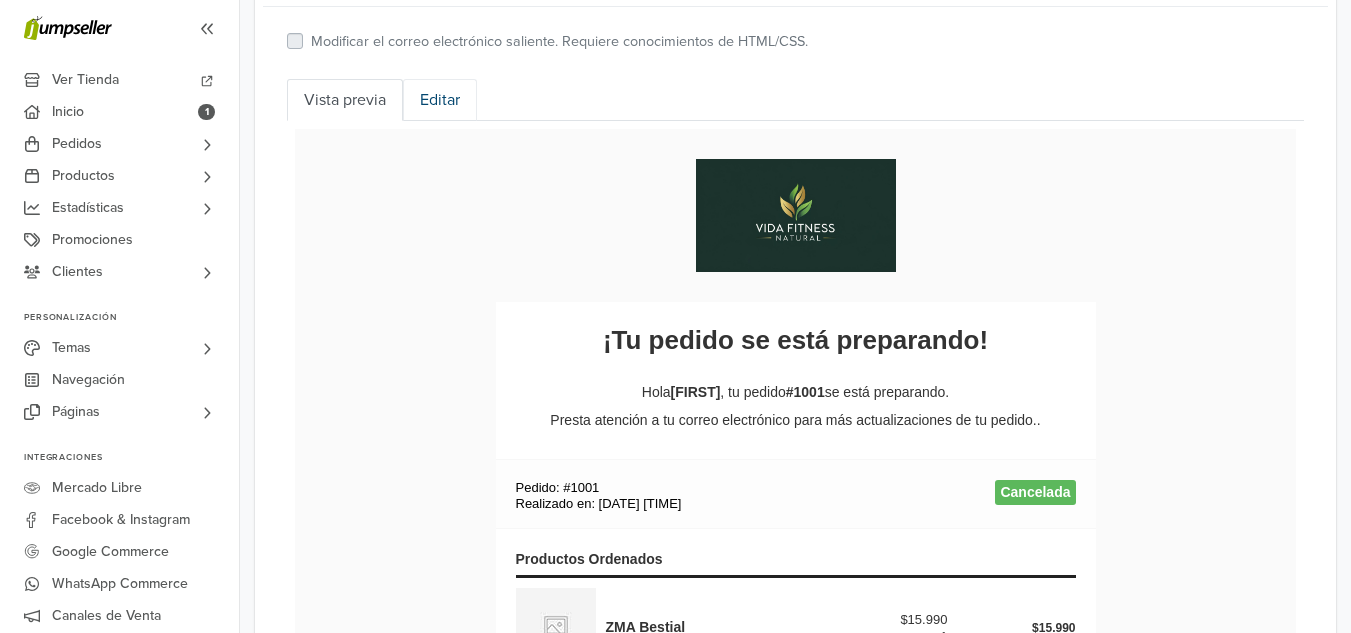 click on "Editar" at bounding box center [440, 100] 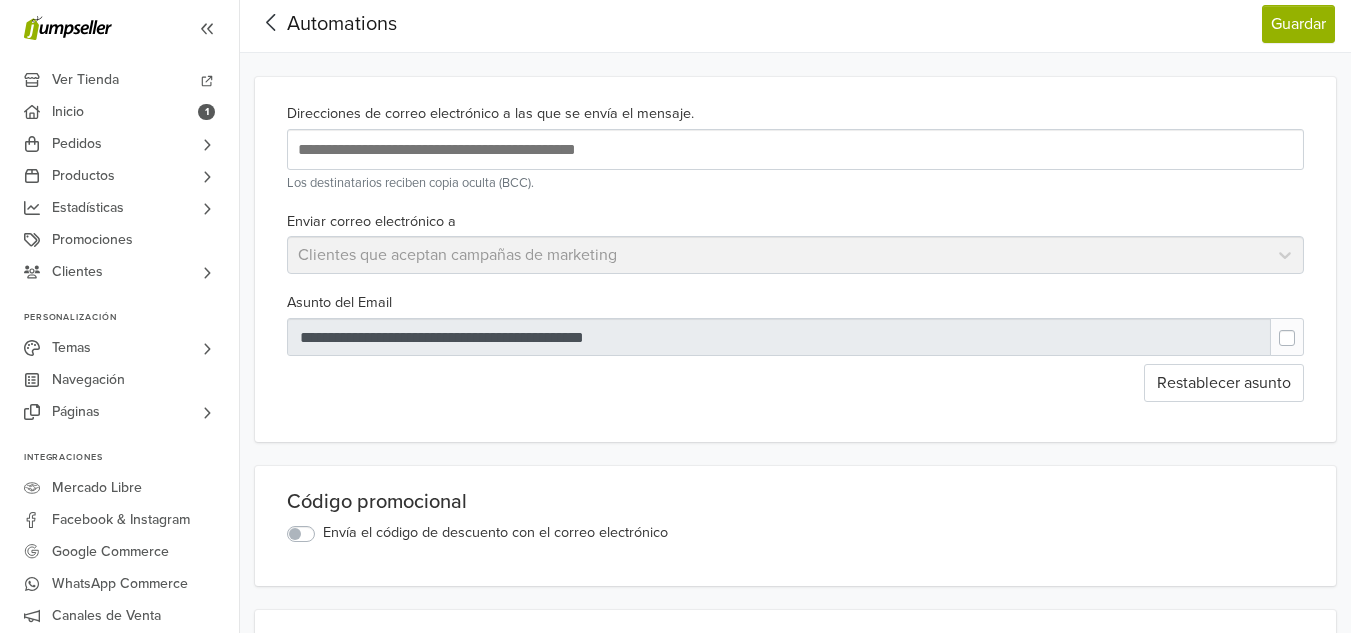 scroll, scrollTop: 53, scrollLeft: 0, axis: vertical 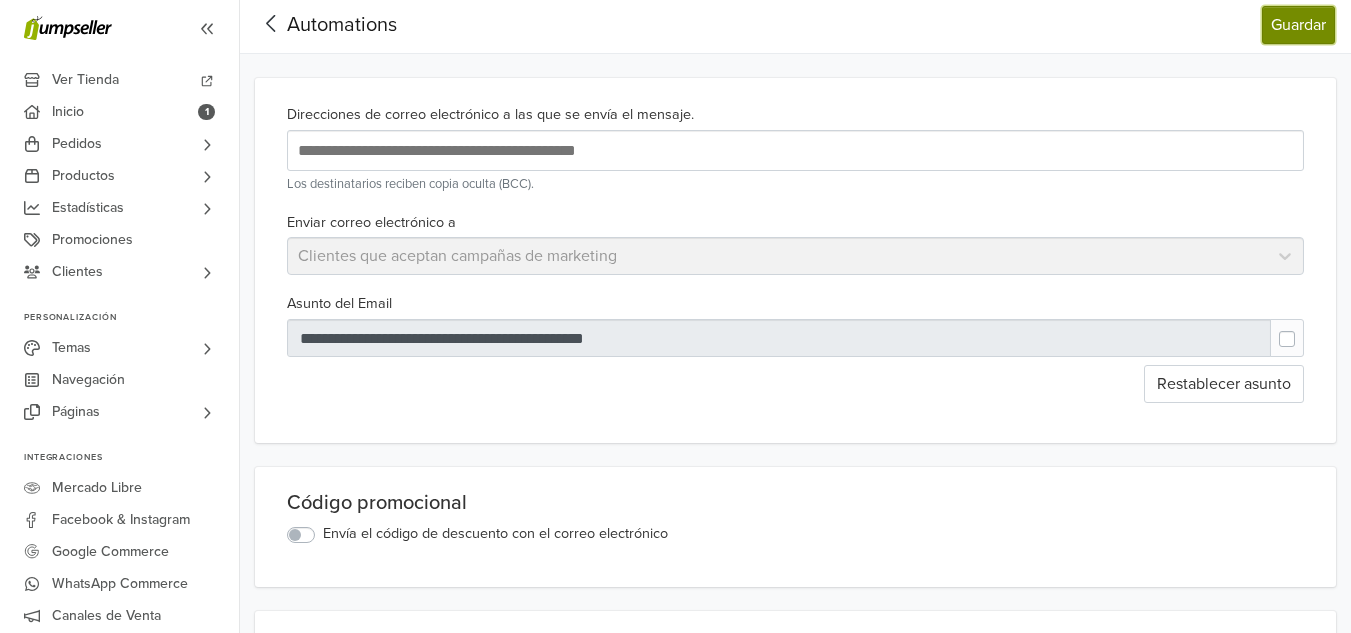 click on "Guardar" at bounding box center (1298, 25) 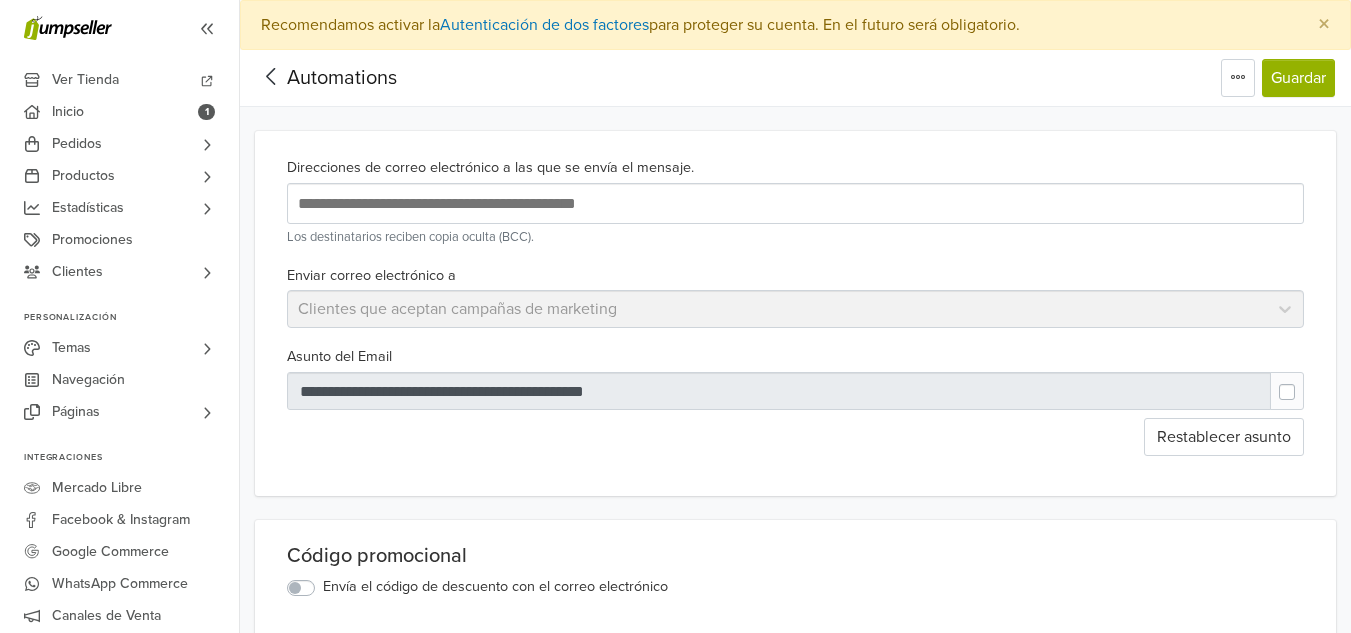 scroll, scrollTop: 0, scrollLeft: 0, axis: both 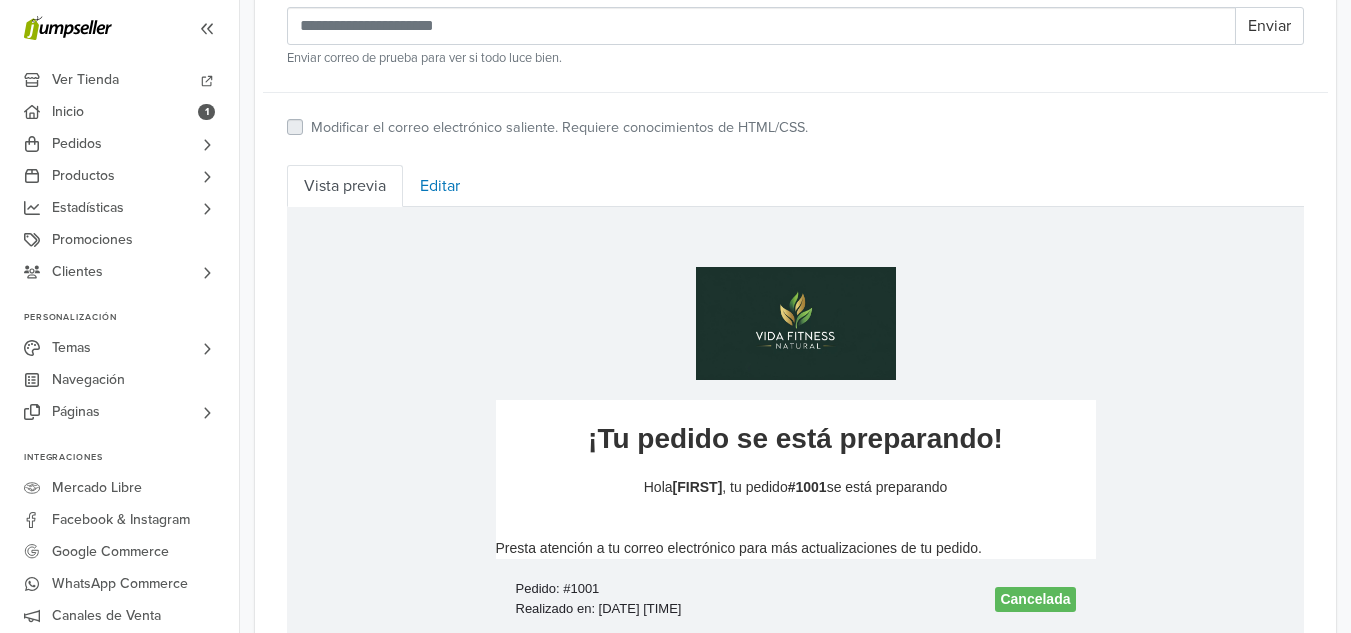 click on "Editar" at bounding box center (440, 186) 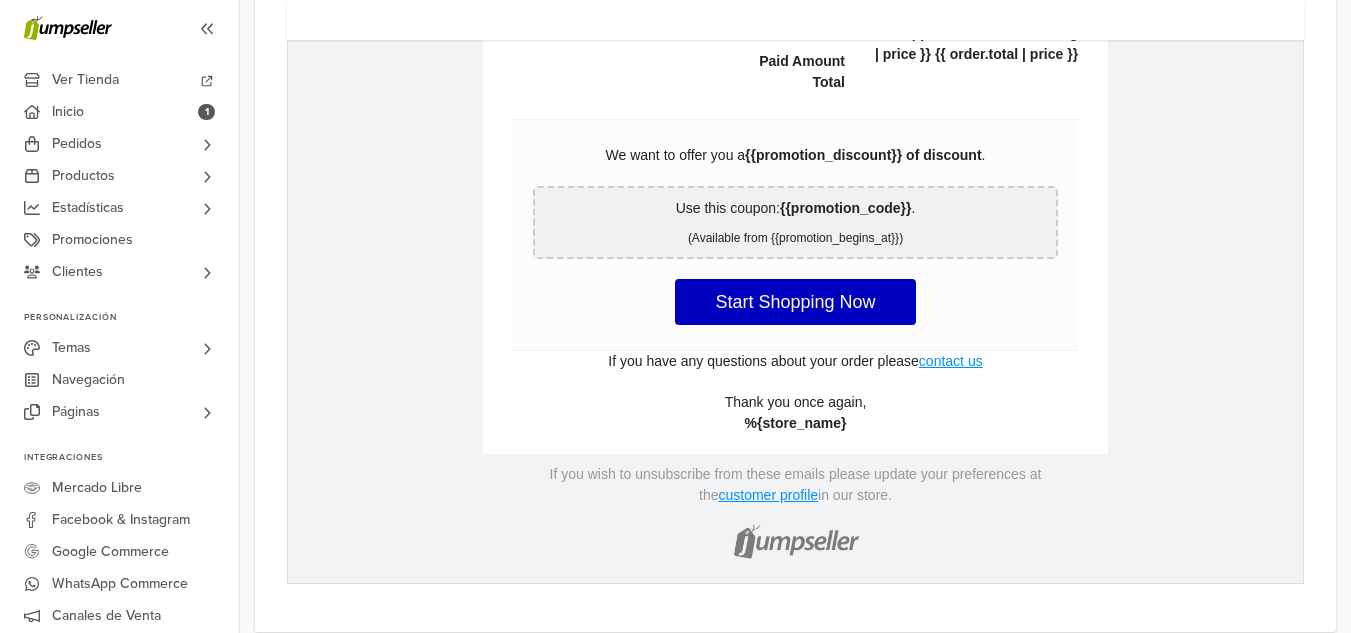 scroll, scrollTop: 1900, scrollLeft: 0, axis: vertical 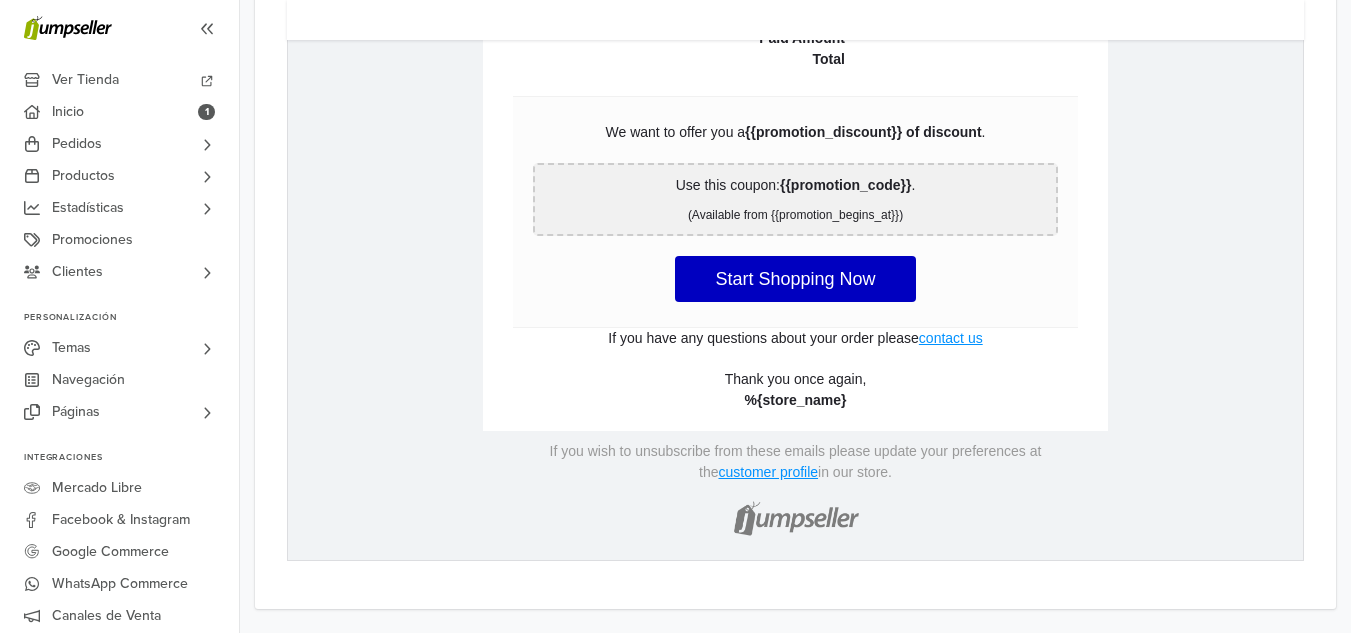 click at bounding box center [796, 515] 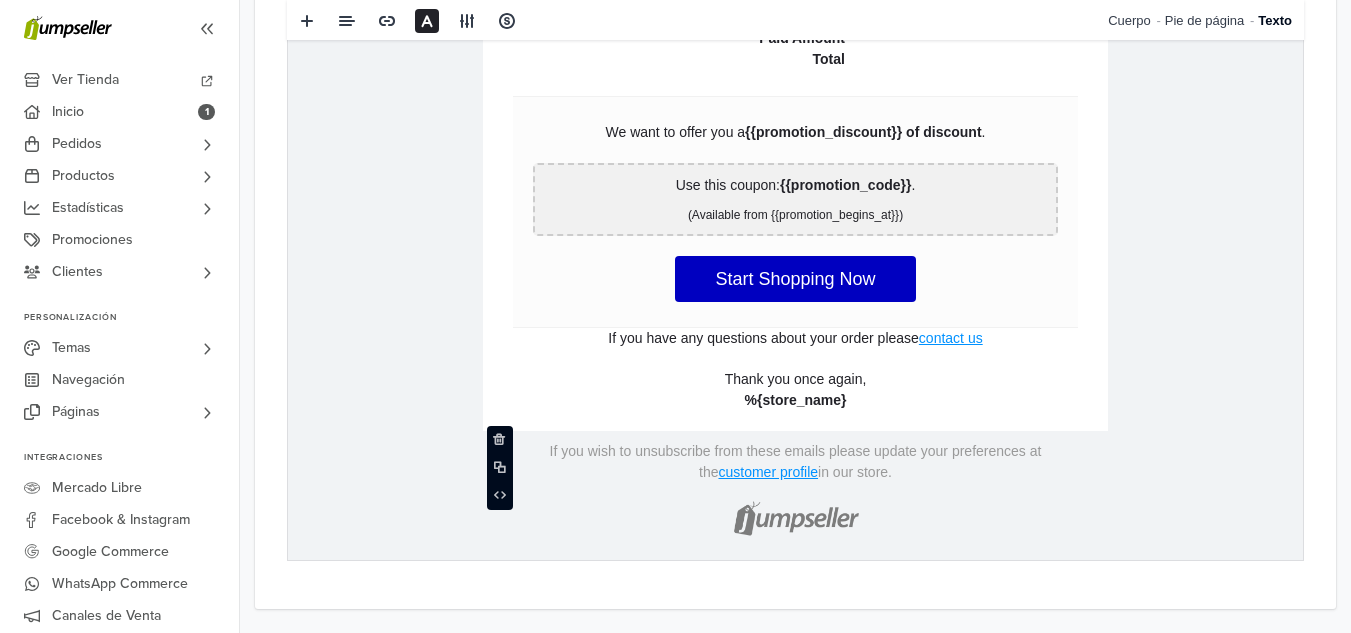 click at bounding box center (796, 515) 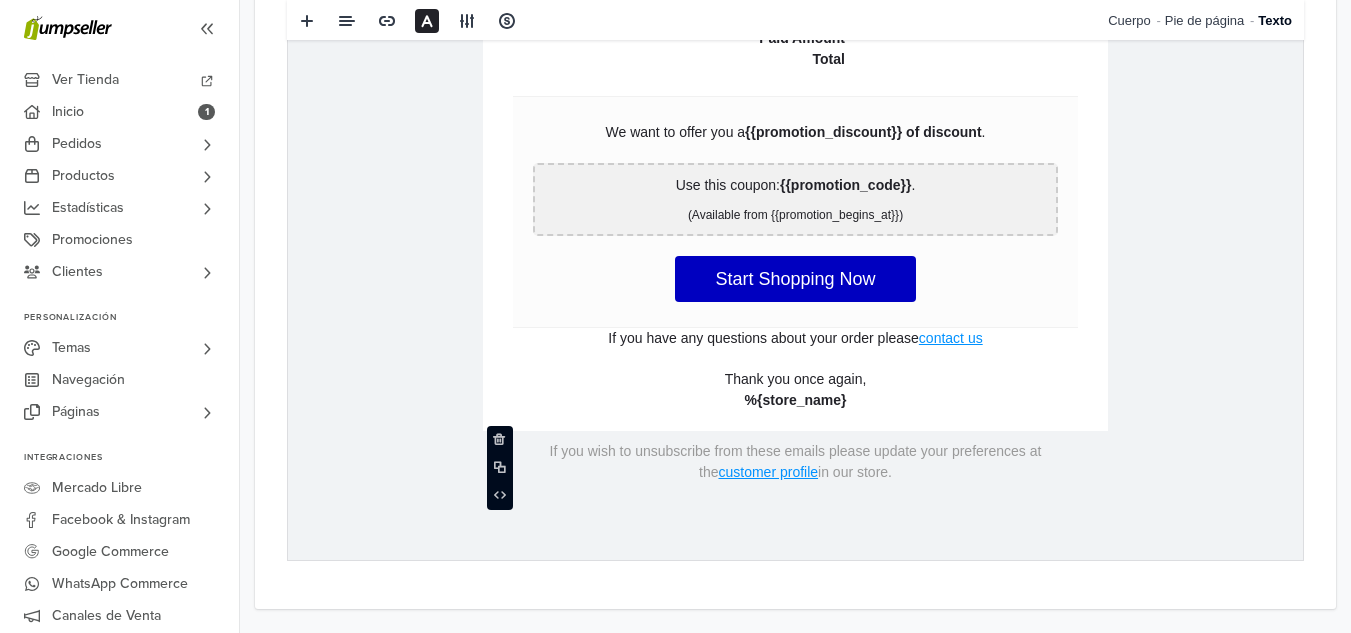 scroll, scrollTop: 1859, scrollLeft: 0, axis: vertical 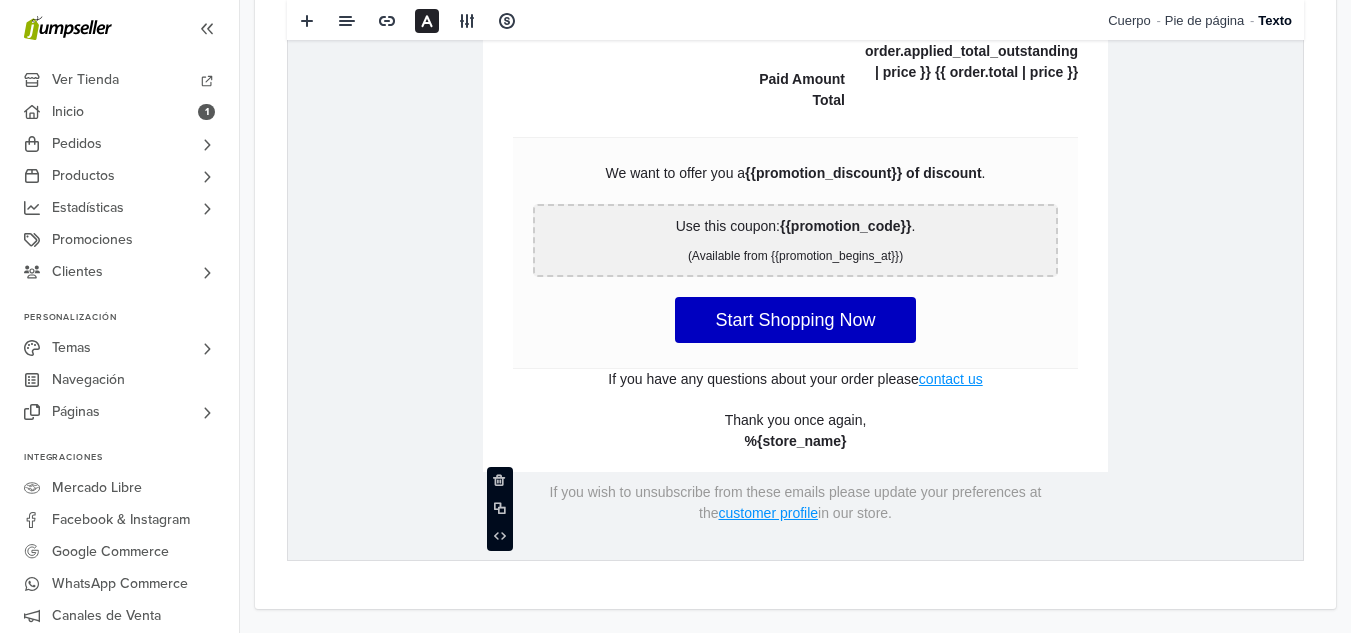 click on "hidden text hidden text
Items Ordered
hidden text   hidden text
{% for product in order.products %}
hidden text hidden text
{% if product.image %}
{% else %}
{% endif %}" at bounding box center [795, -141] 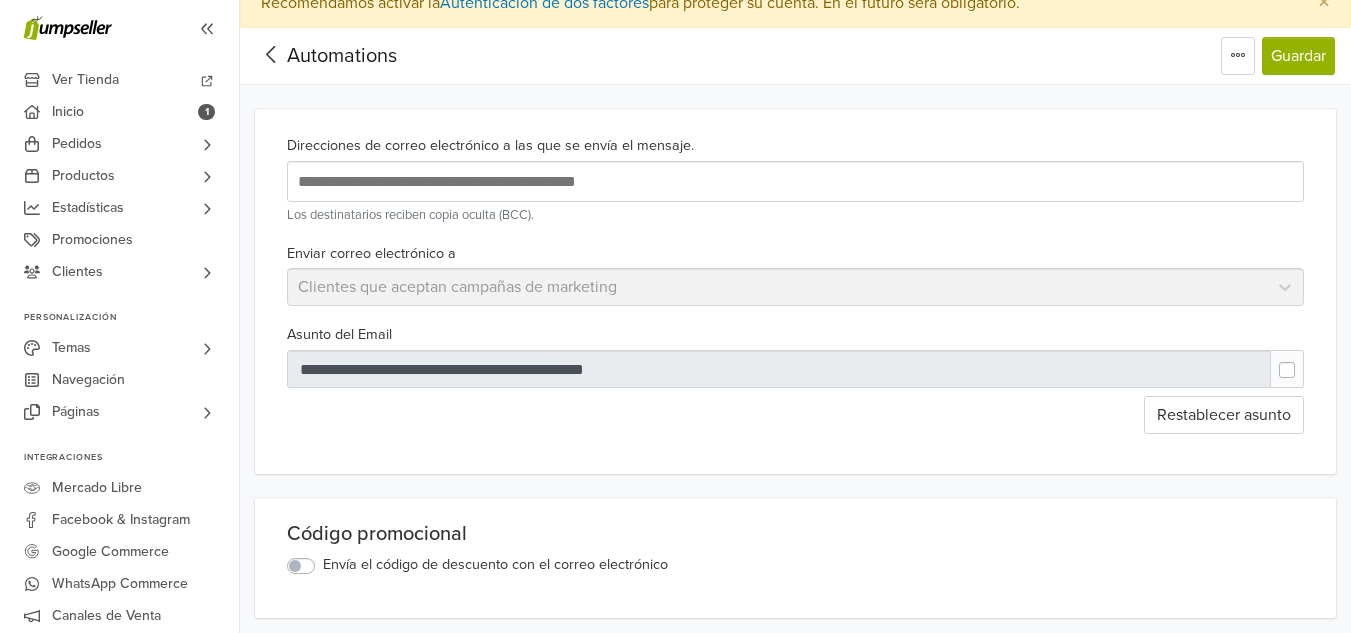 scroll, scrollTop: 0, scrollLeft: 0, axis: both 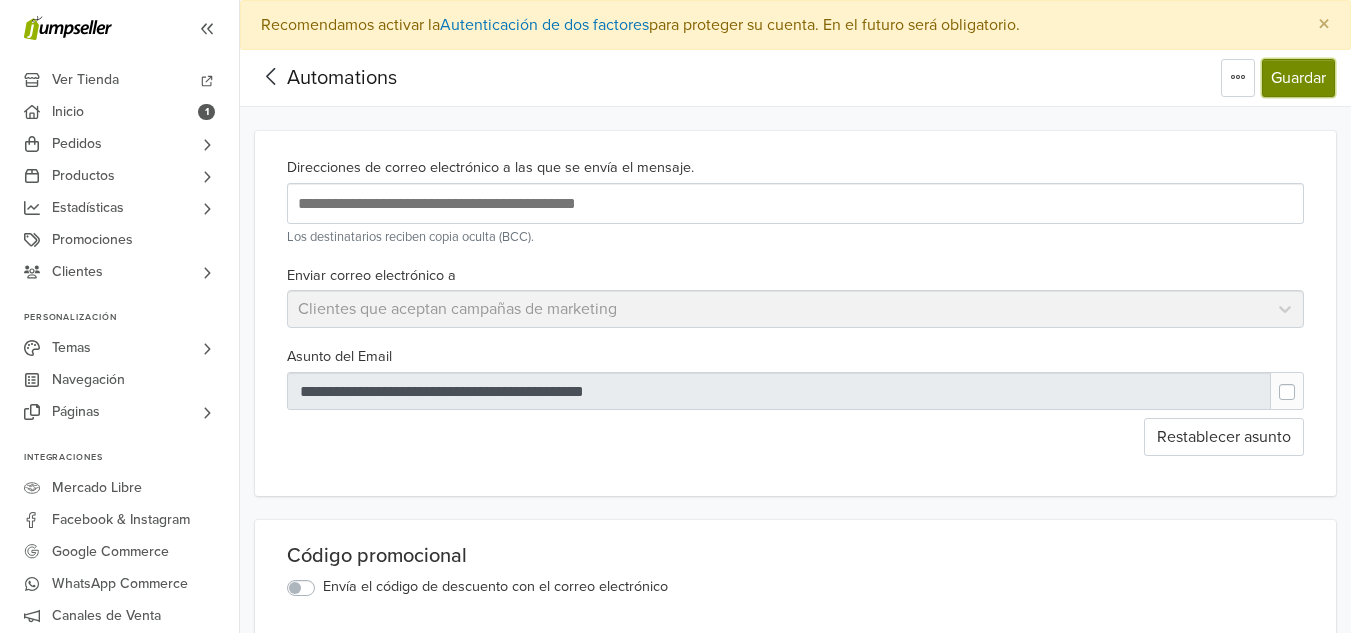 click on "Guardar" at bounding box center (1298, 78) 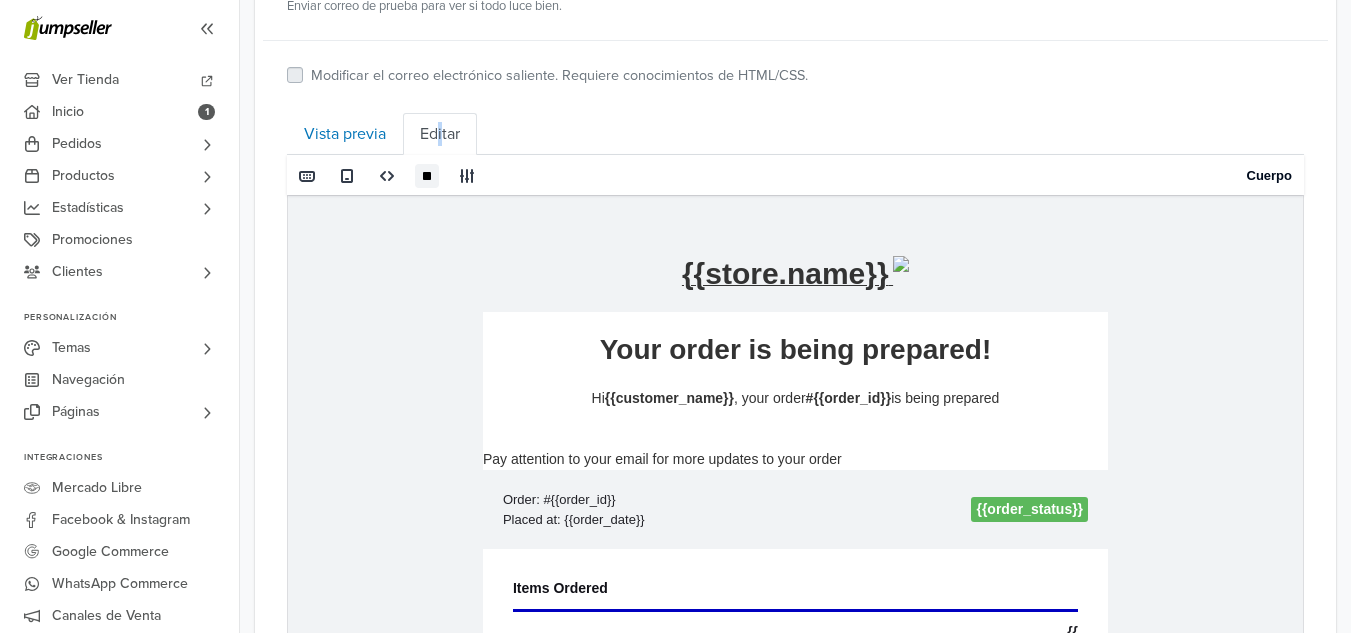 scroll, scrollTop: 760, scrollLeft: 0, axis: vertical 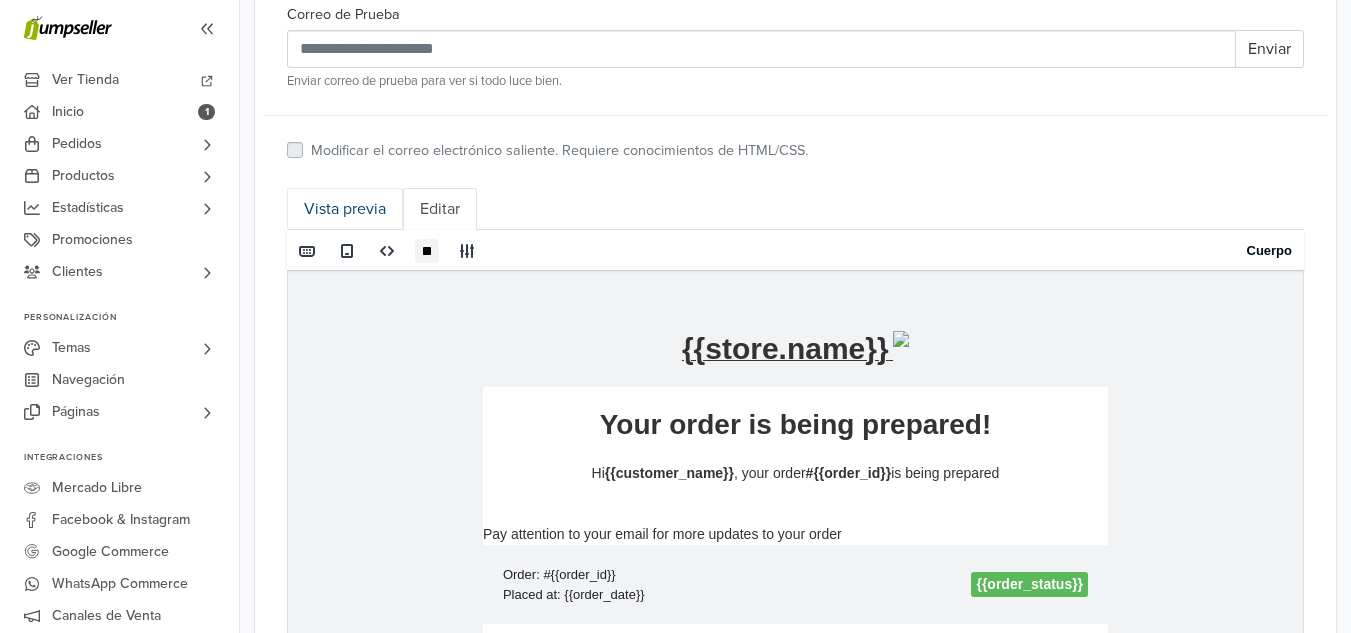 click on "Vista previa" at bounding box center (345, 209) 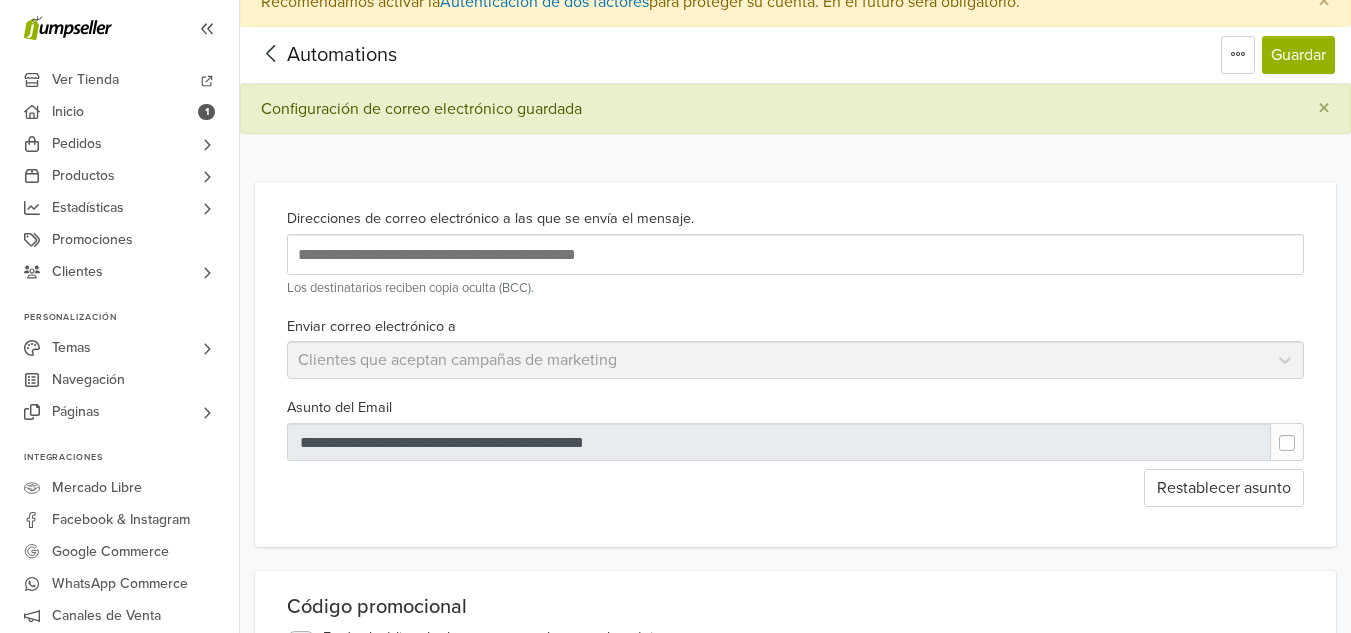 scroll, scrollTop: 0, scrollLeft: 0, axis: both 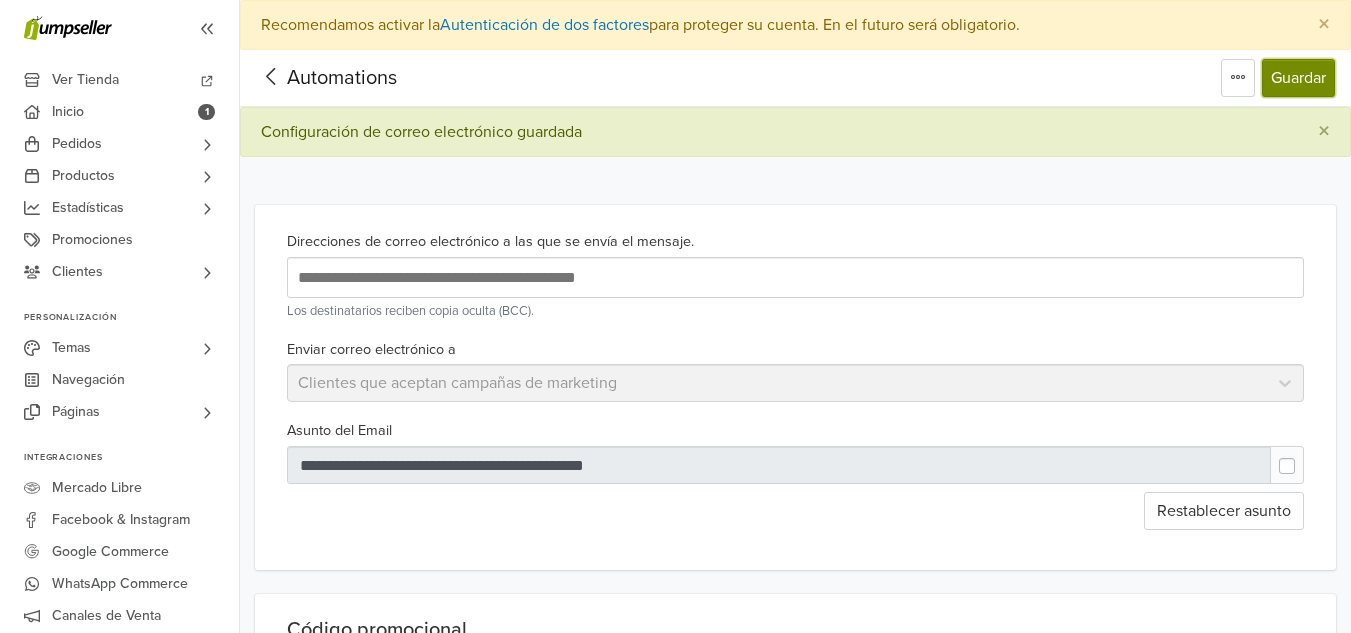 click on "Guardar" at bounding box center (1298, 78) 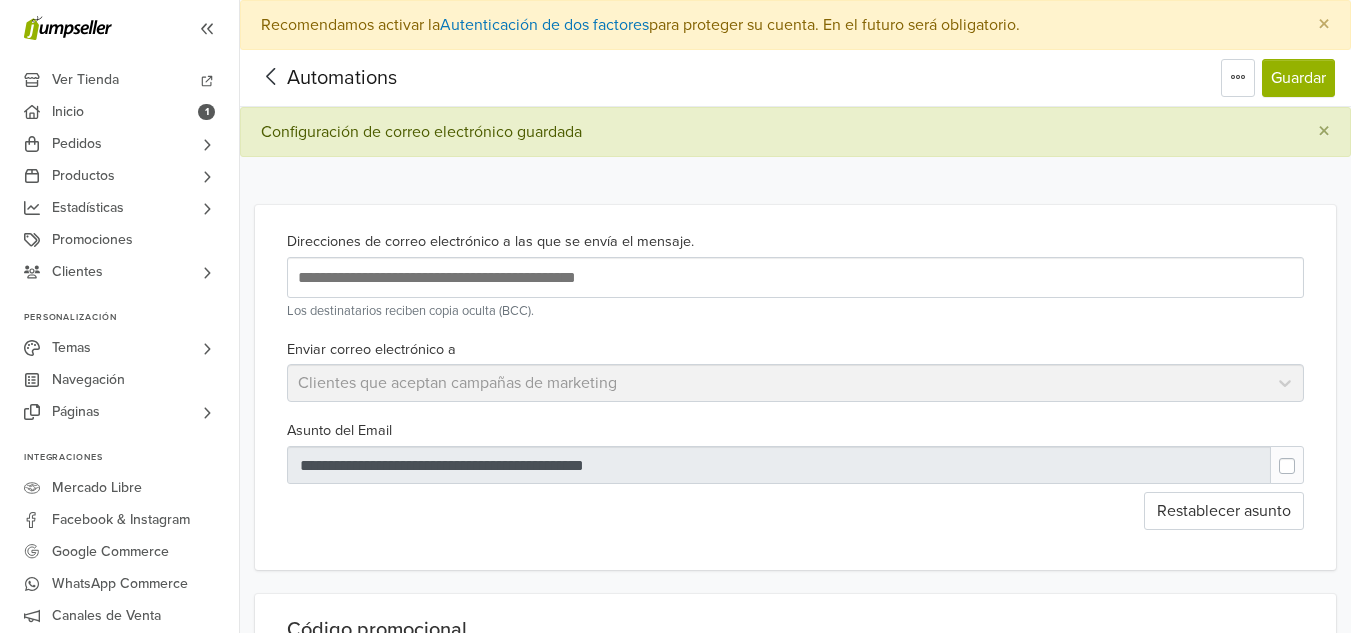 click 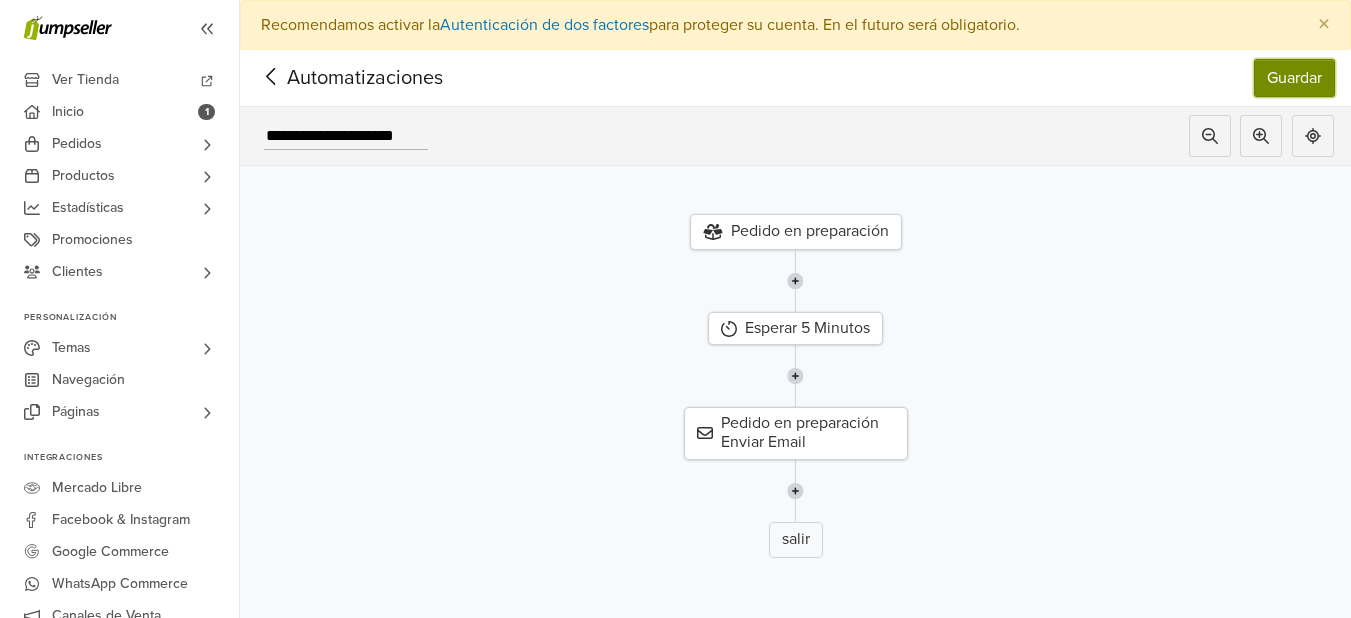 click on "Guardar" at bounding box center [1294, 78] 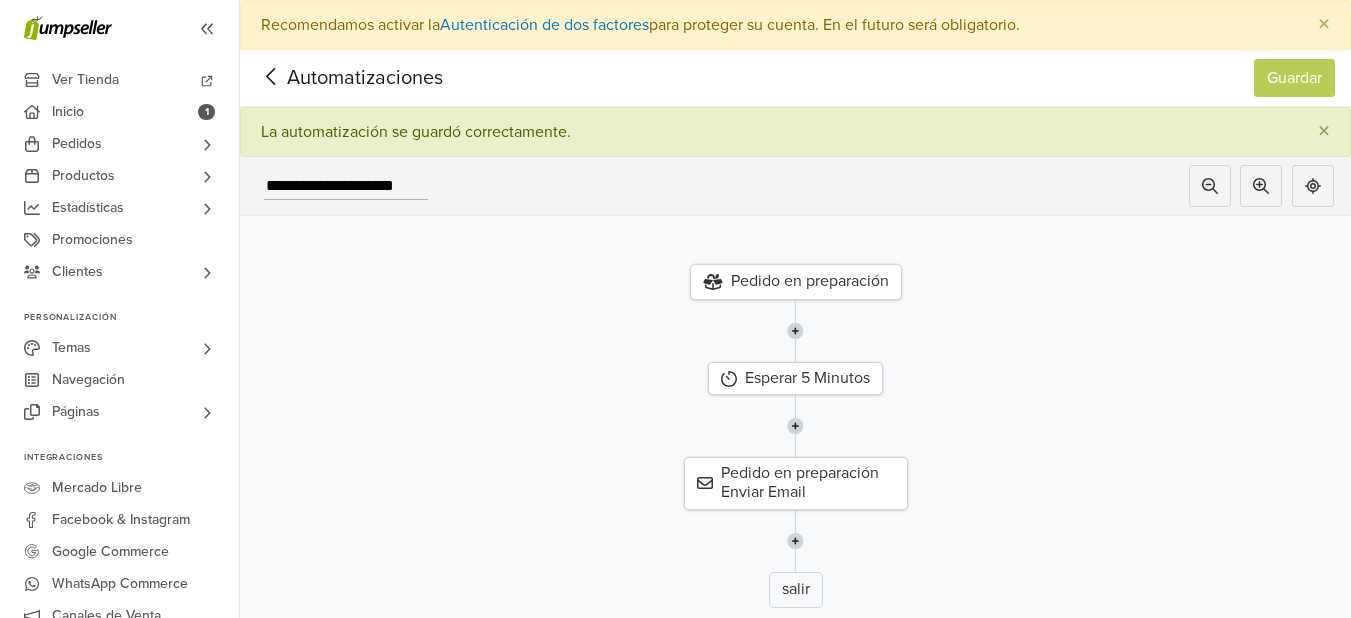 click 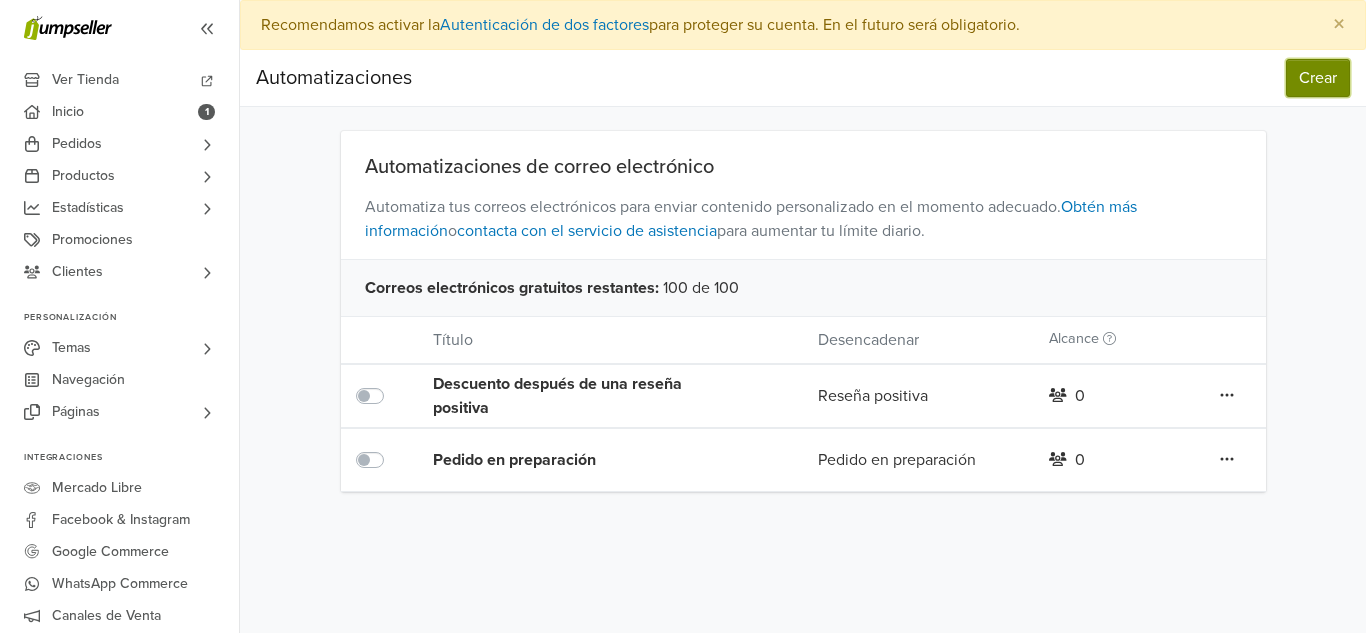 click on "Crear" at bounding box center (1318, 78) 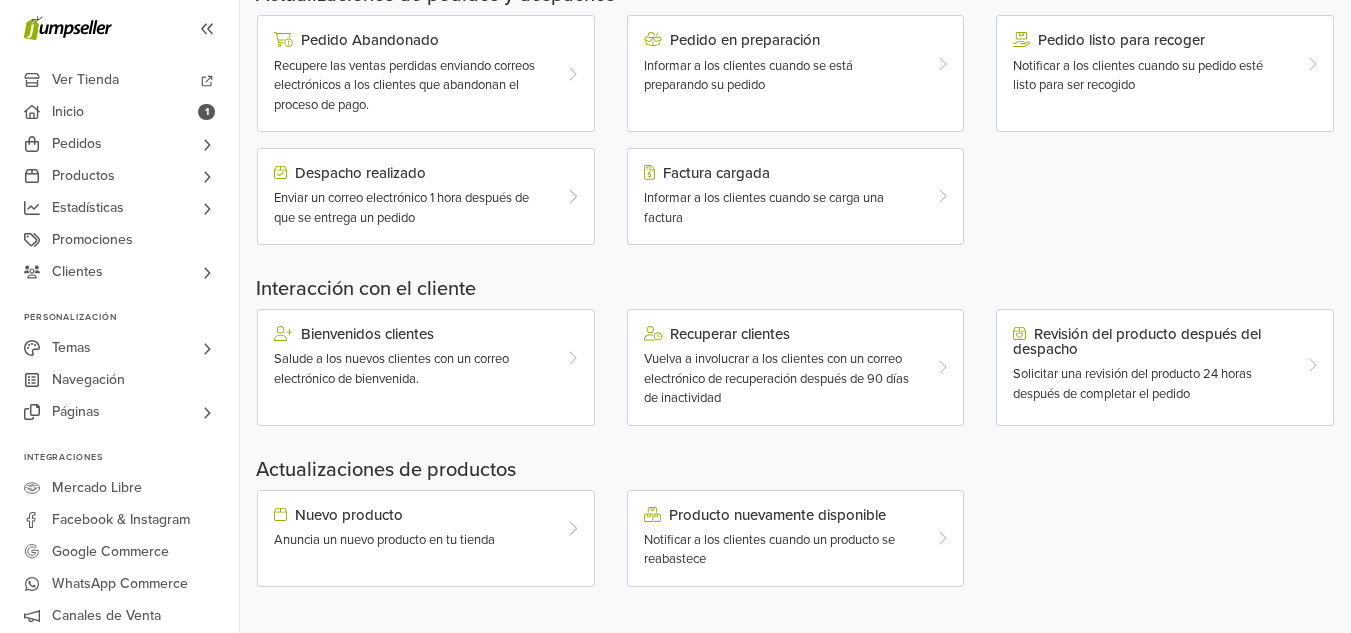 scroll, scrollTop: 695, scrollLeft: 0, axis: vertical 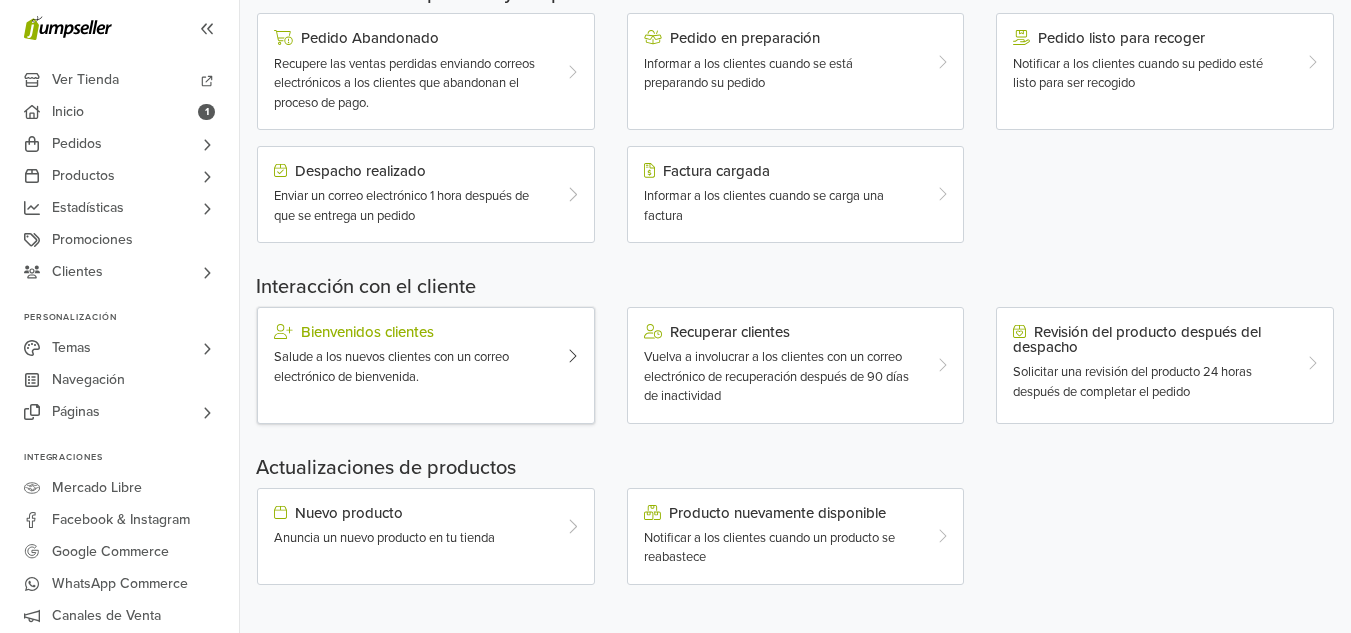 click on "Salude a los nuevos clientes con un correo electrónico de bienvenida." at bounding box center (391, 367) 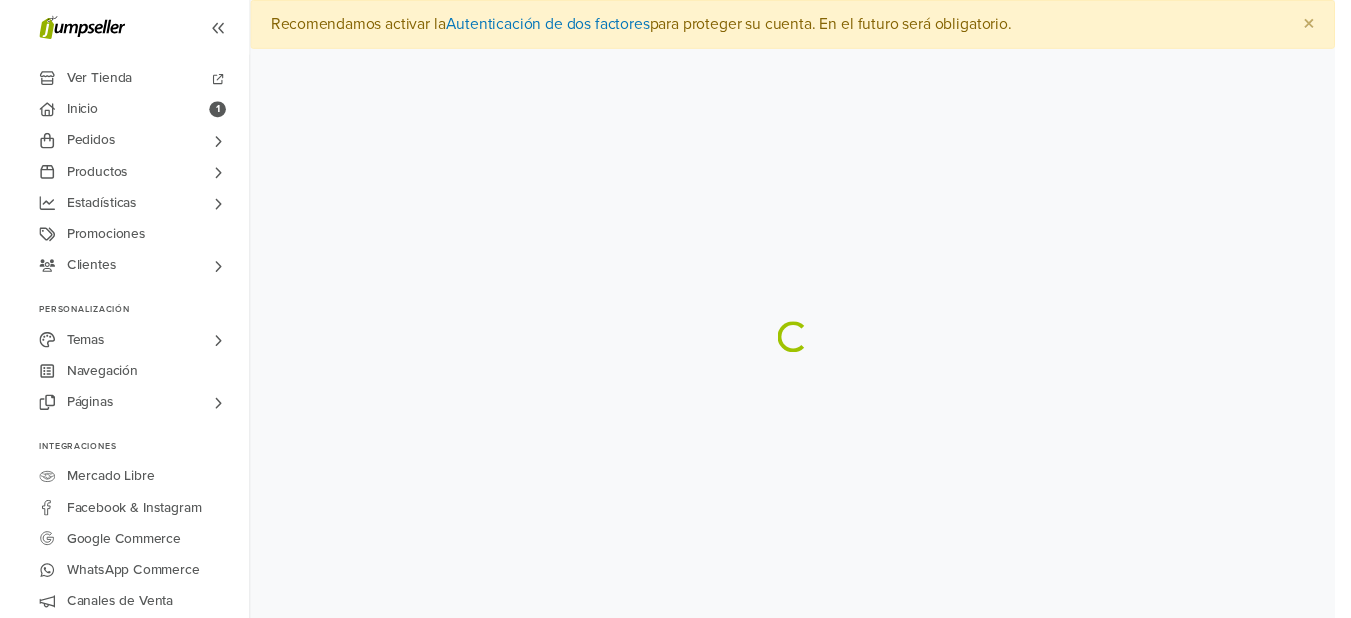 scroll, scrollTop: 0, scrollLeft: 0, axis: both 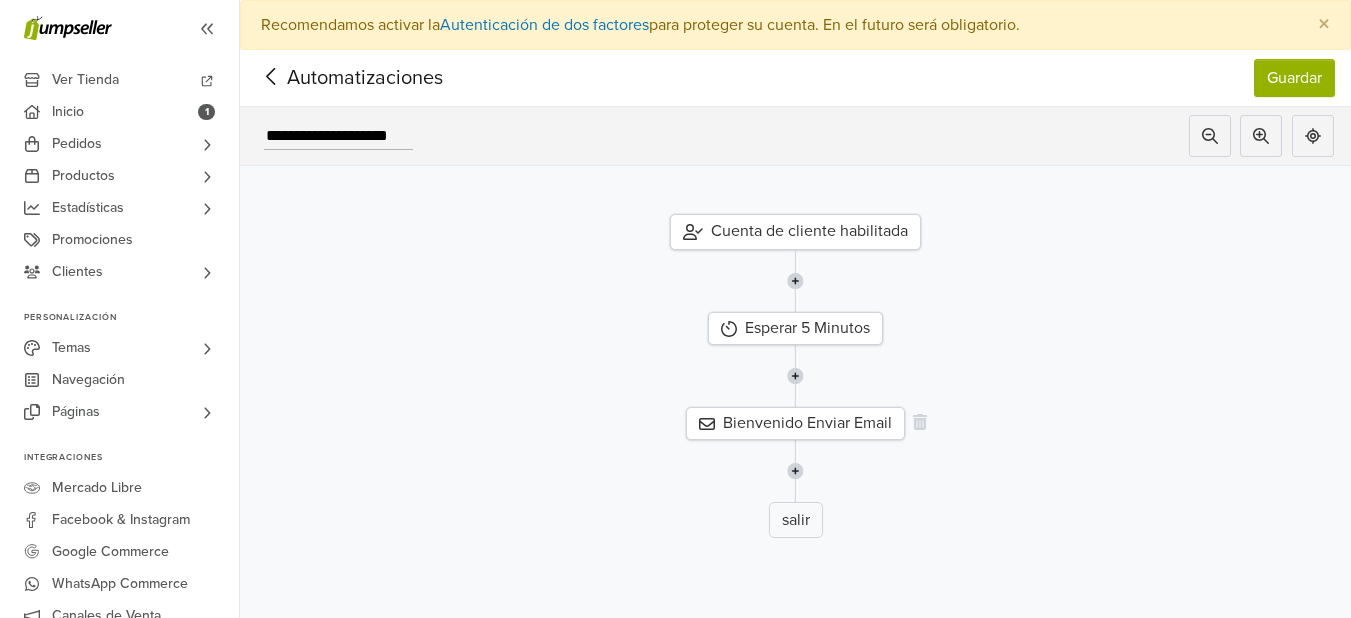 click on "Bienvenido Enviar Email" at bounding box center (795, 423) 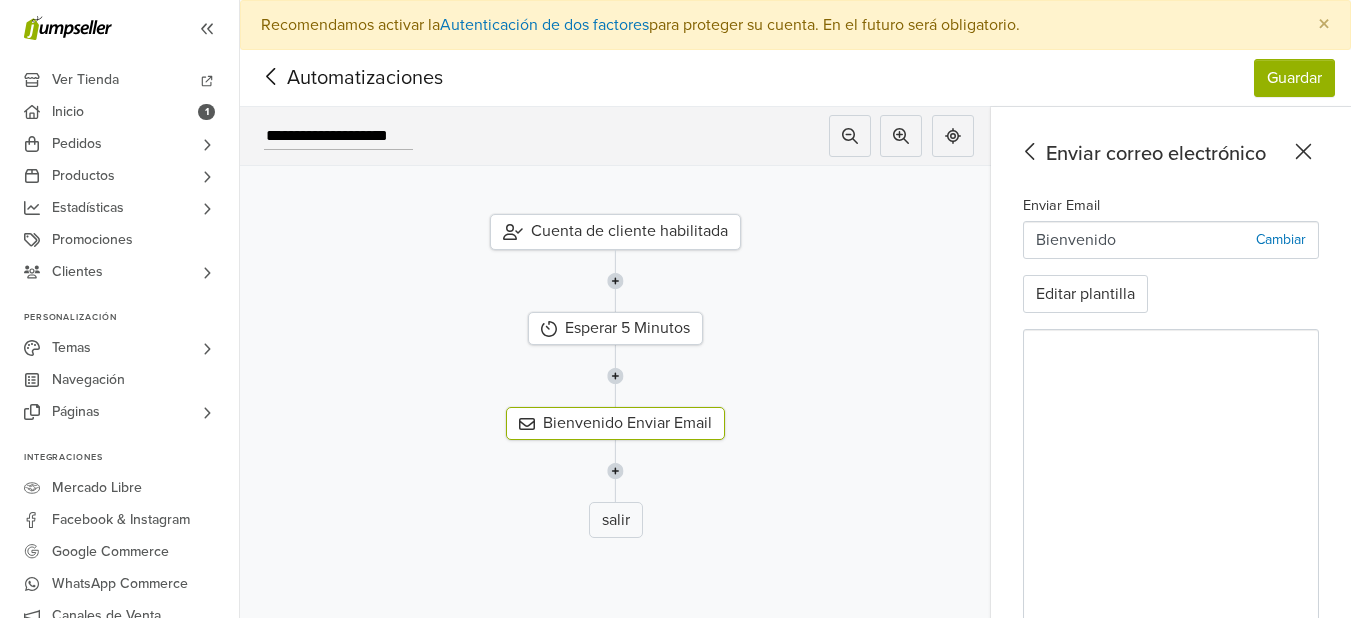 scroll, scrollTop: 81, scrollLeft: 0, axis: vertical 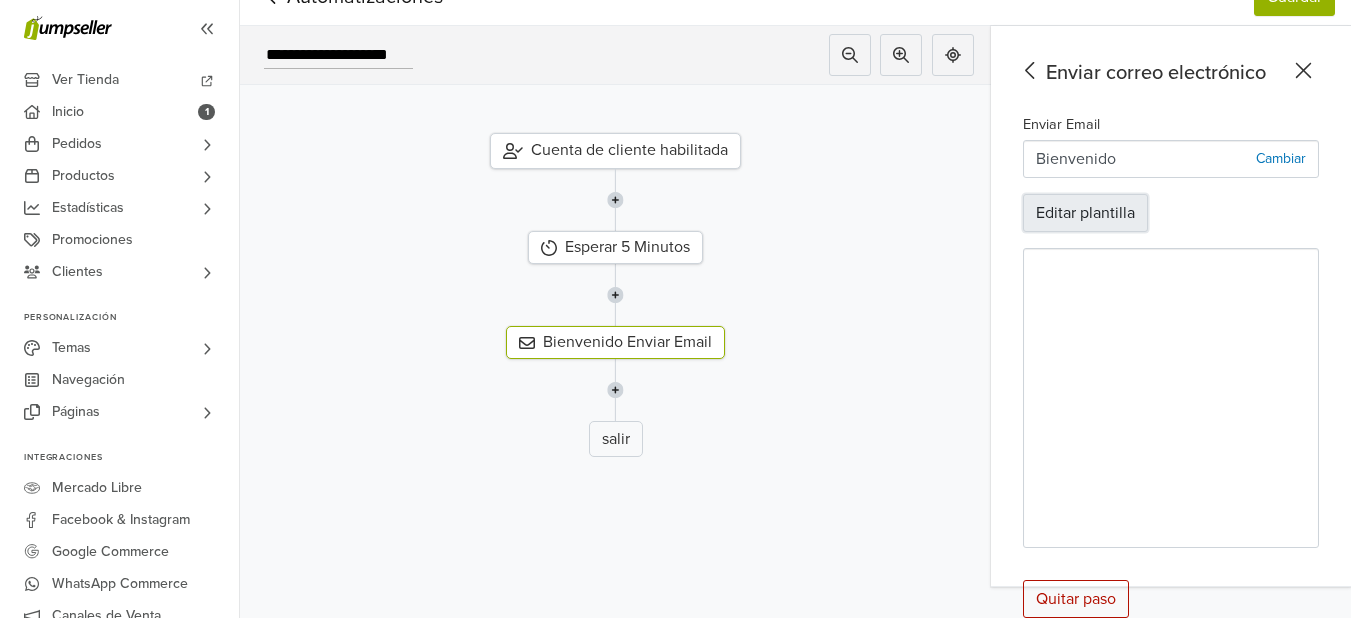 click on "Editar plantilla" at bounding box center [1085, 213] 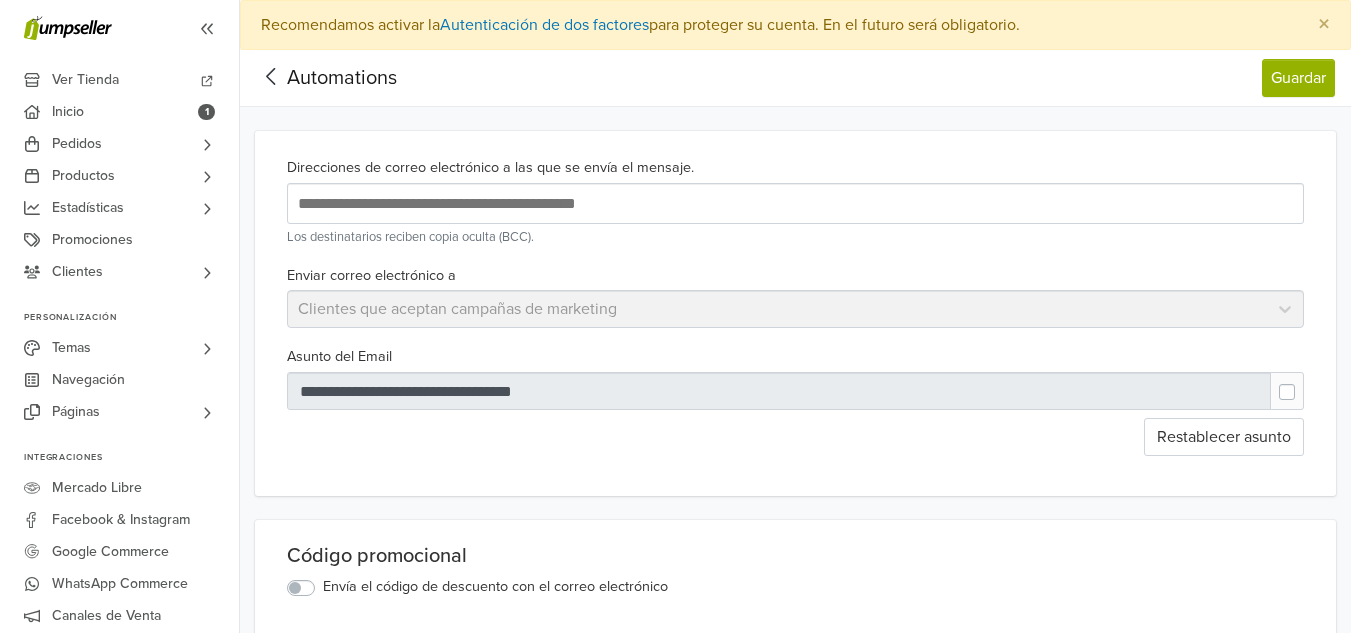 scroll, scrollTop: 0, scrollLeft: 0, axis: both 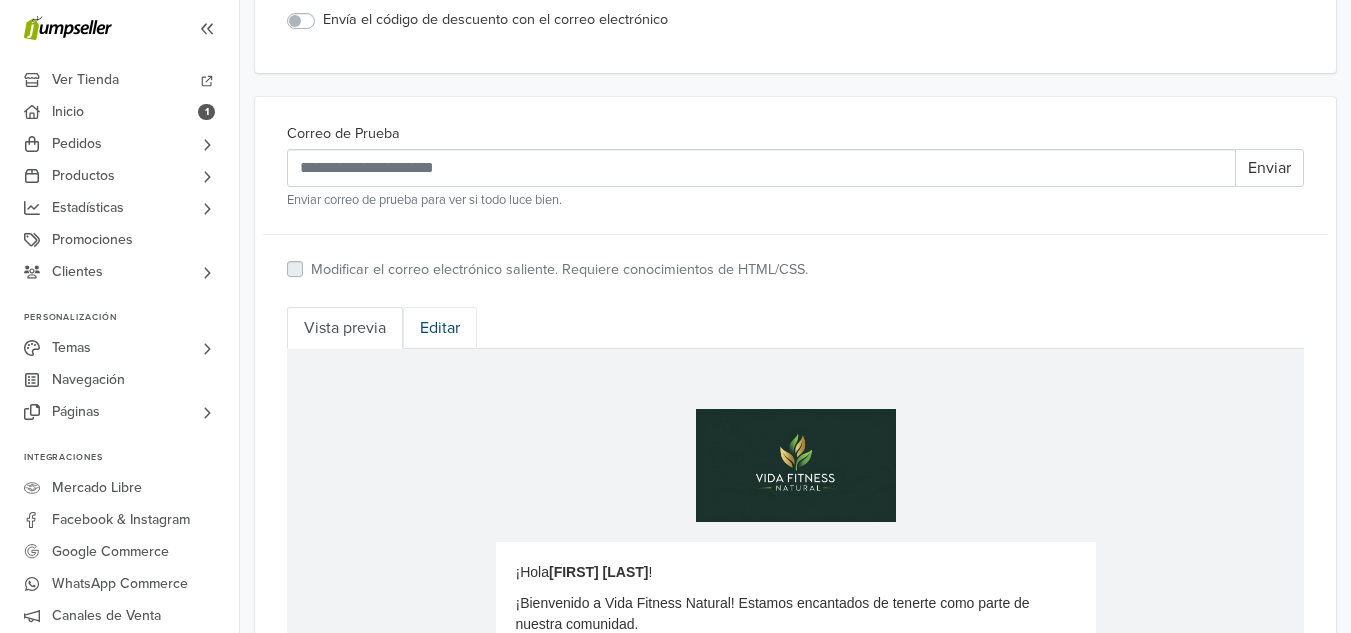 click on "Editar" at bounding box center (440, 328) 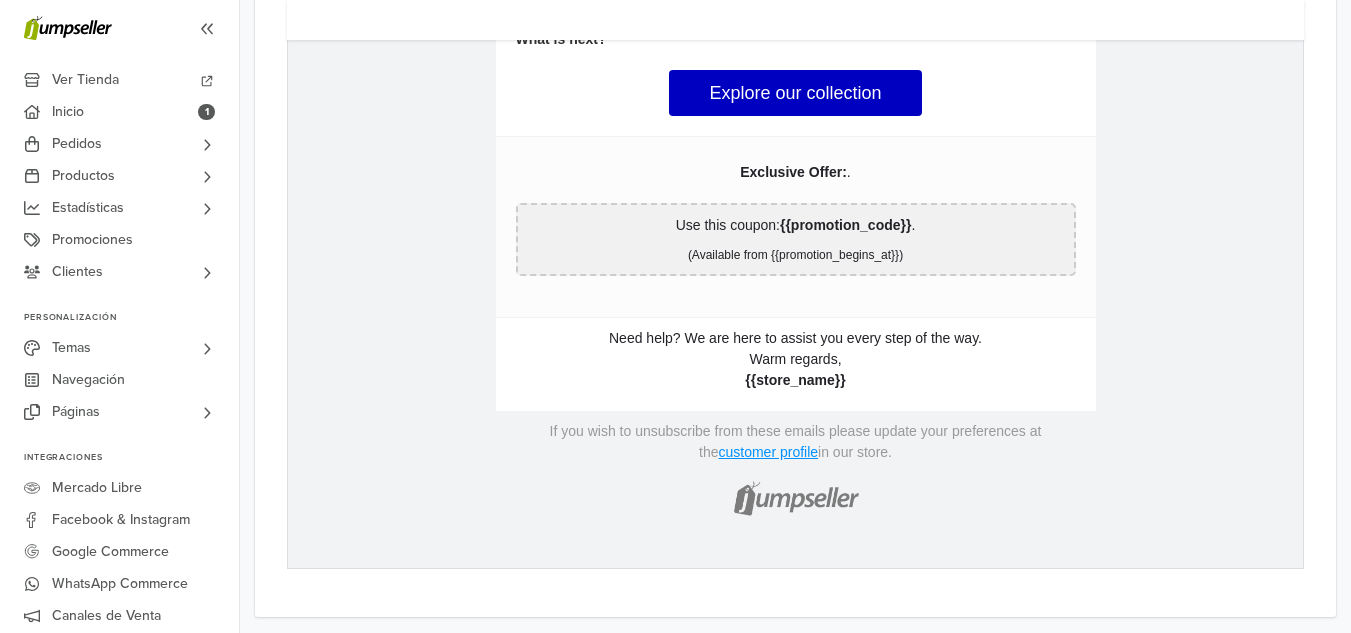 scroll, scrollTop: 1189, scrollLeft: 0, axis: vertical 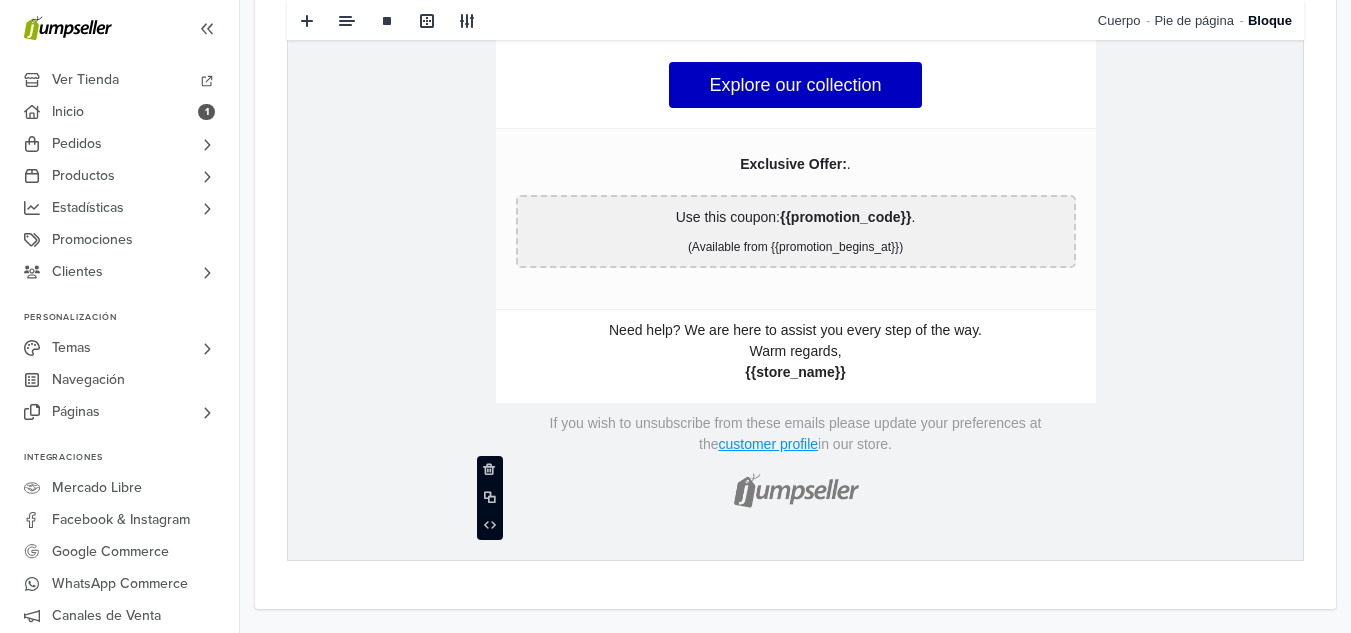 click on "hidden text" at bounding box center [796, 487] 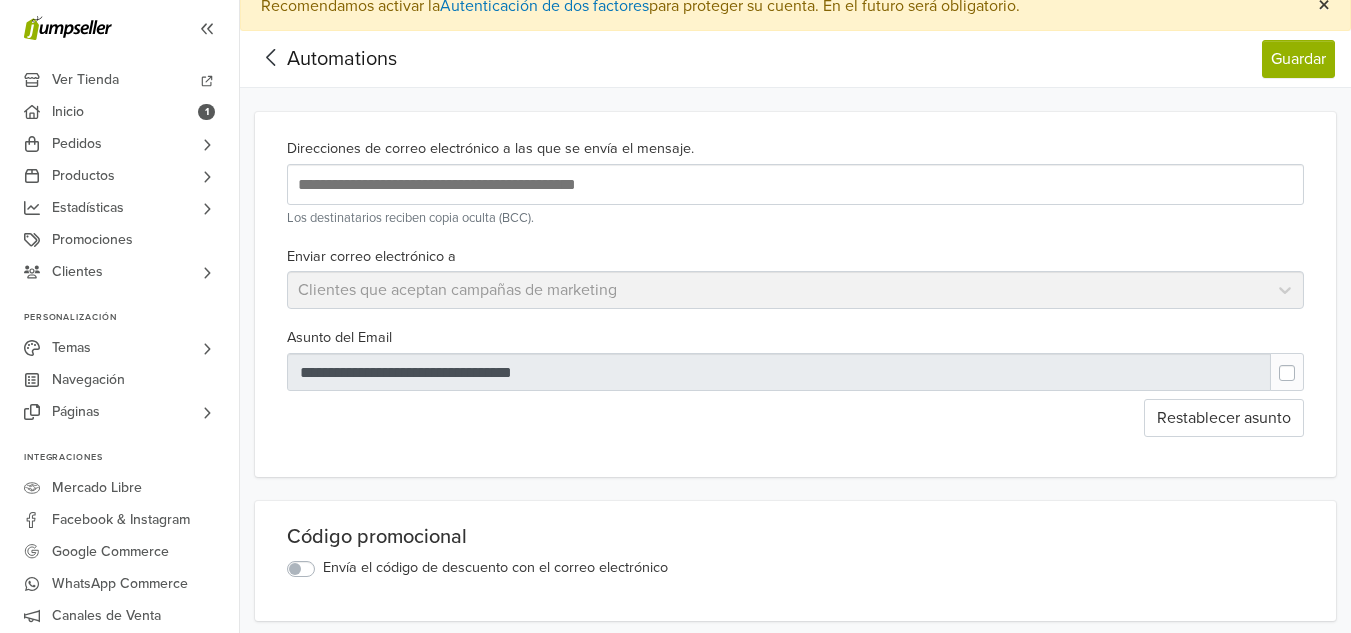 scroll, scrollTop: 0, scrollLeft: 0, axis: both 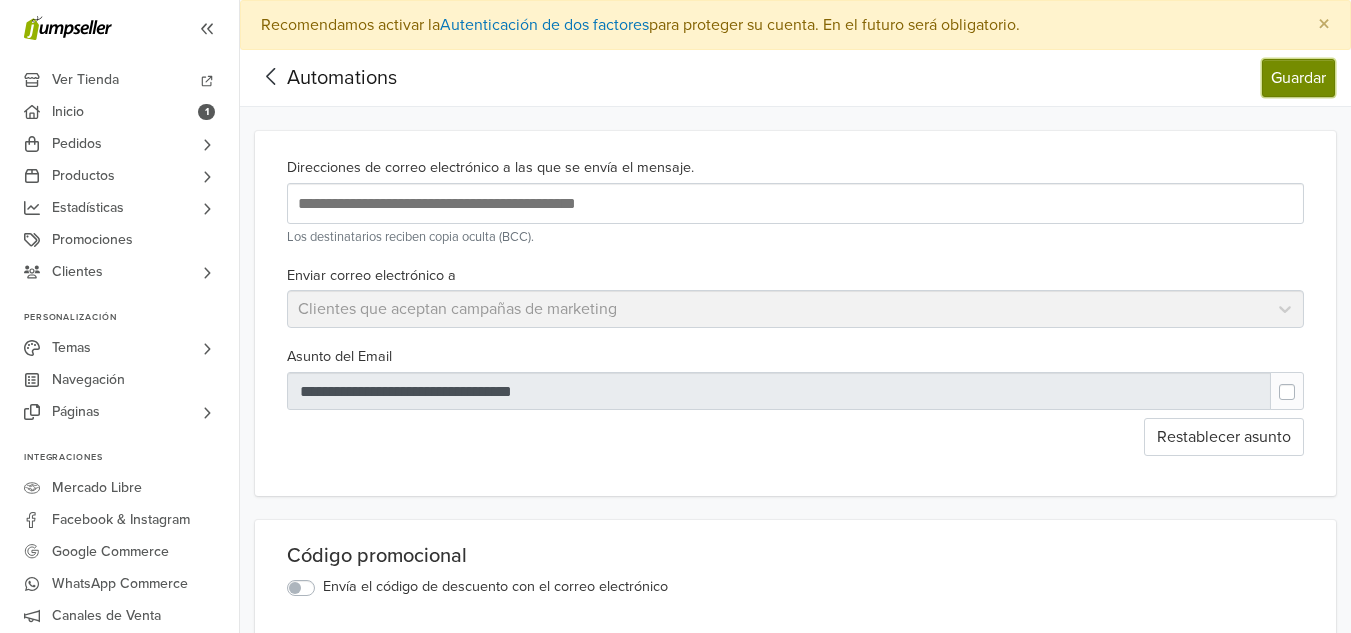 click on "Guardar" at bounding box center (1298, 78) 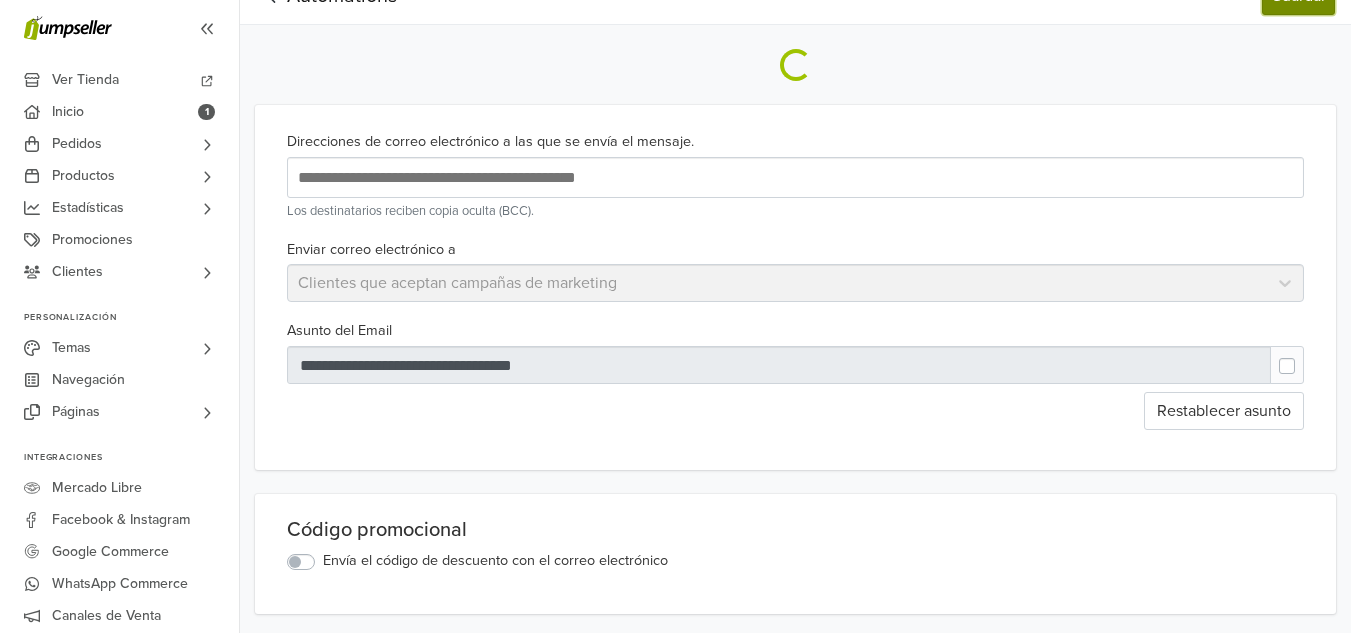 scroll, scrollTop: 289, scrollLeft: 0, axis: vertical 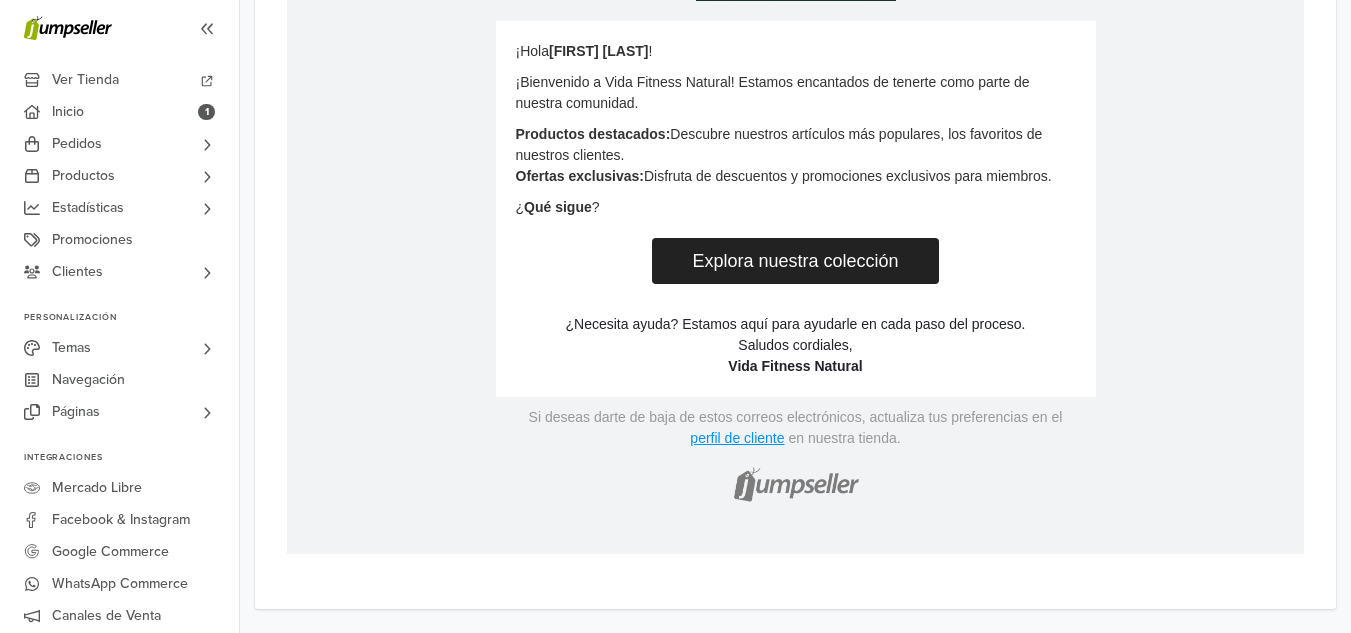 click at bounding box center (796, 481) 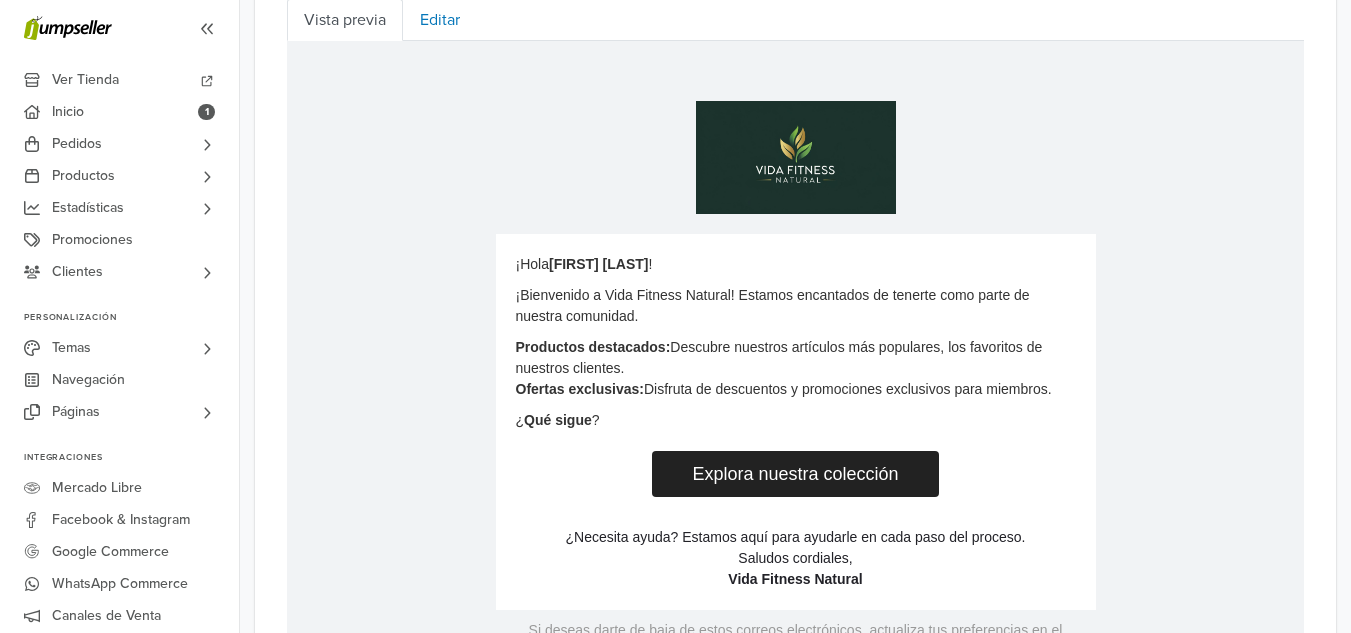scroll, scrollTop: 874, scrollLeft: 0, axis: vertical 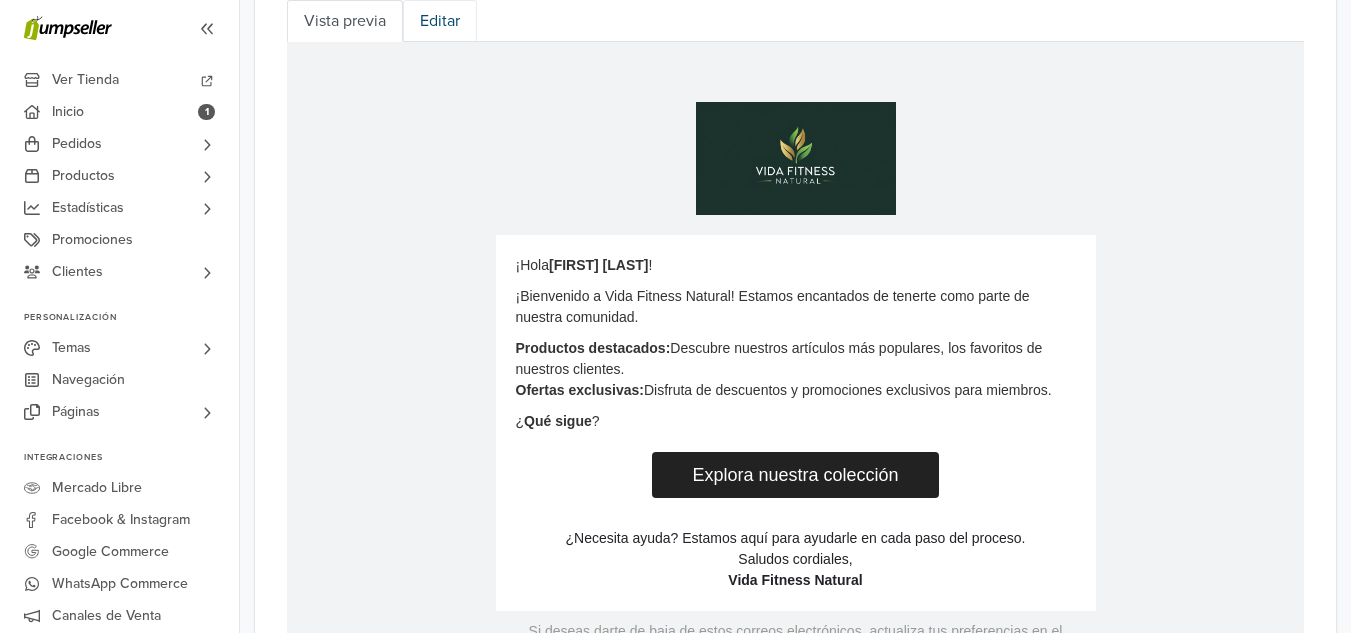 click on "Editar" at bounding box center (440, 21) 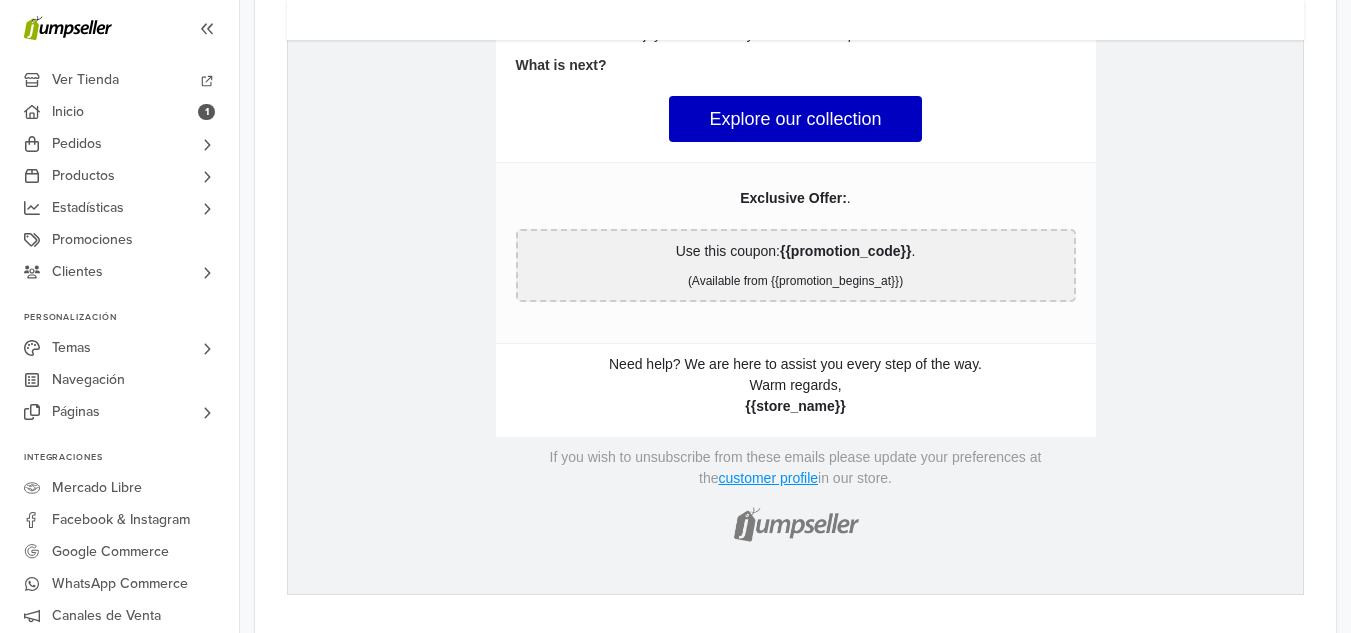 scroll, scrollTop: 1189, scrollLeft: 0, axis: vertical 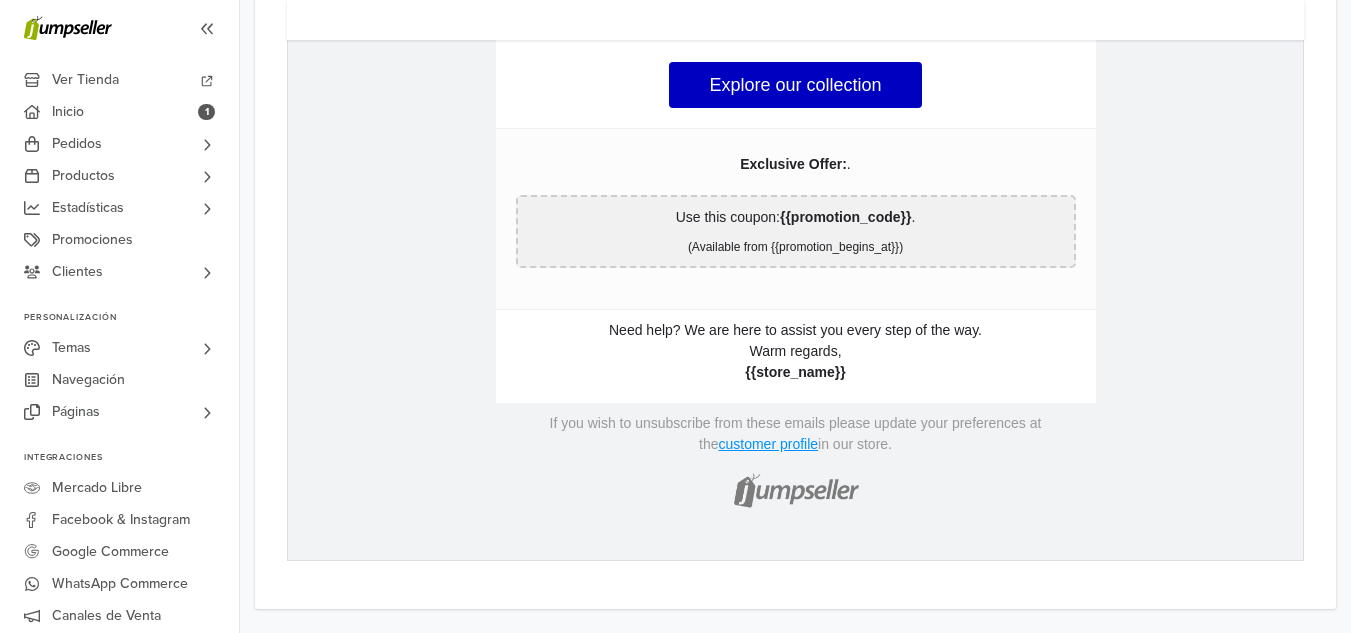 click on "**********" at bounding box center [796, 487] 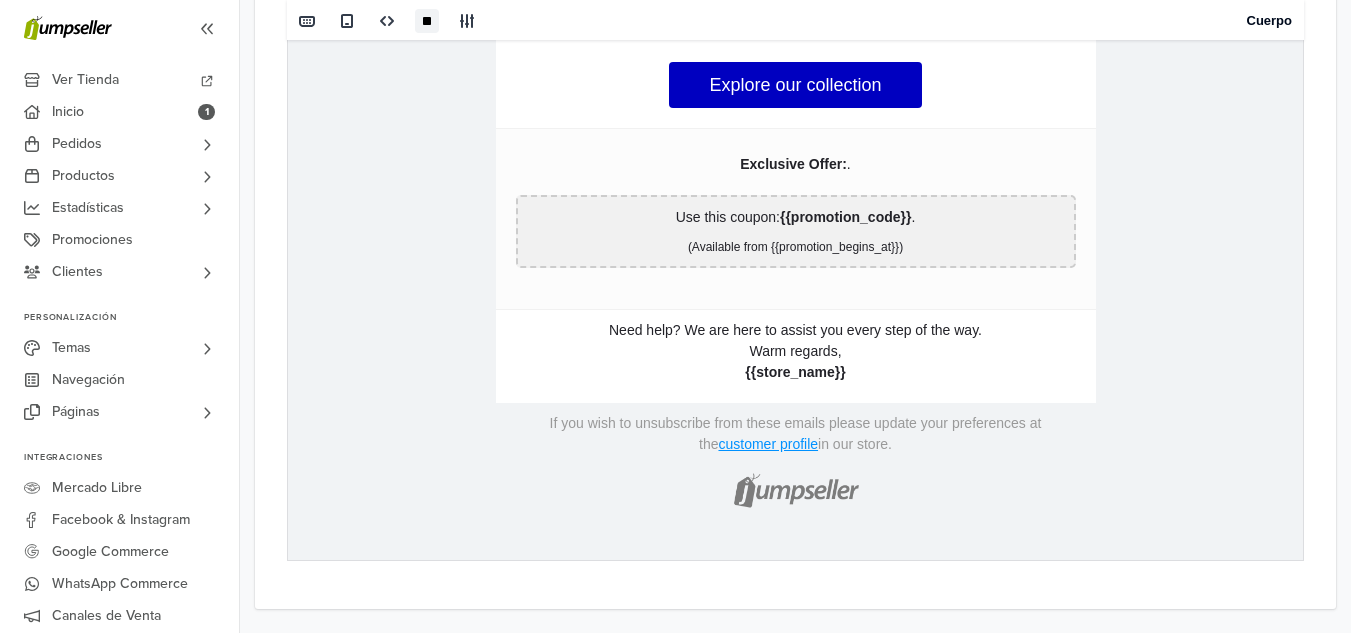 scroll, scrollTop: 1124, scrollLeft: 0, axis: vertical 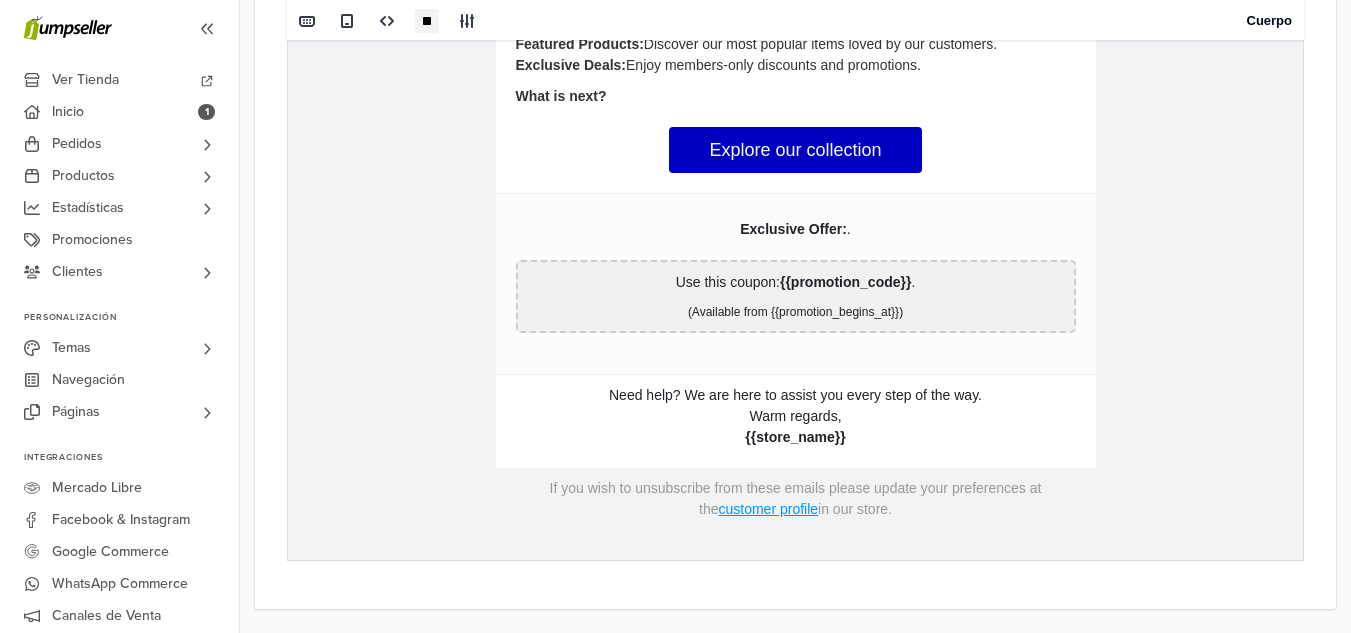 click on "hidden text
Hi  [FIRST] [LAST] !
Welcome to {{store_name}}! We are thrilled to have you as part of our community.
Featured Products:  Discover our most popular items loved by our customers.
Exclusive Deals:  Enjoy members-only discounts and promotions.
What is next?
hidden text
Explore our collection
{% if promotion_code %}
hidden text
Exclusive Offer: .
hidden text
Use this coupon:  {{promotion_code}} .
{% if promotion_begins_at %}
(Available from {{promotion_begins_at}})
{% endif %}
hidden text" at bounding box center [795, 198] 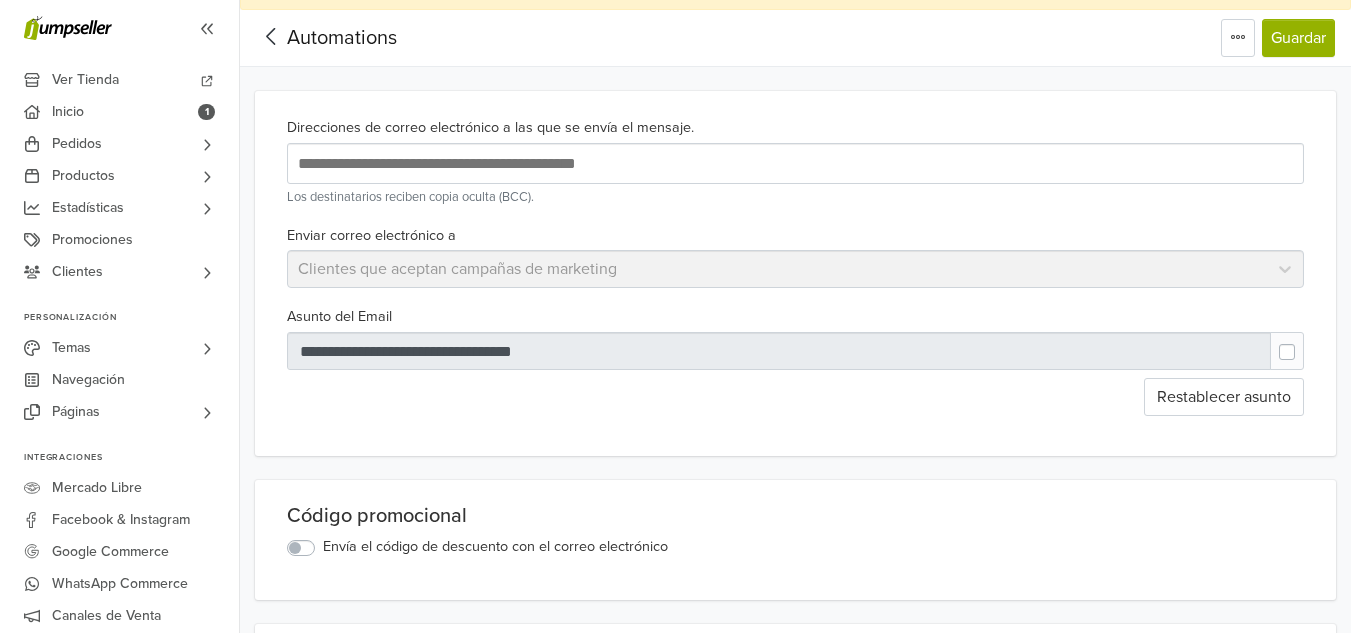 scroll, scrollTop: 0, scrollLeft: 0, axis: both 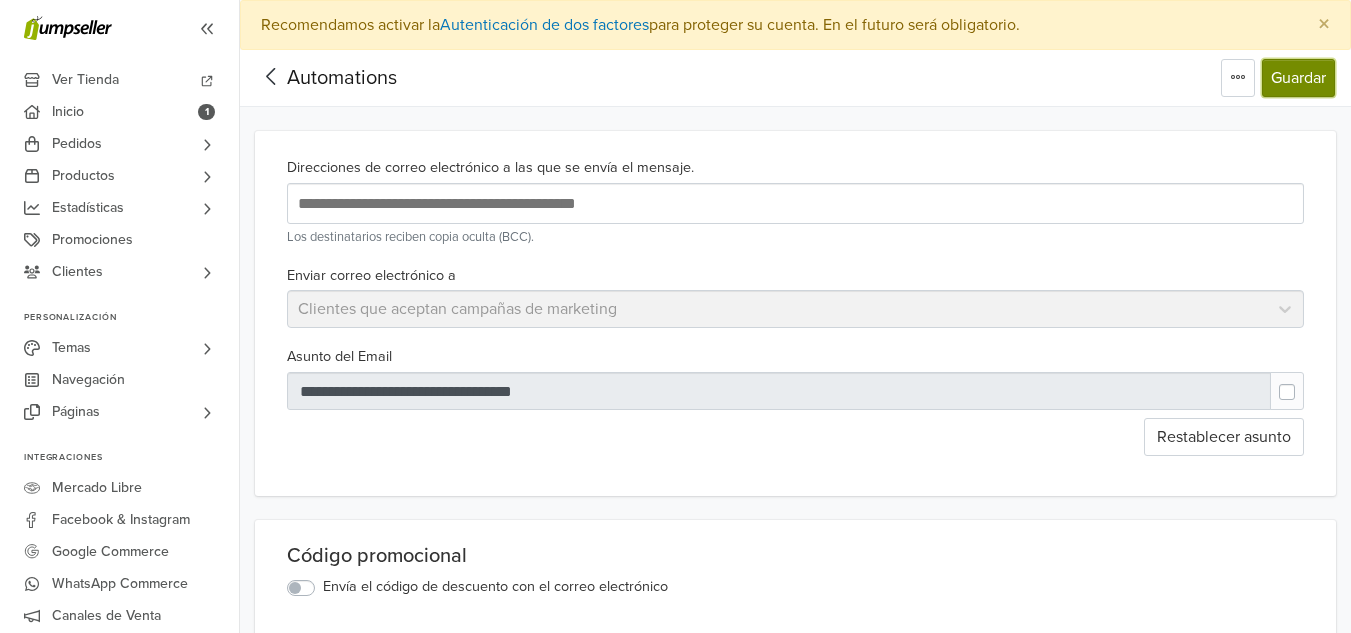 click on "Guardar" at bounding box center [1298, 78] 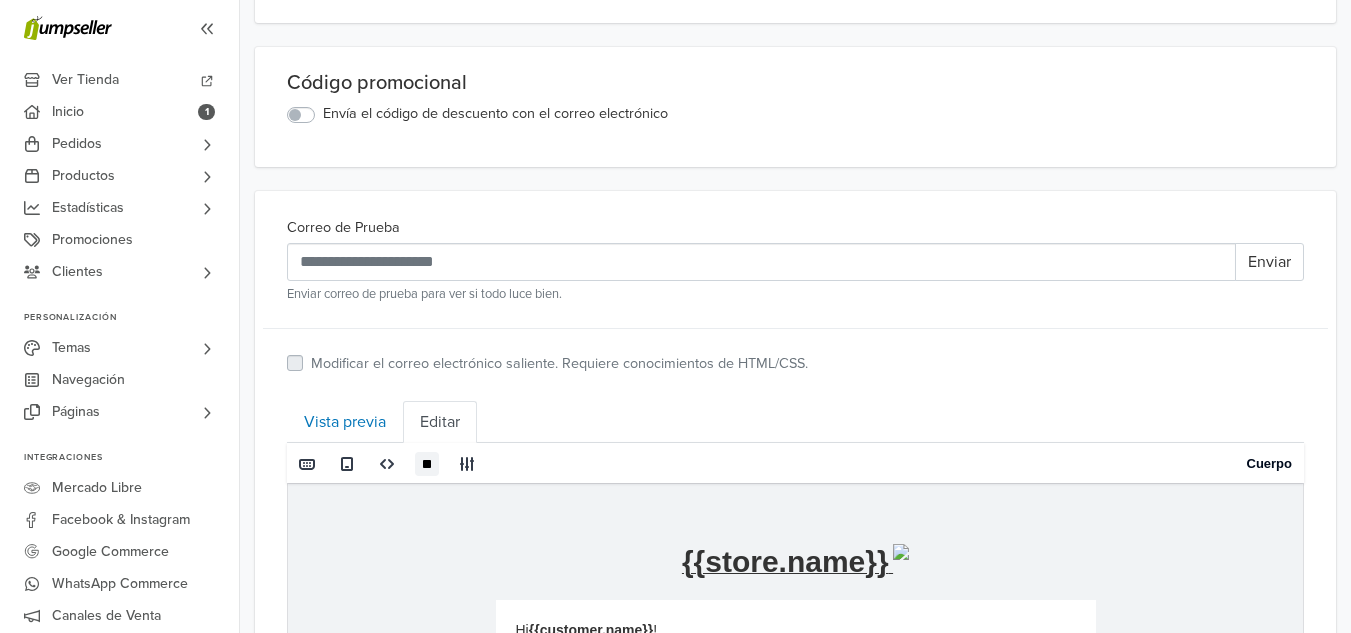 scroll, scrollTop: 529, scrollLeft: 0, axis: vertical 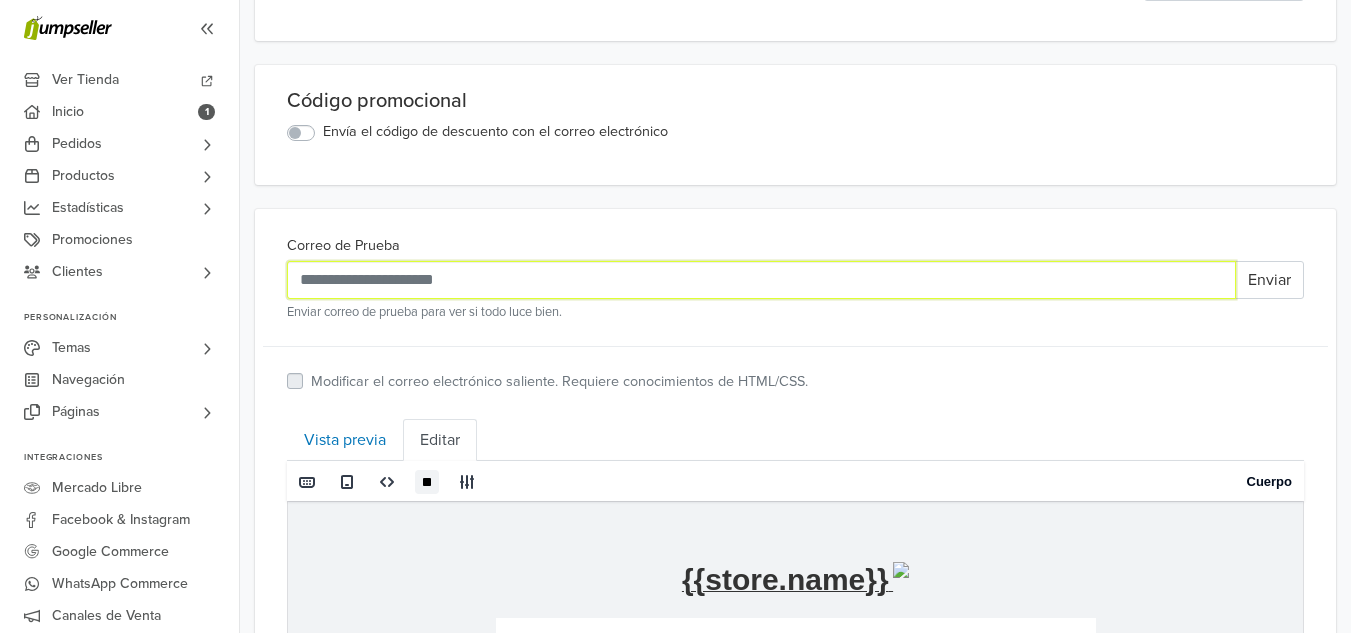 click on "Correo de Prueba" at bounding box center [761, 280] 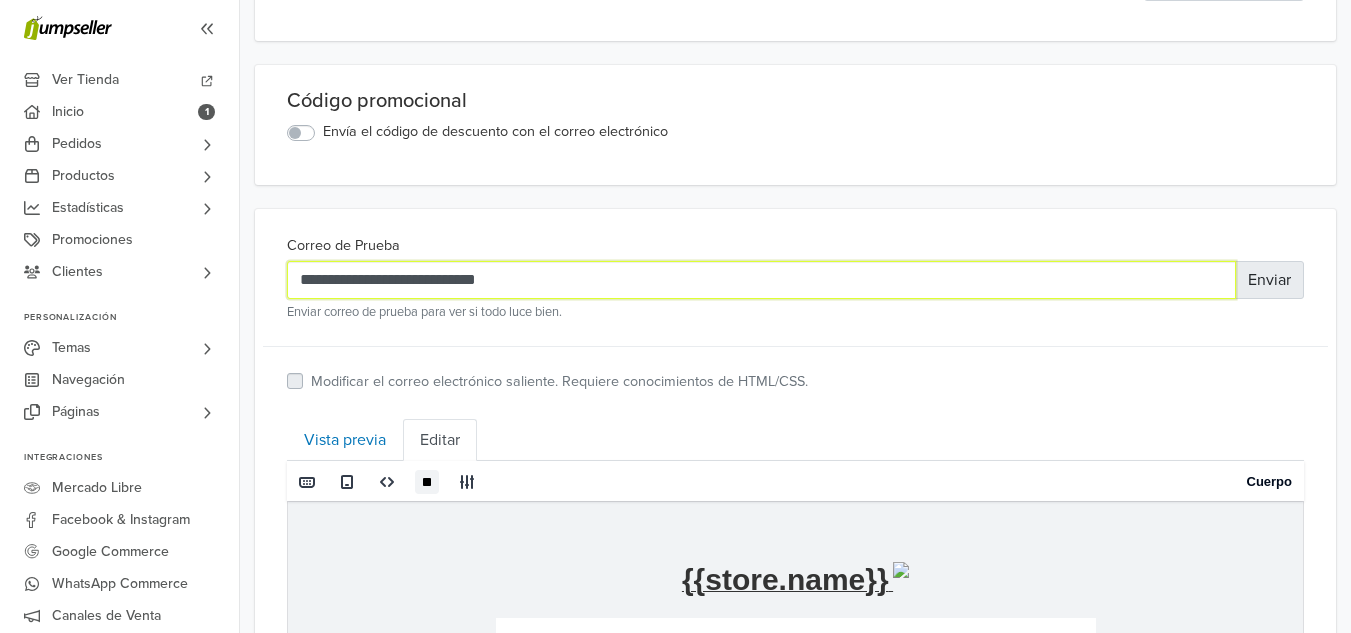 type on "**********" 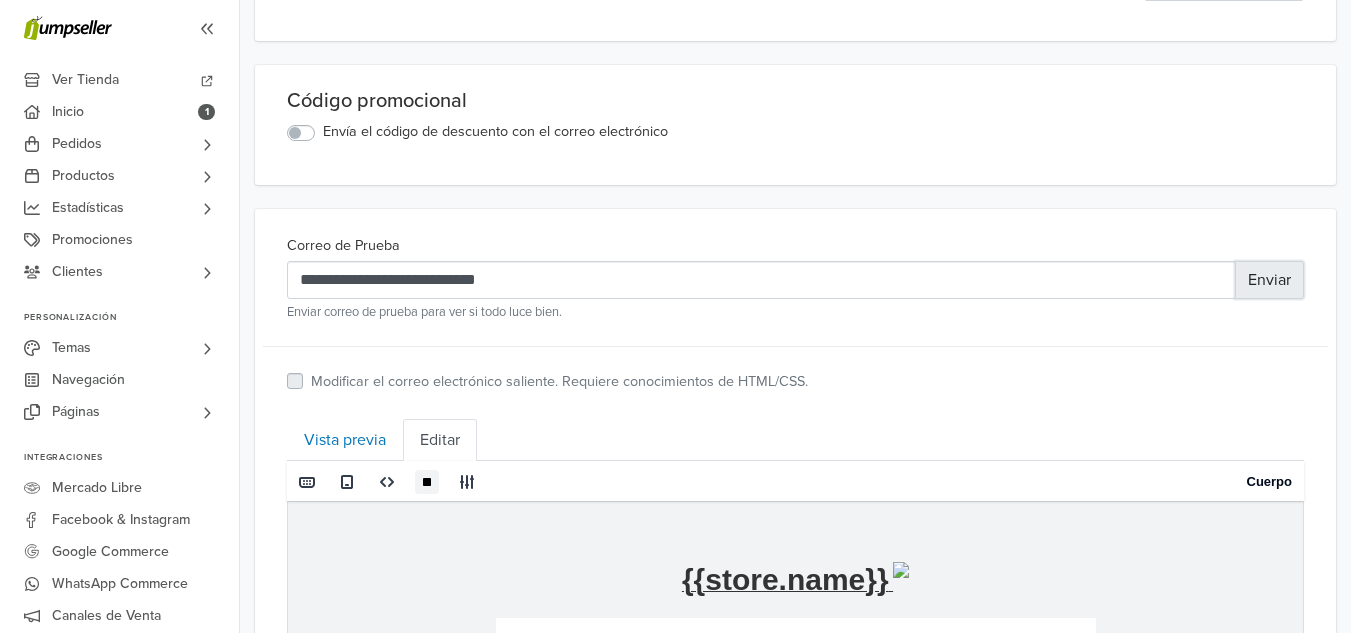 click on "Enviar" at bounding box center (1269, 280) 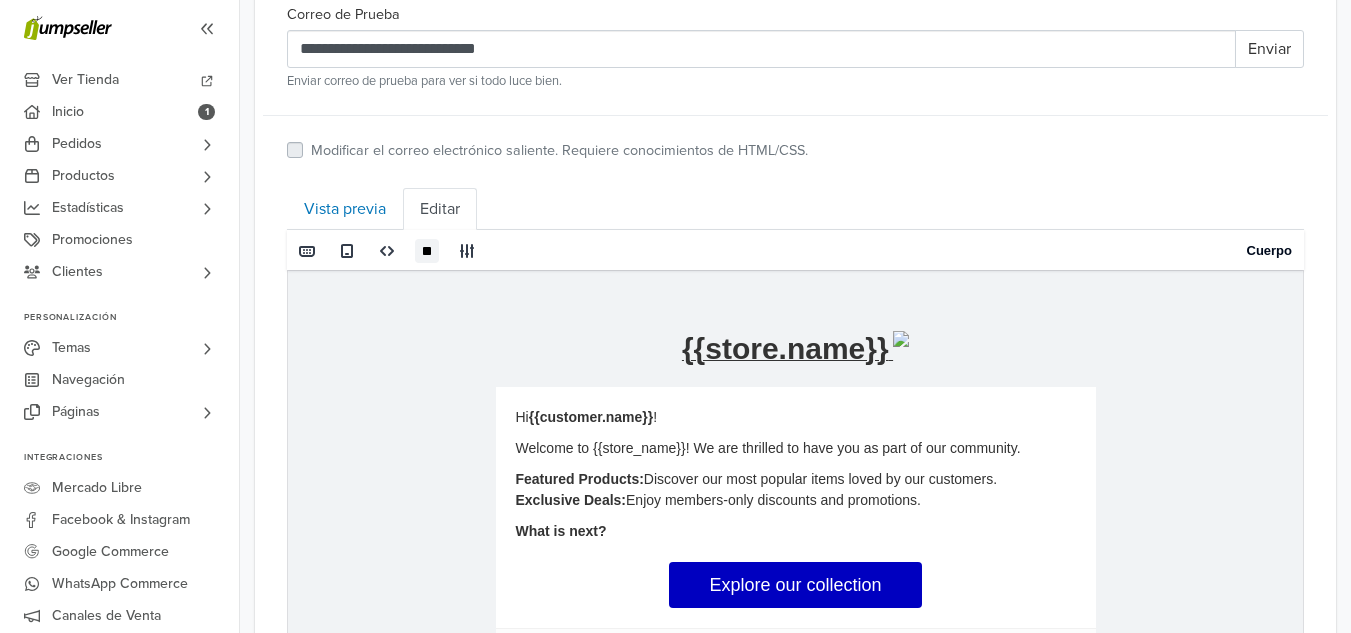 scroll, scrollTop: 704, scrollLeft: 0, axis: vertical 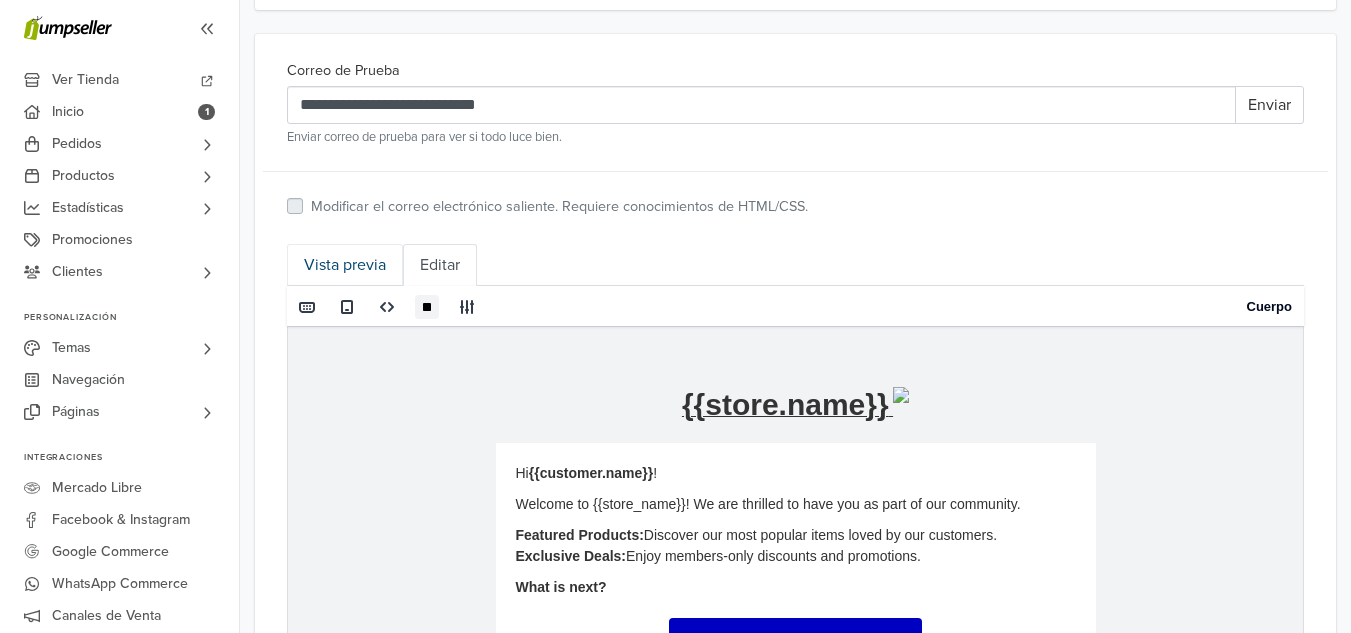 click on "Vista previa" at bounding box center (345, 265) 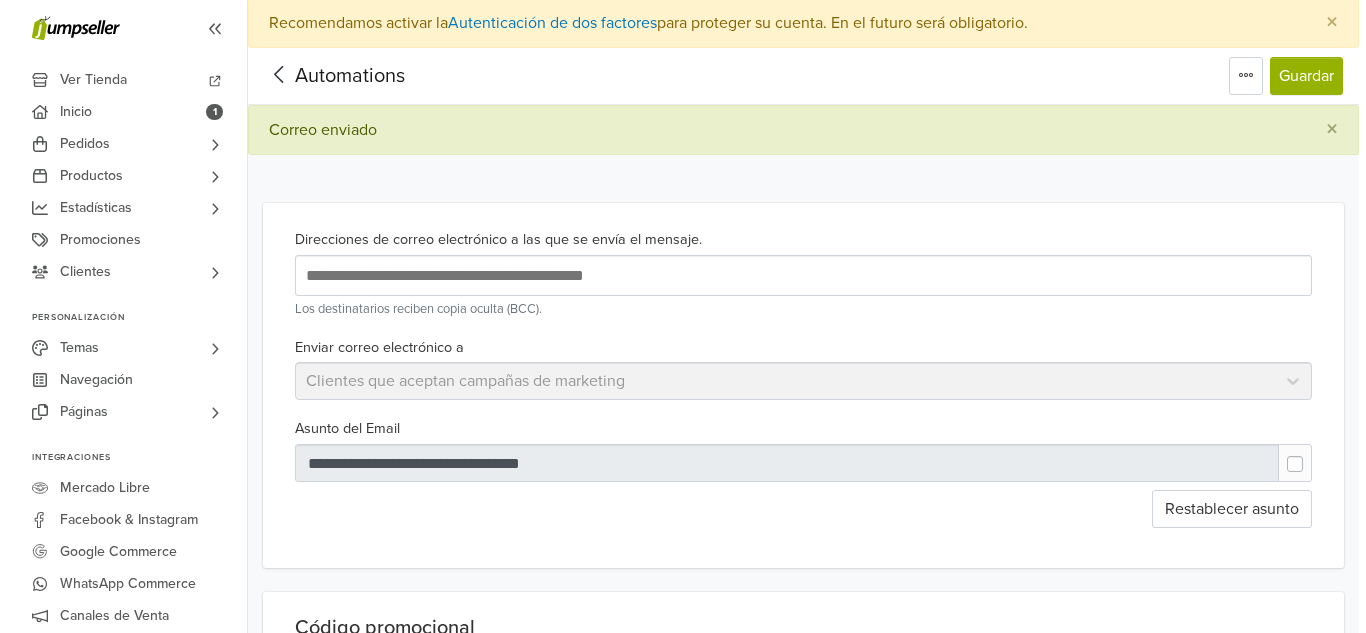 scroll, scrollTop: 0, scrollLeft: 0, axis: both 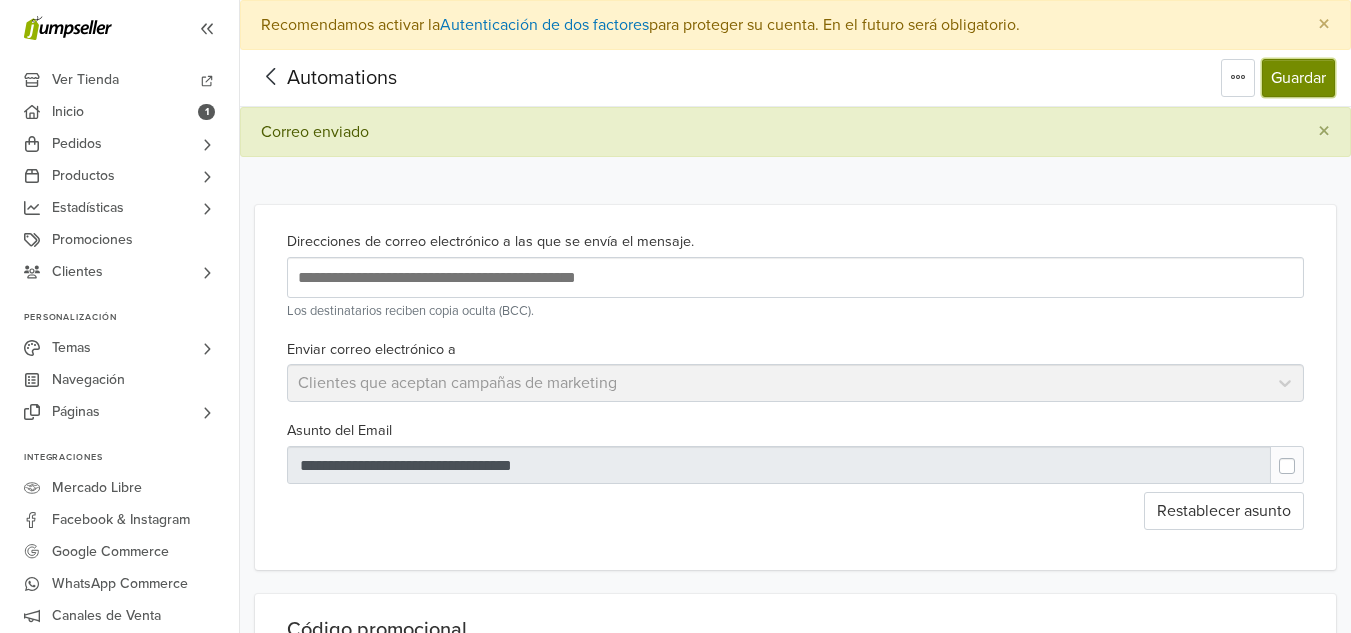 click on "Guardar" at bounding box center (1298, 78) 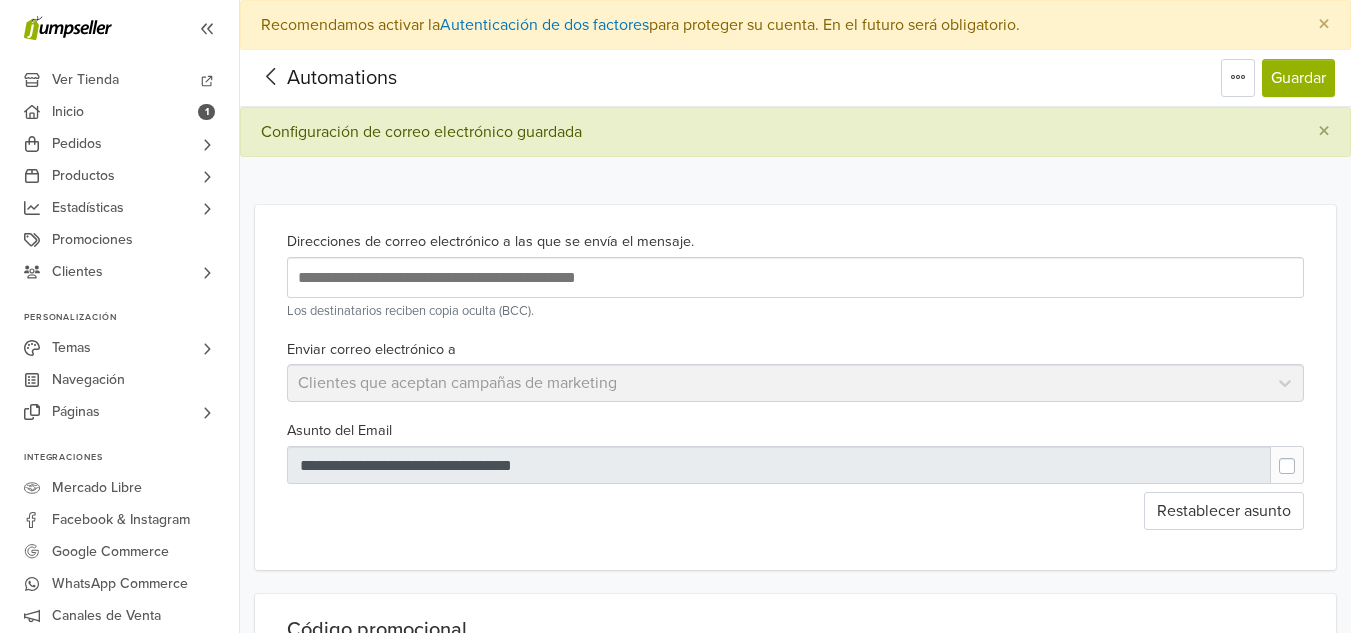 click 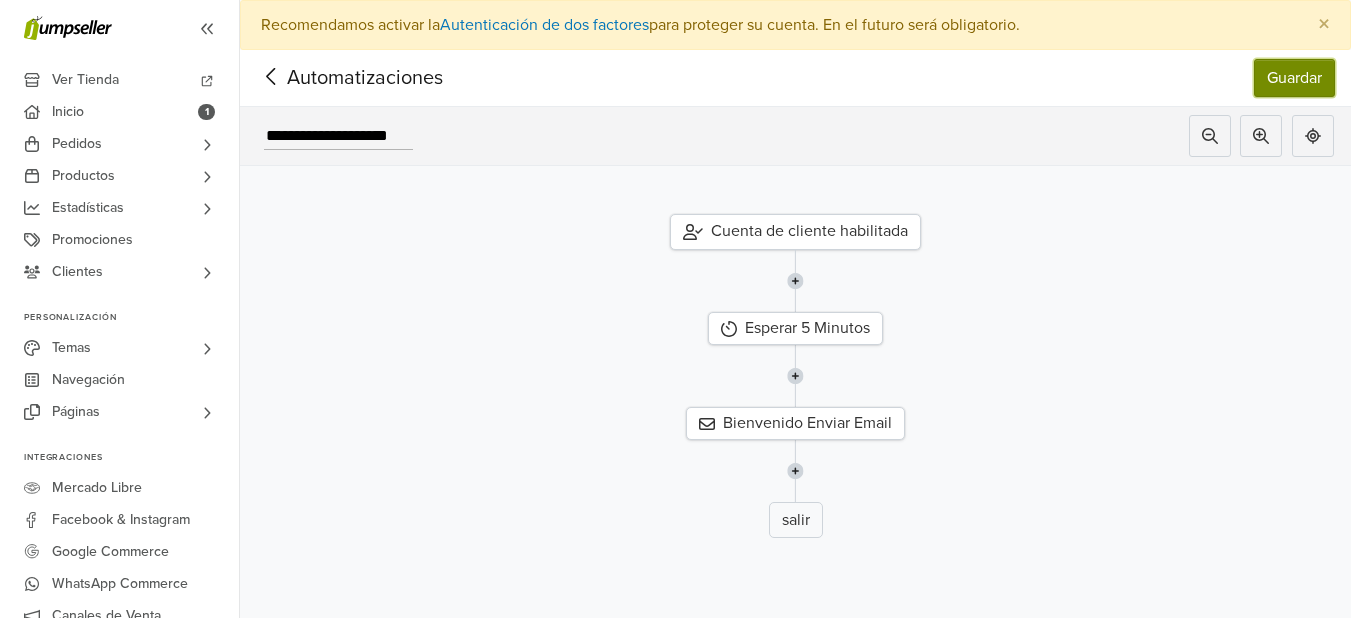click on "Guardar" at bounding box center (1294, 78) 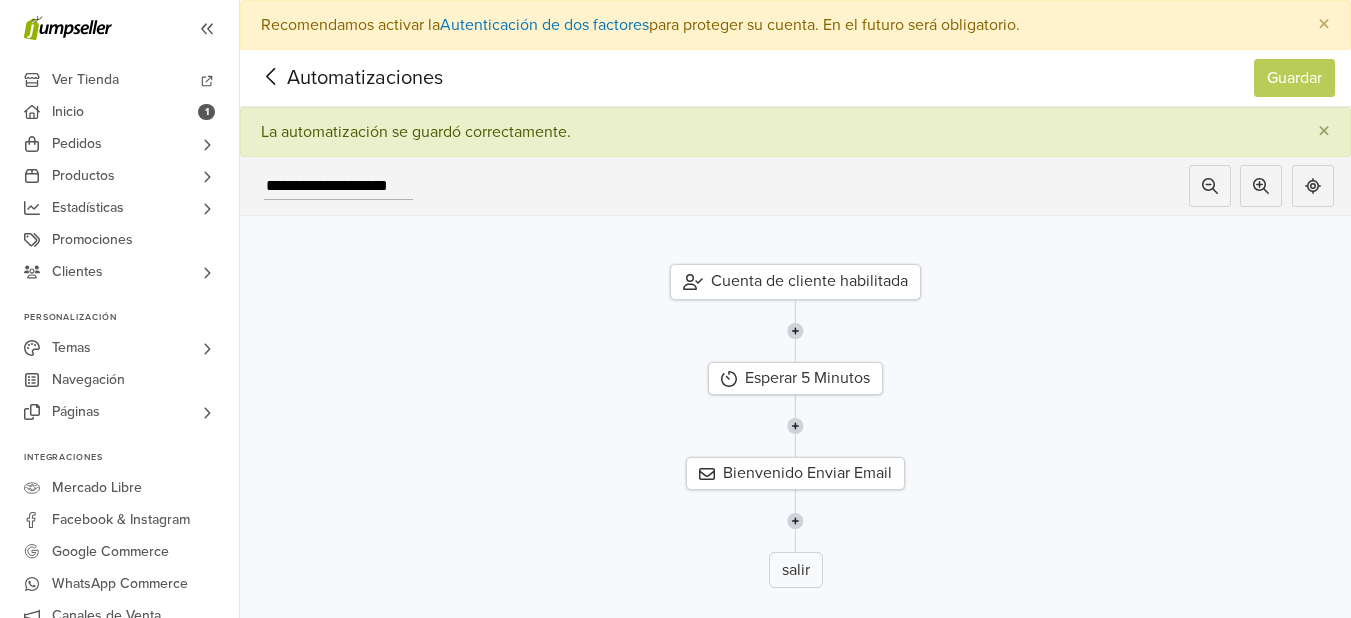 click 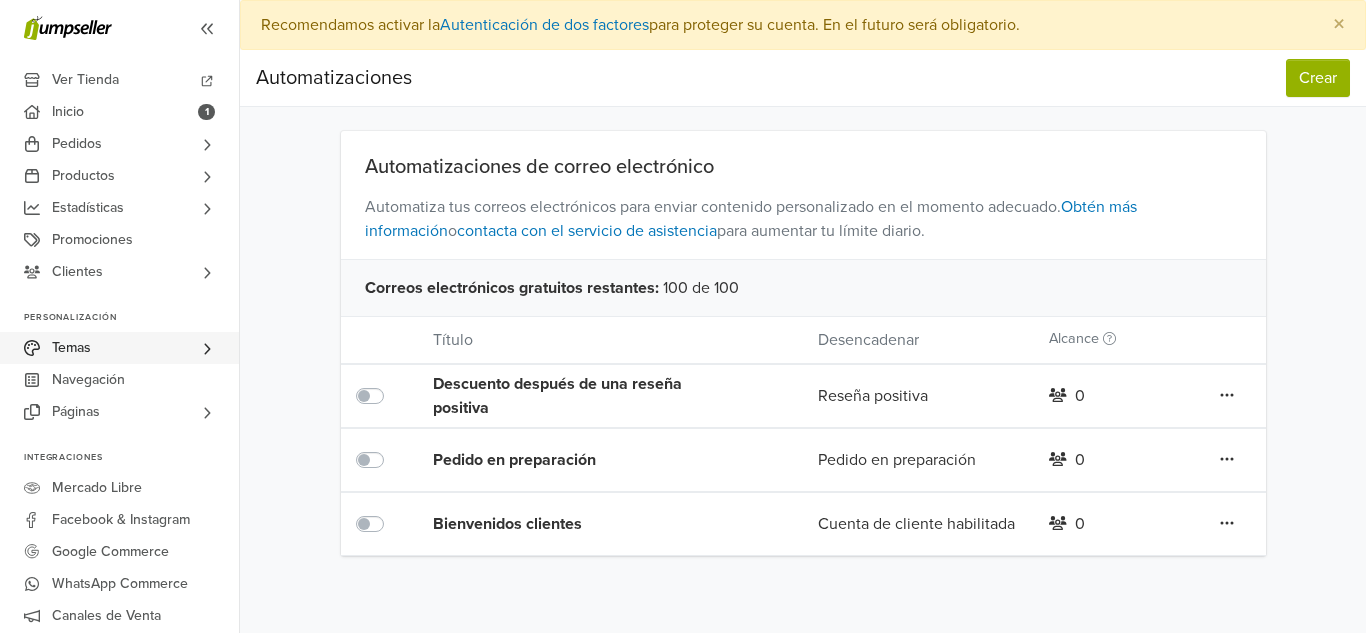click on "Temas" at bounding box center [119, 348] 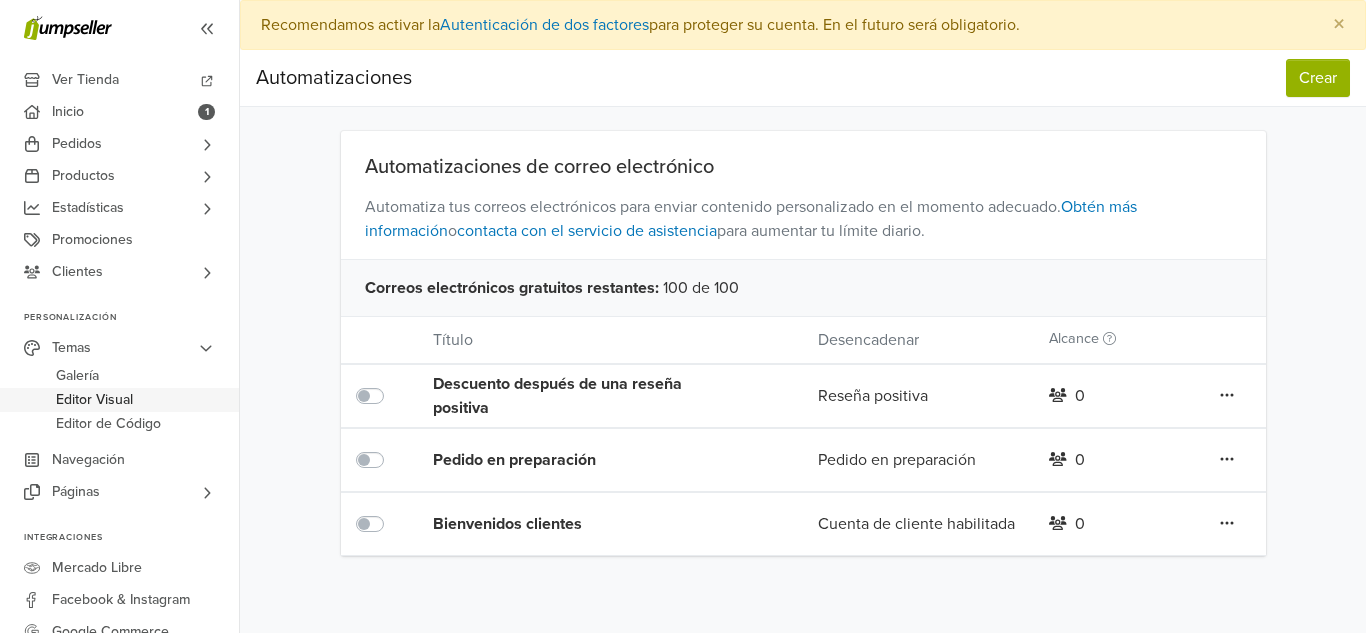 click on "Editor Visual" at bounding box center (94, 400) 